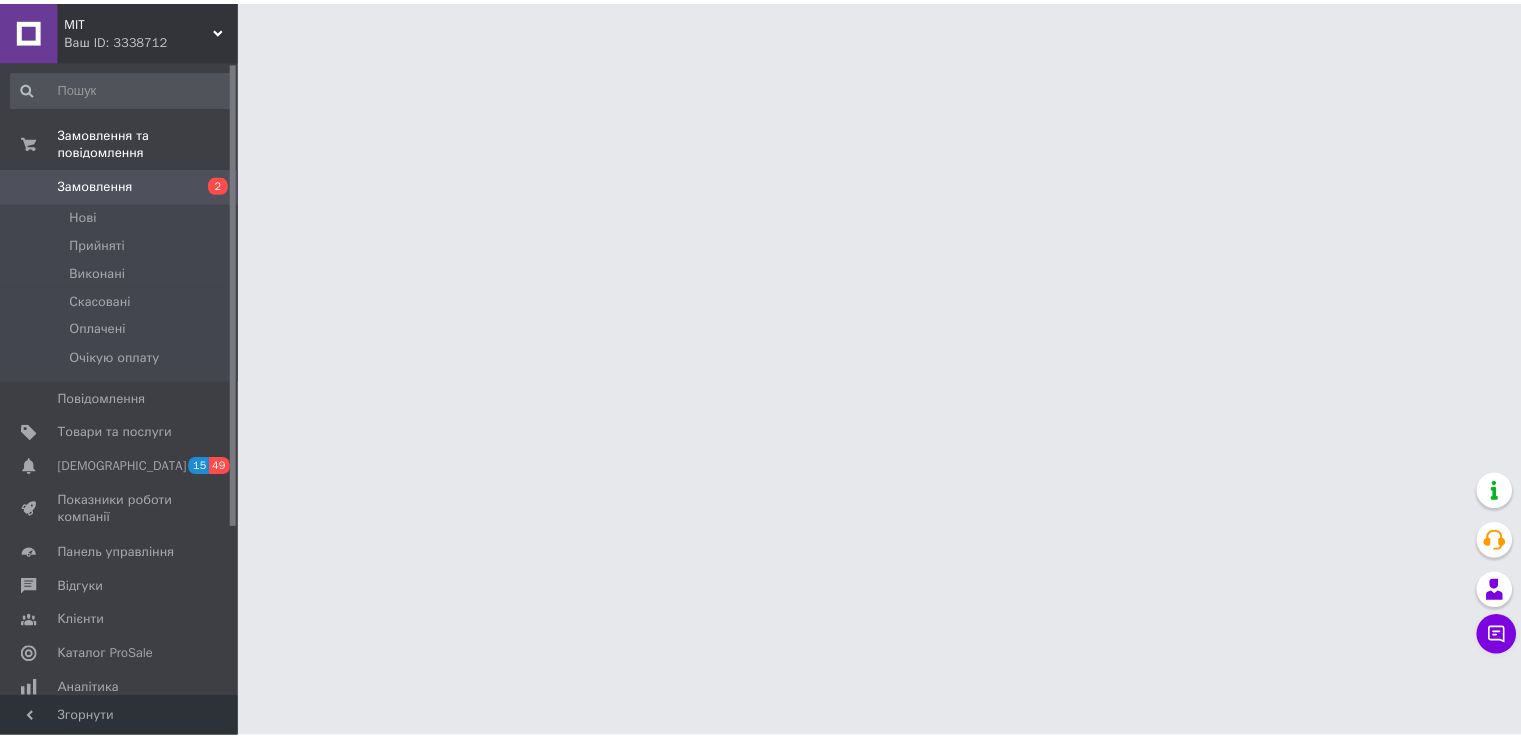 scroll, scrollTop: 0, scrollLeft: 0, axis: both 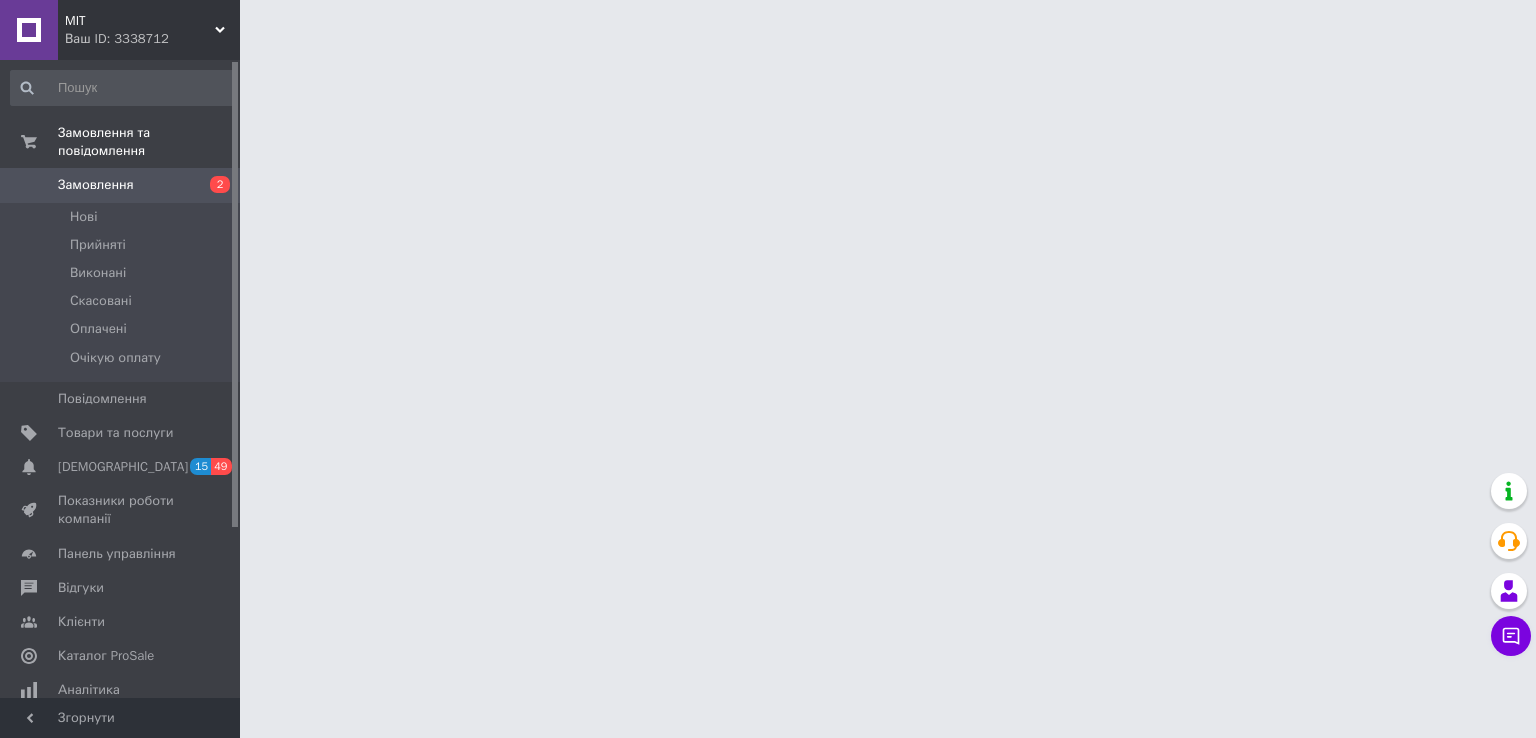 drag, startPoint x: 1084, startPoint y: 414, endPoint x: 956, endPoint y: 246, distance: 211.20605 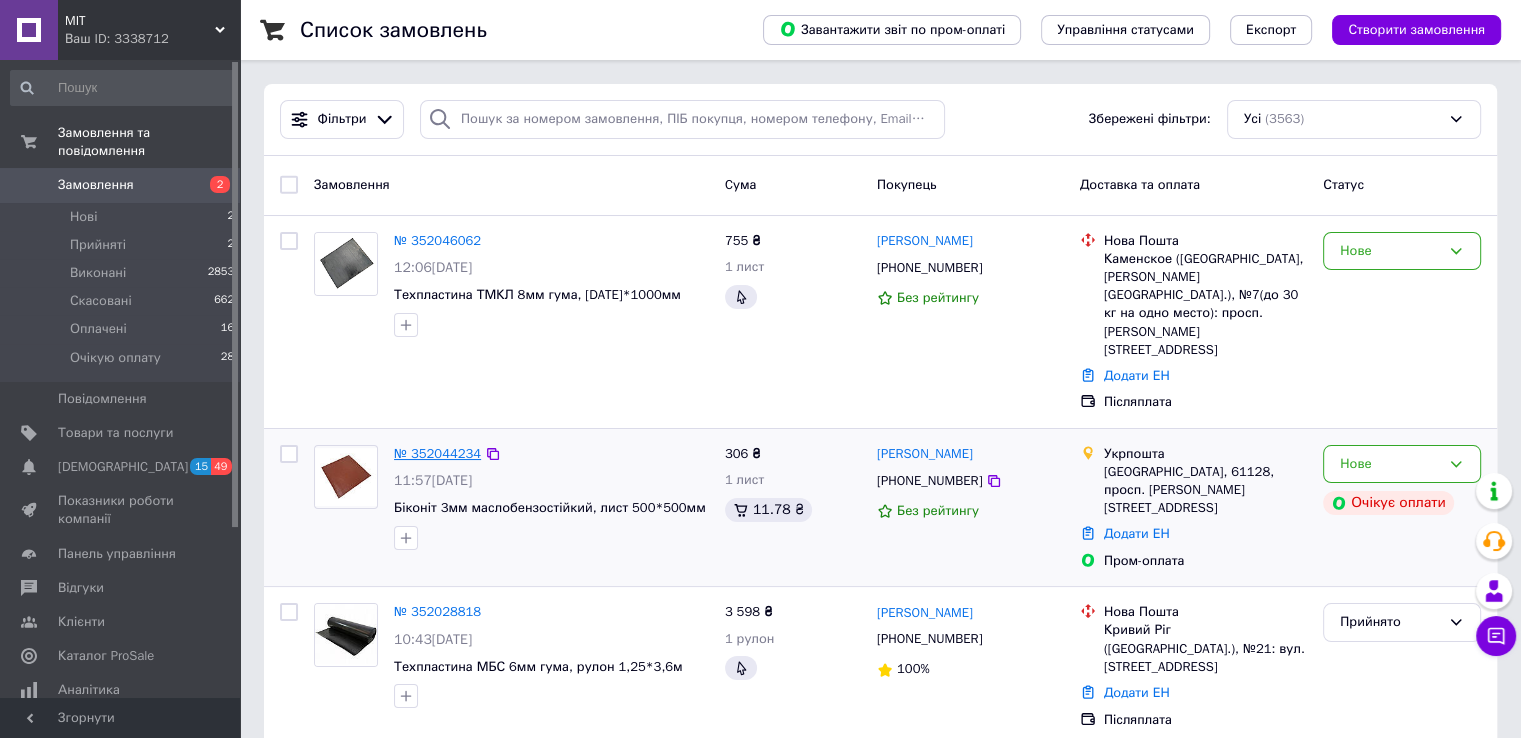 click on "№ 352044234" at bounding box center (437, 453) 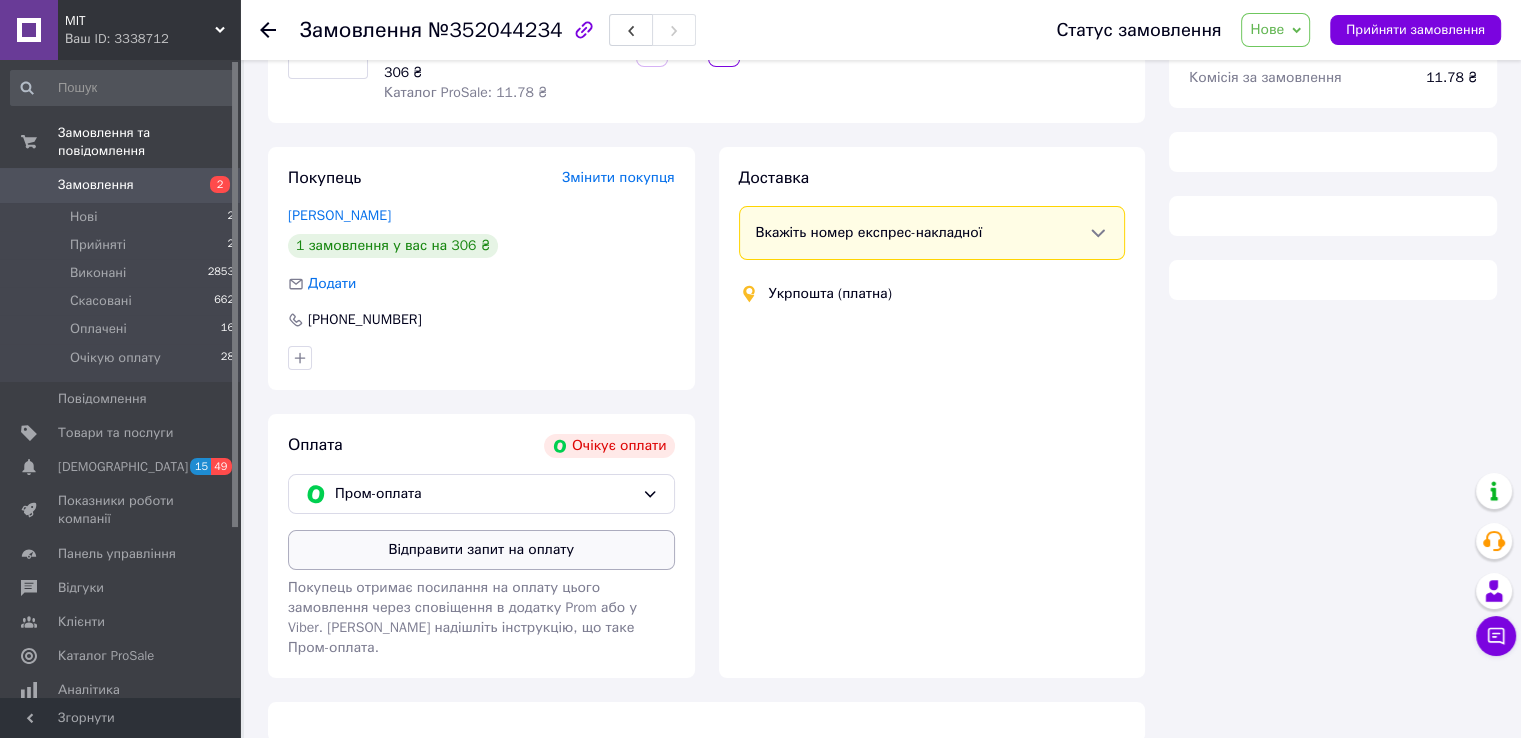 scroll, scrollTop: 241, scrollLeft: 0, axis: vertical 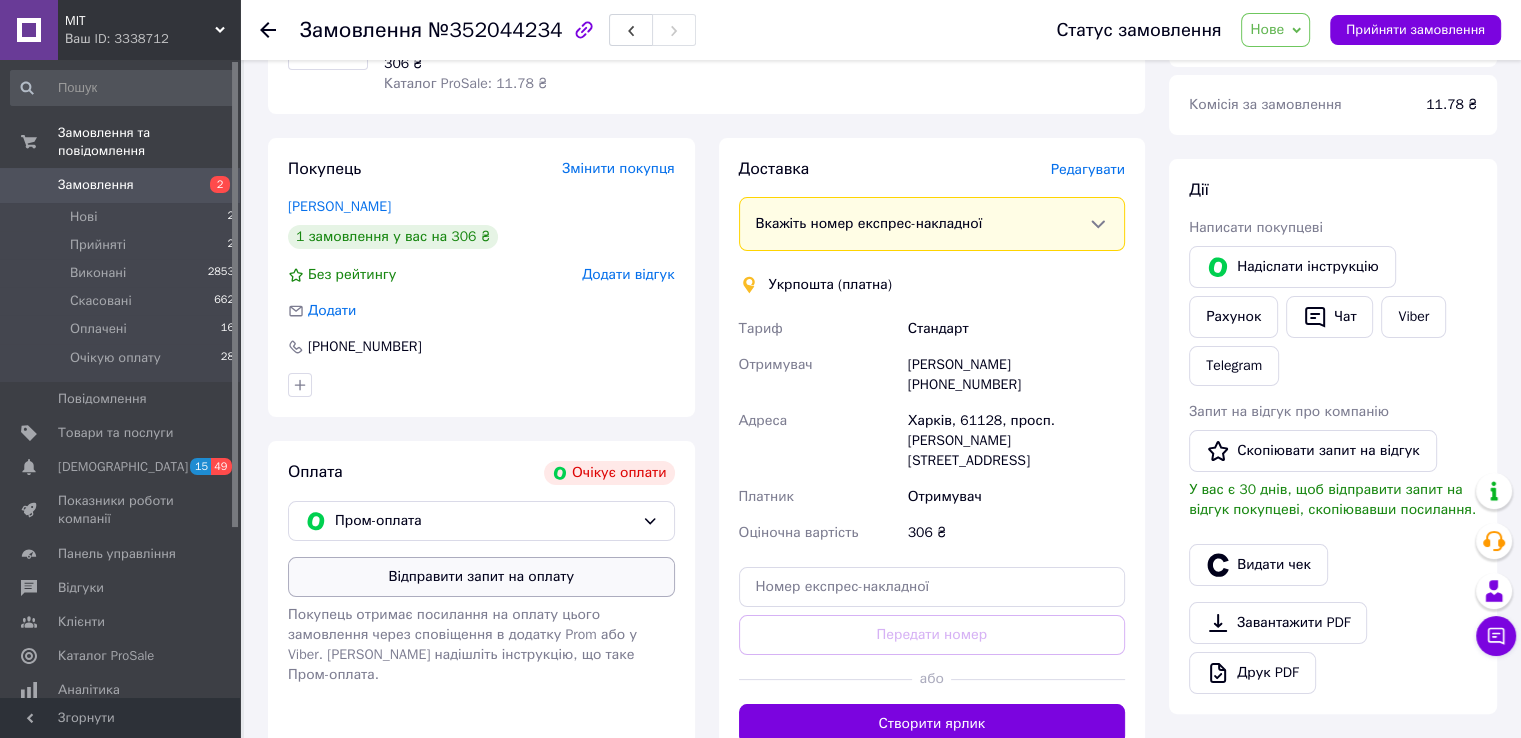 click on "Відправити запит на оплату" at bounding box center [481, 577] 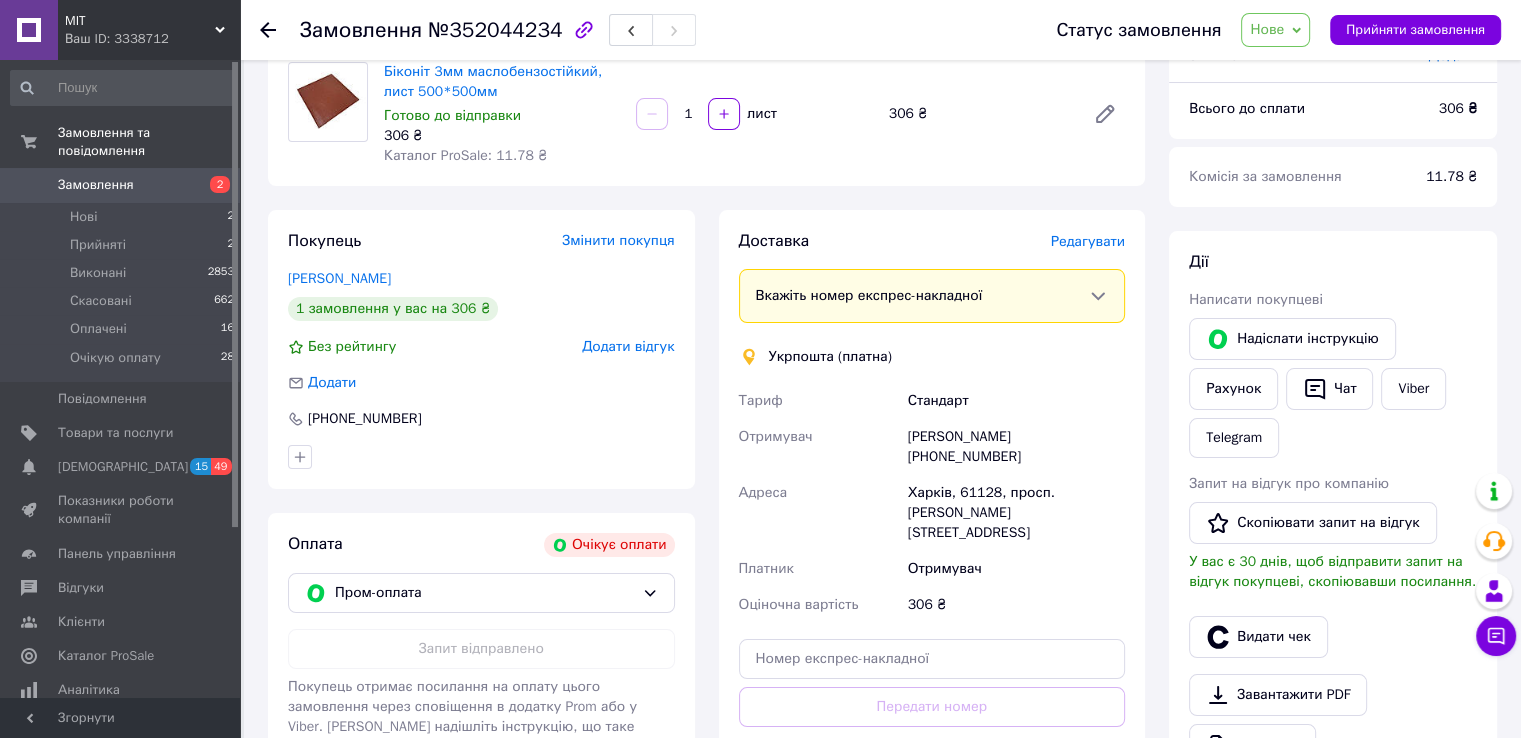 scroll, scrollTop: 0, scrollLeft: 0, axis: both 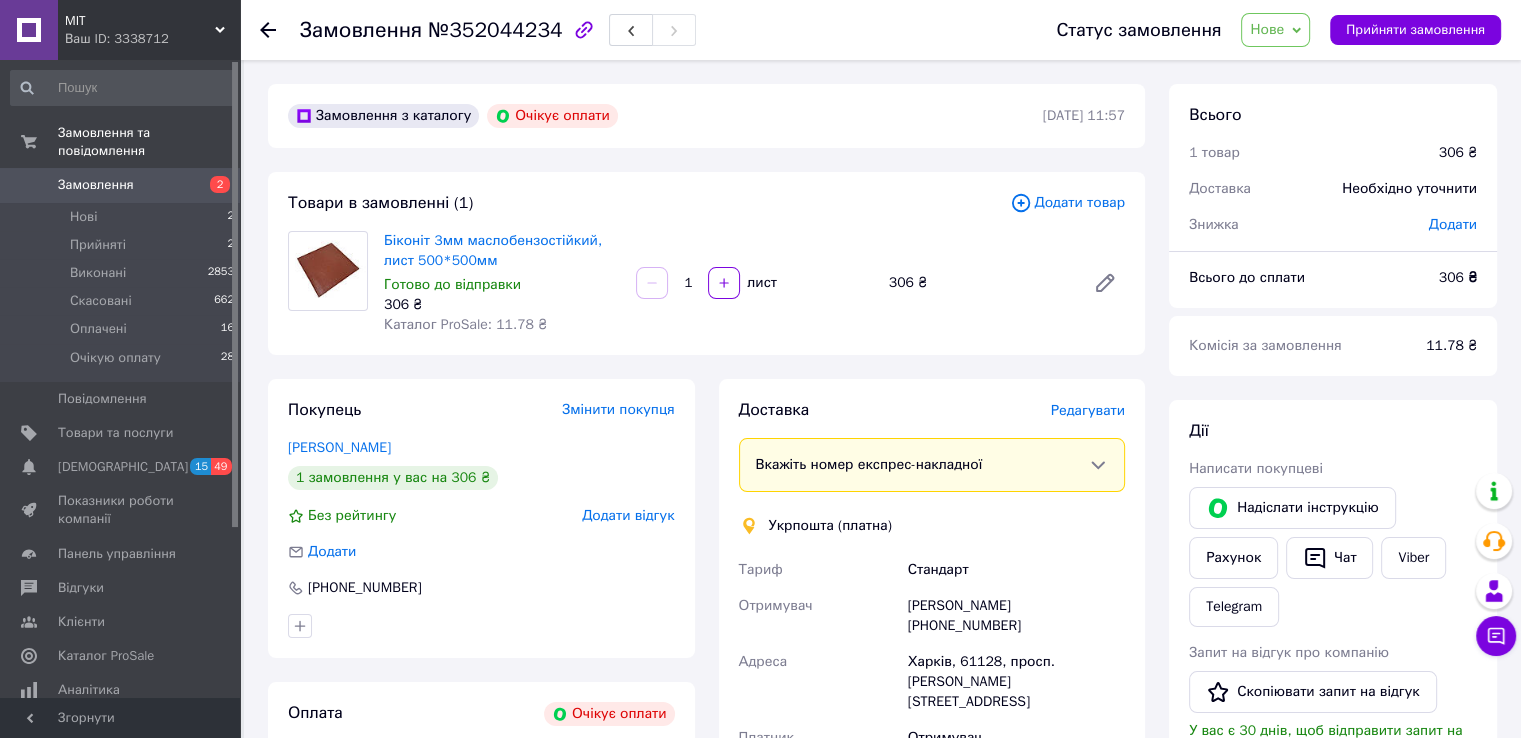 click at bounding box center [280, 30] 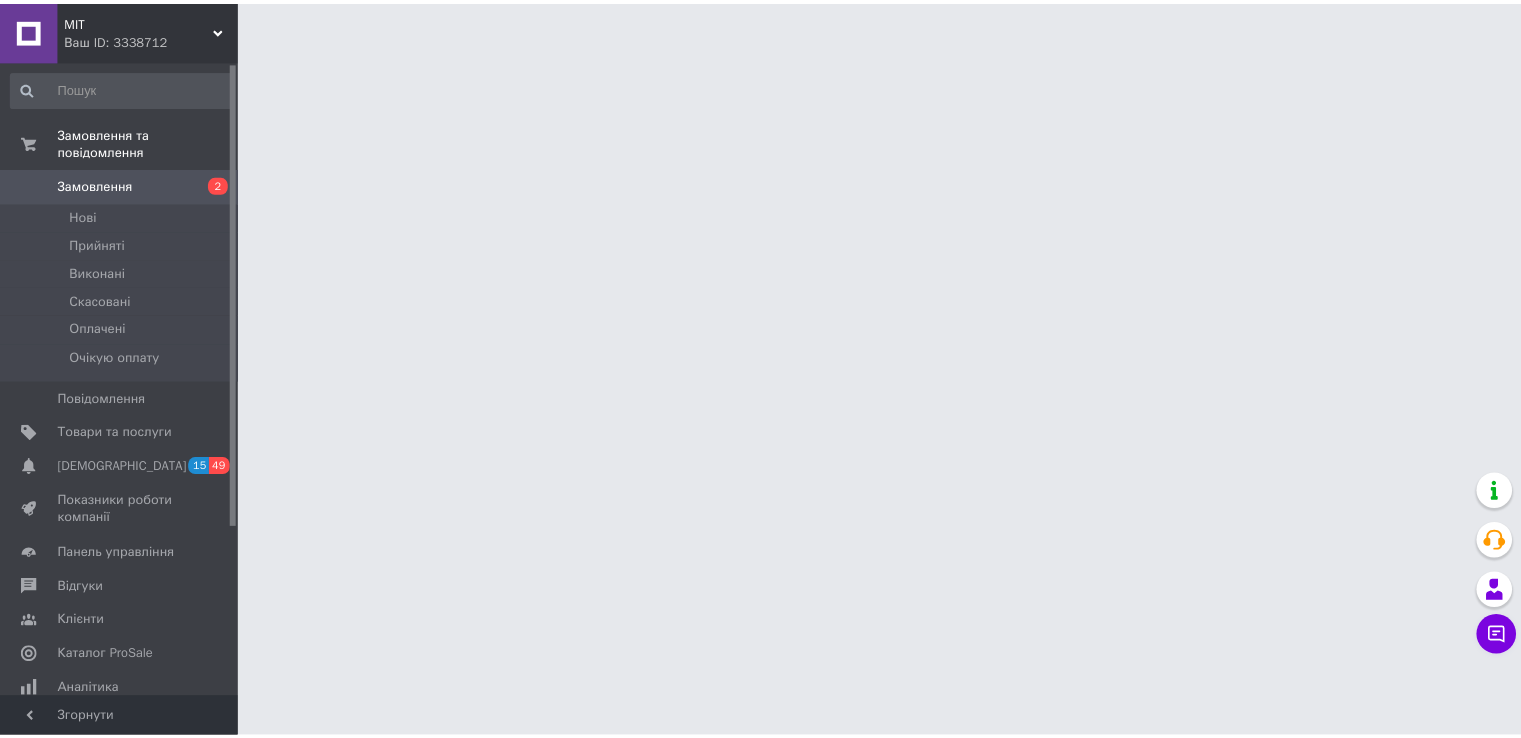 scroll, scrollTop: 0, scrollLeft: 0, axis: both 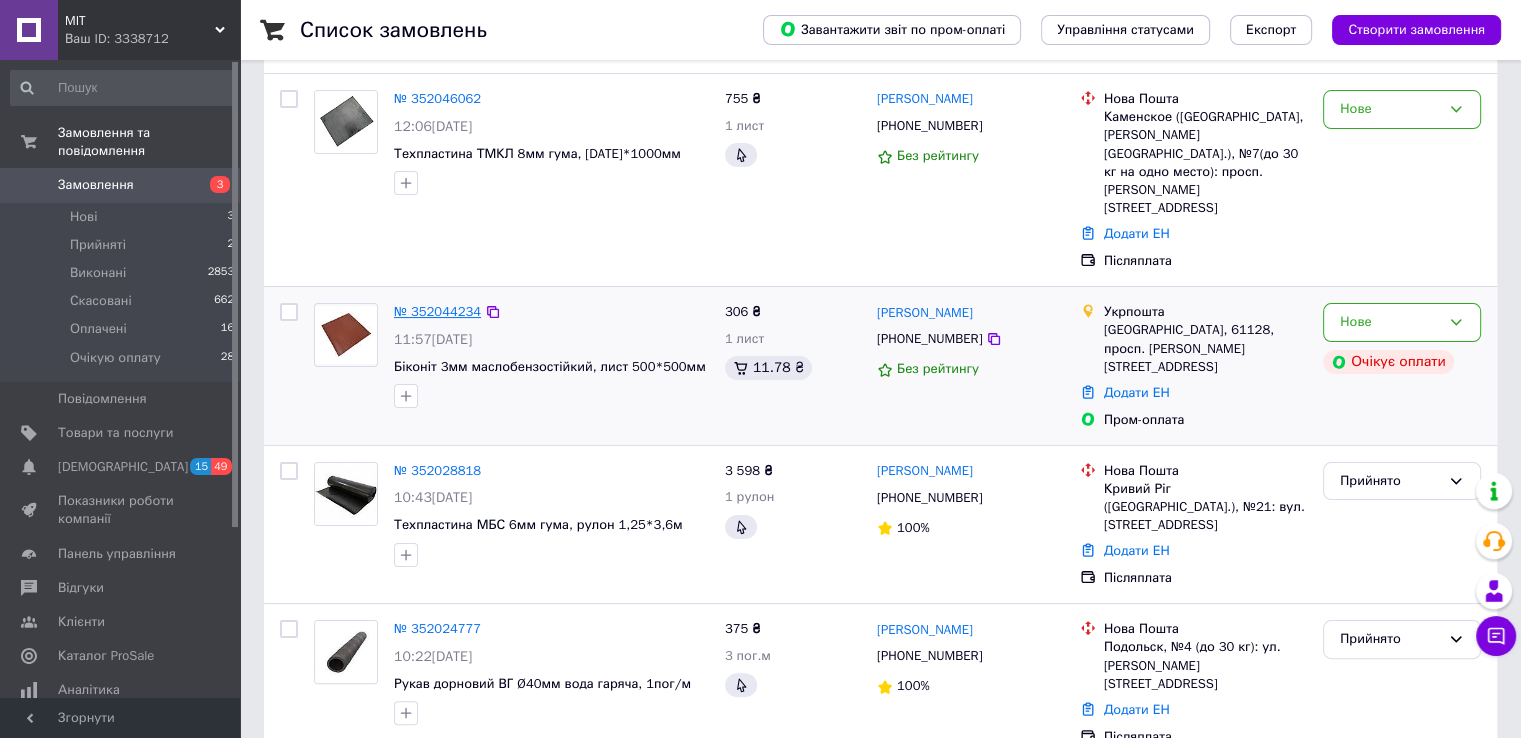 click on "№ 352044234" at bounding box center (437, 311) 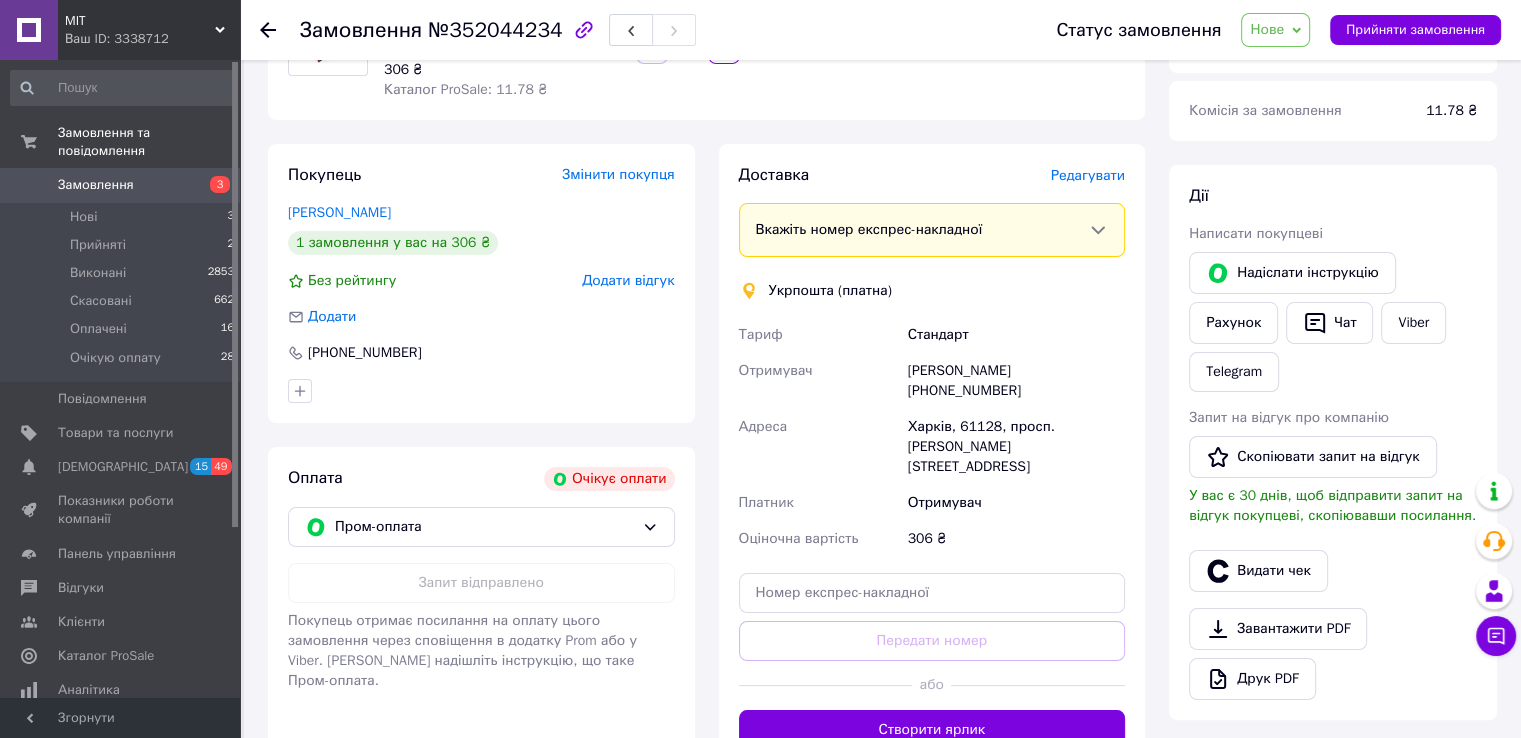scroll, scrollTop: 300, scrollLeft: 0, axis: vertical 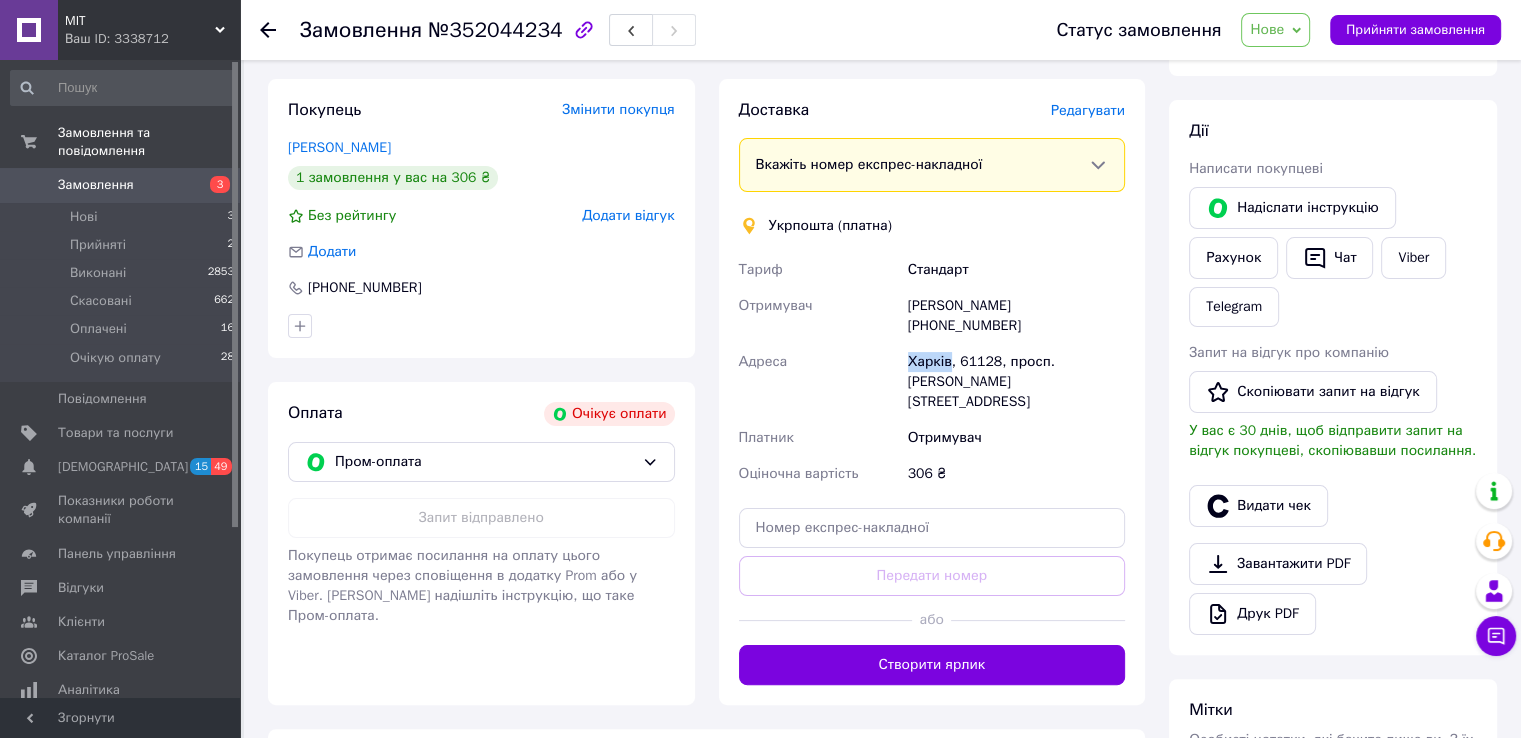 drag, startPoint x: 908, startPoint y: 343, endPoint x: 946, endPoint y: 333, distance: 39.293766 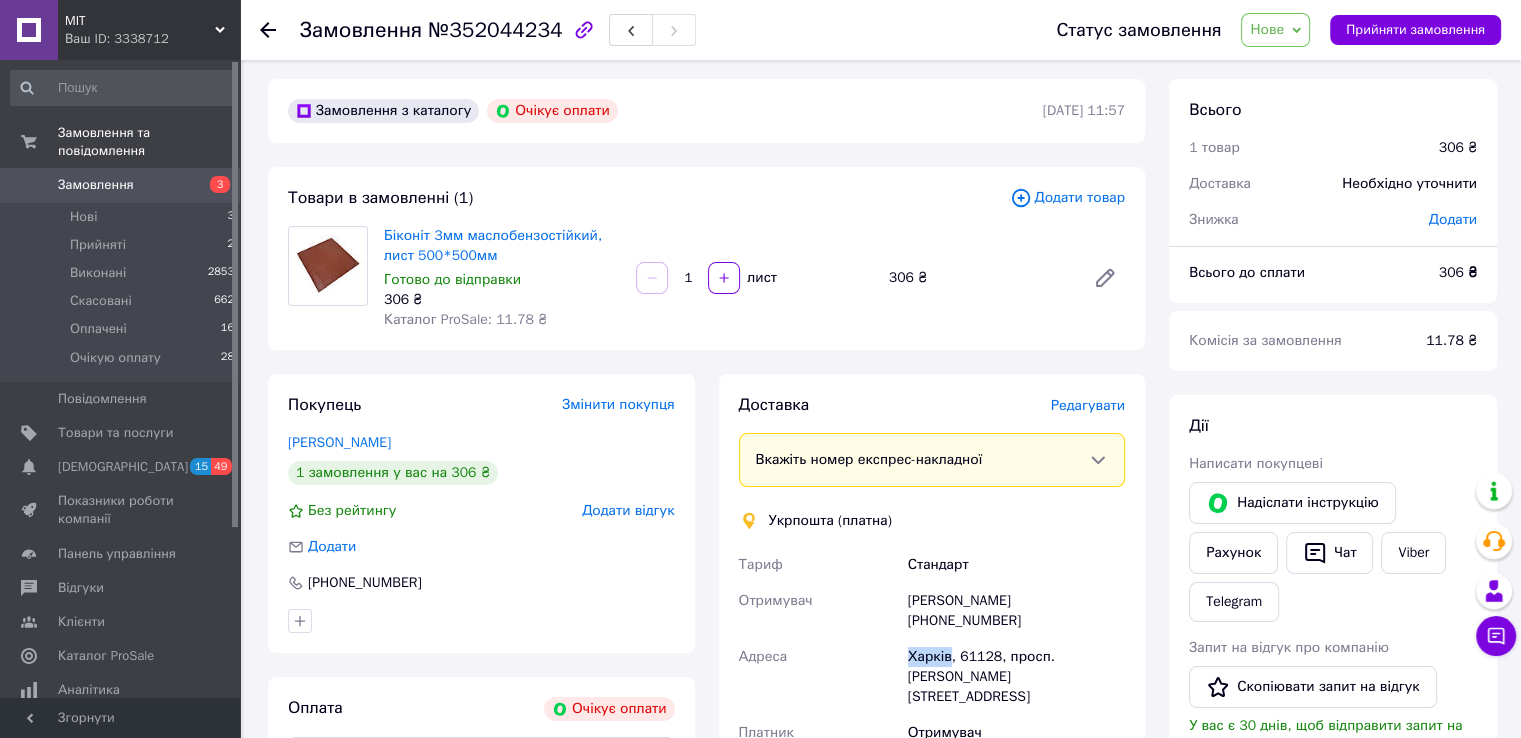 scroll, scrollTop: 0, scrollLeft: 0, axis: both 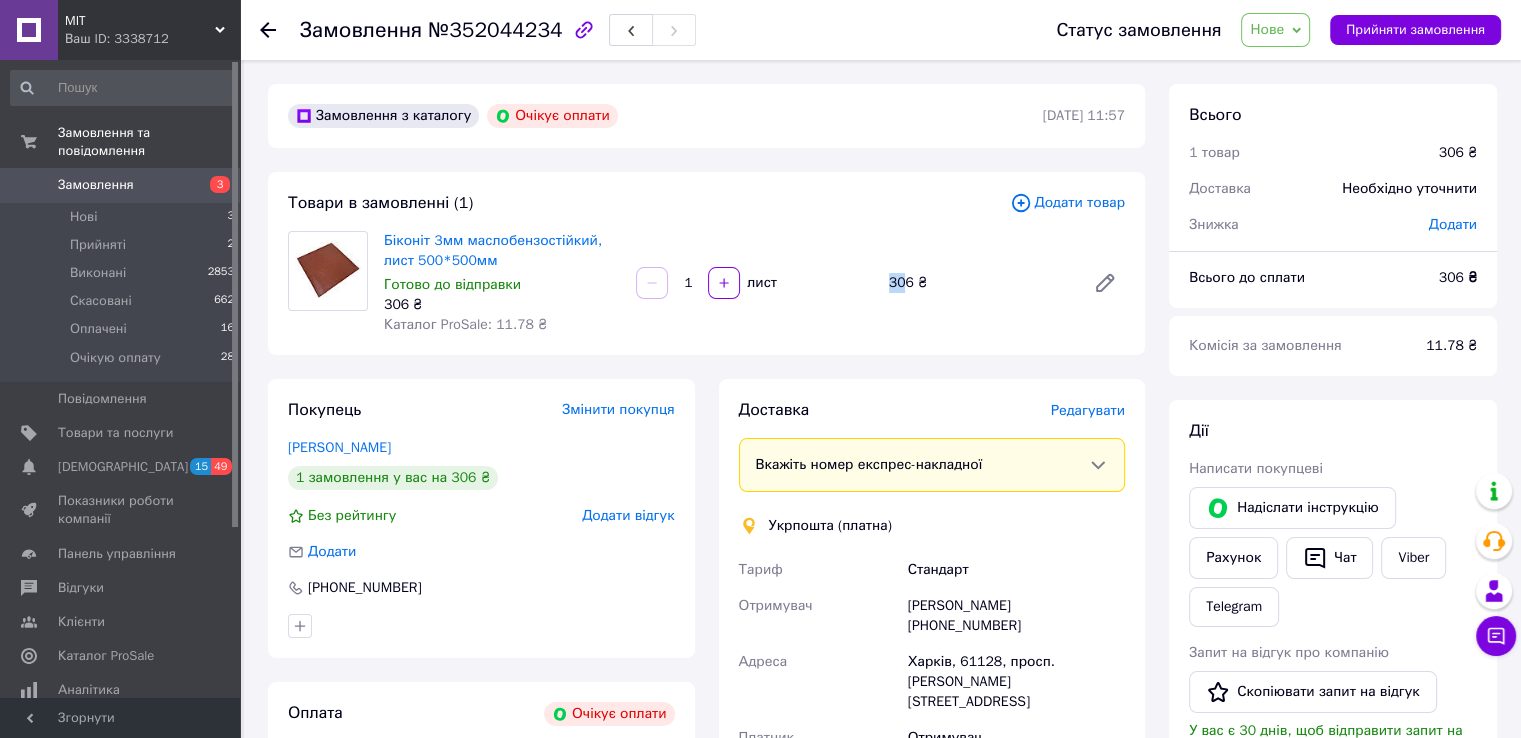 drag, startPoint x: 890, startPoint y: 286, endPoint x: 907, endPoint y: 286, distance: 17 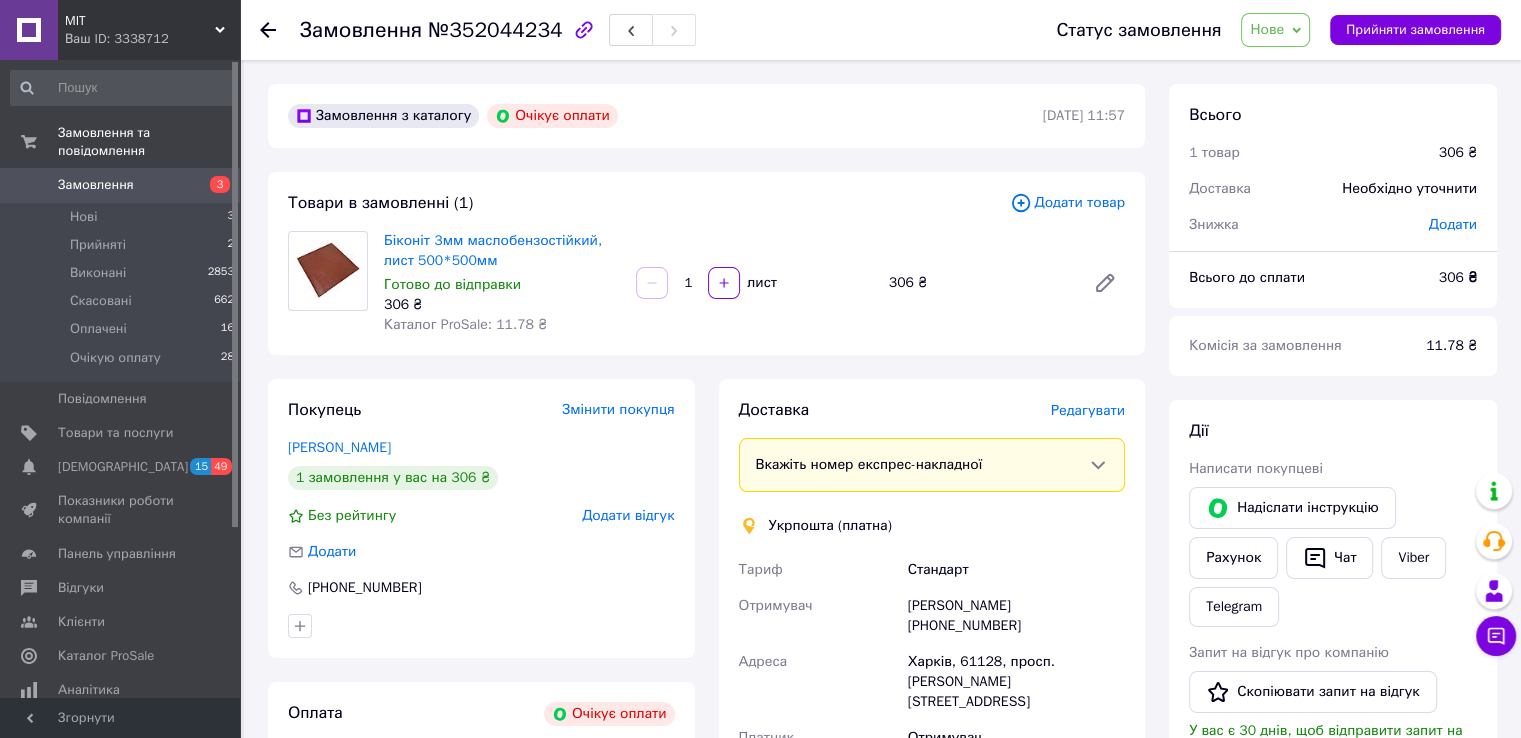 click on "306 ₴" at bounding box center (979, 283) 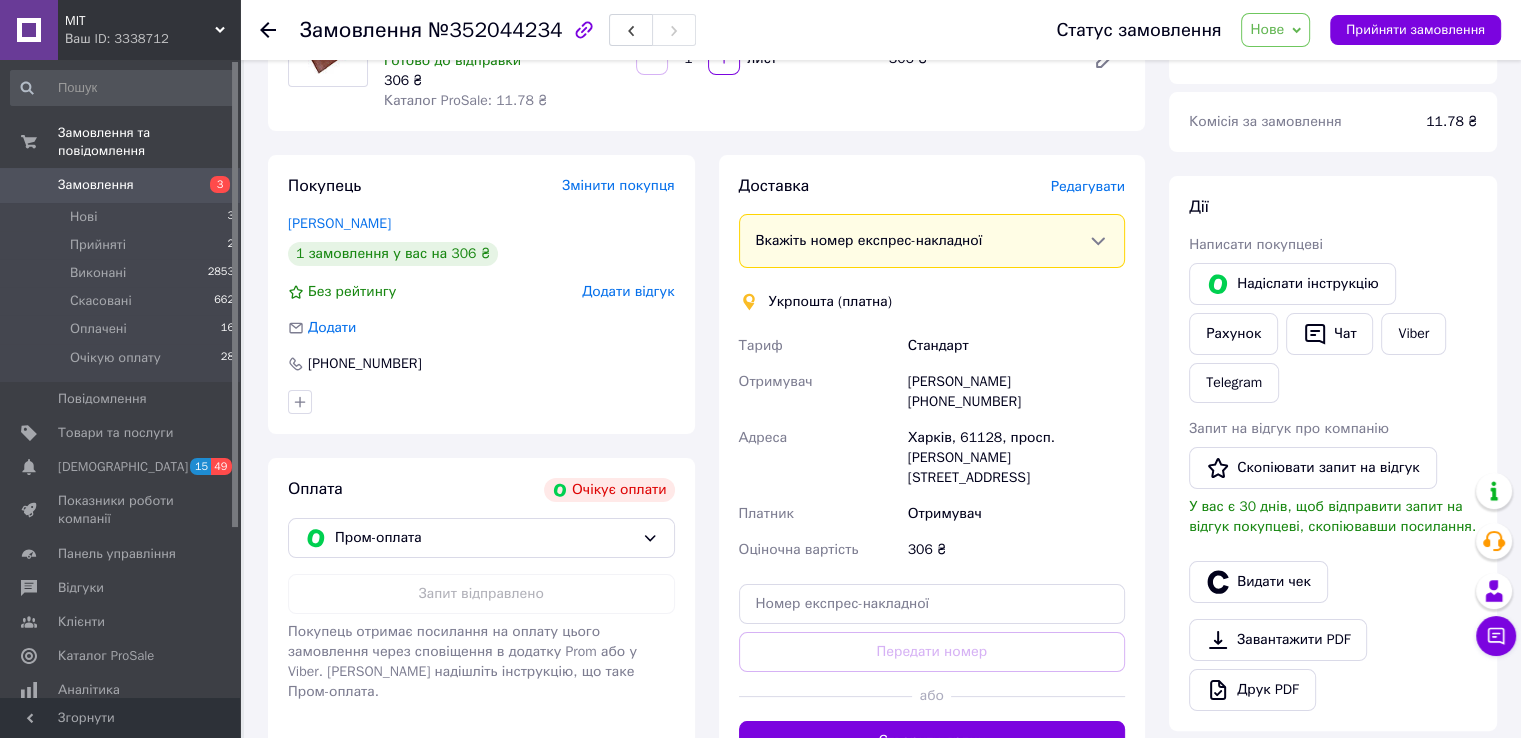 scroll, scrollTop: 300, scrollLeft: 0, axis: vertical 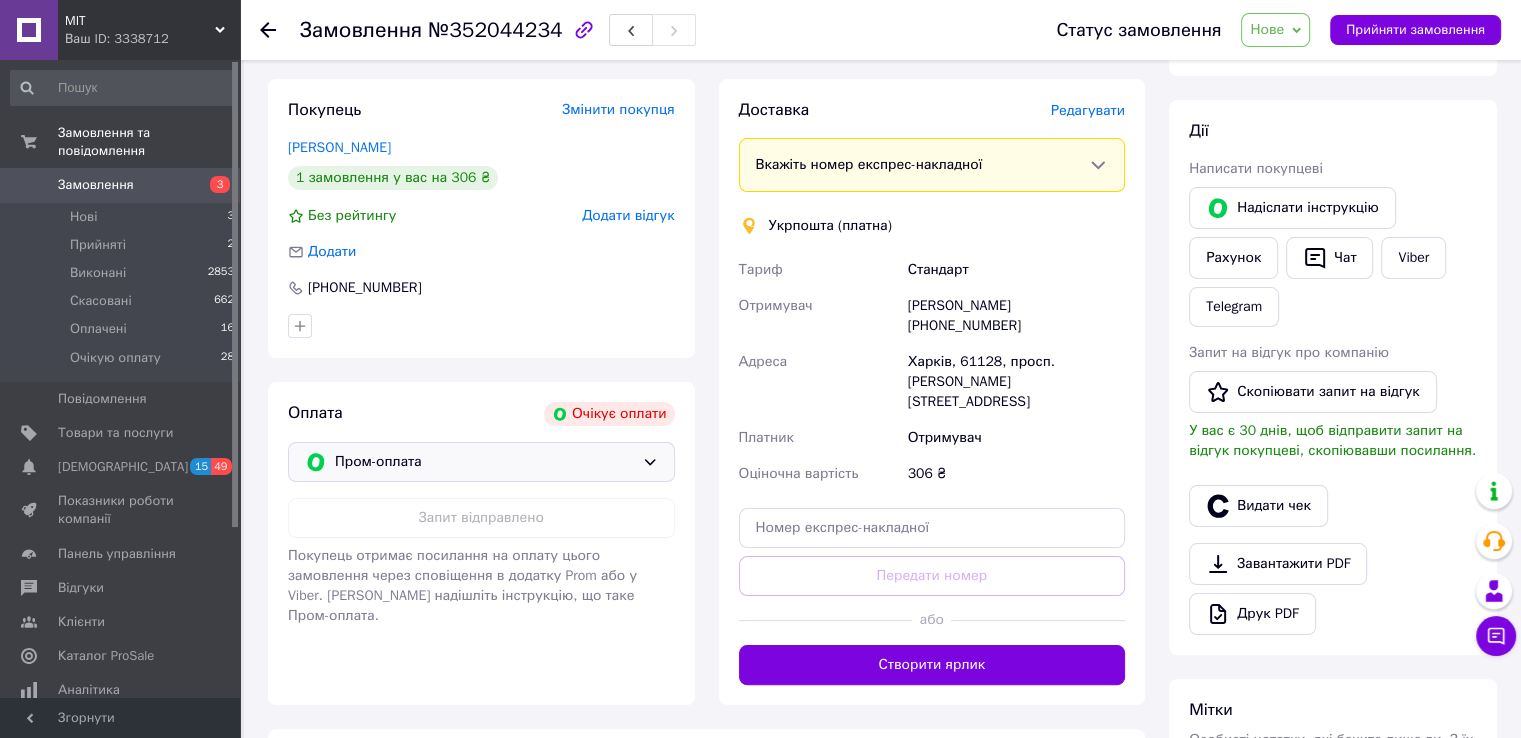 click on "Пром-оплата" at bounding box center (481, 462) 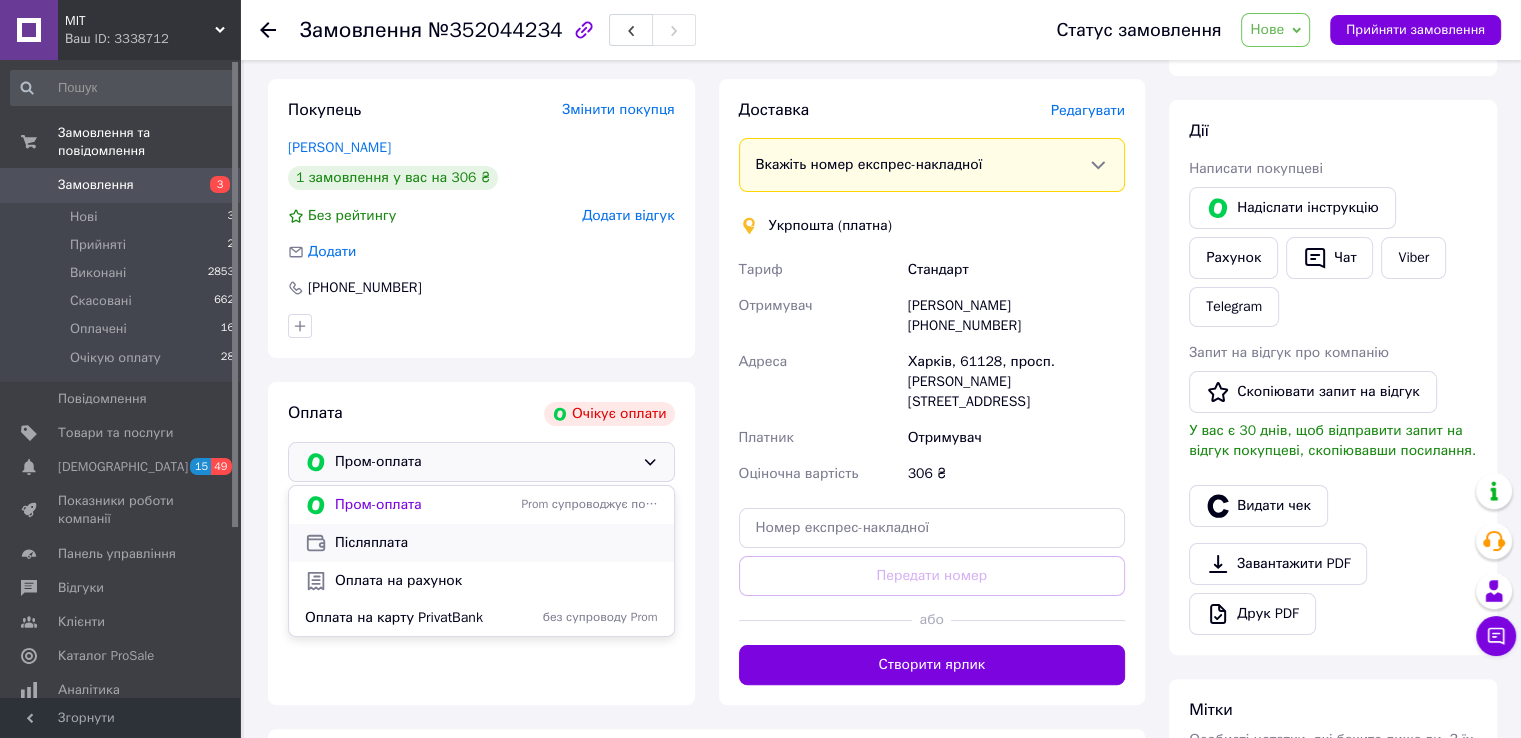 click on "Післяплата" at bounding box center [496, 543] 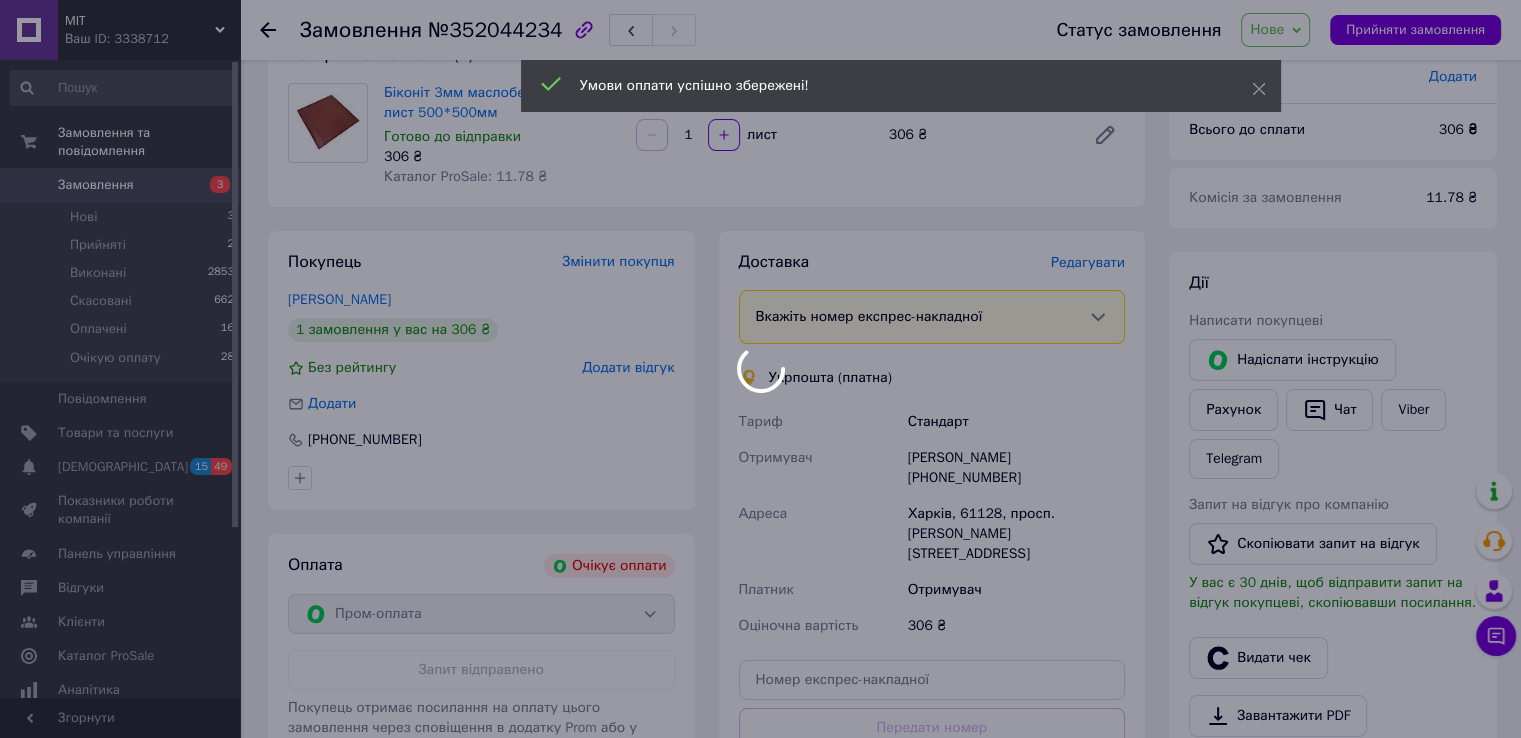 scroll, scrollTop: 200, scrollLeft: 0, axis: vertical 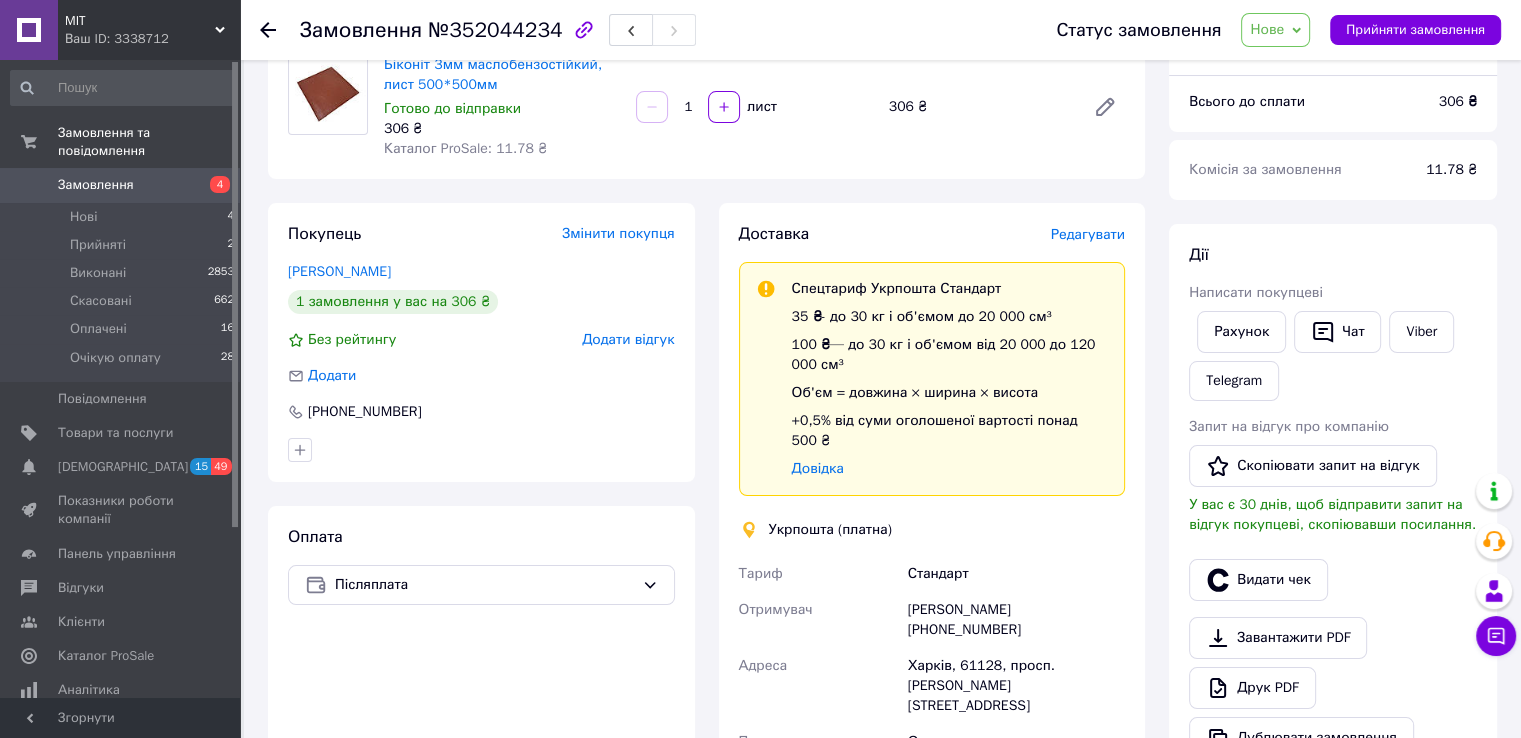 click on "Редагувати" at bounding box center [1088, 234] 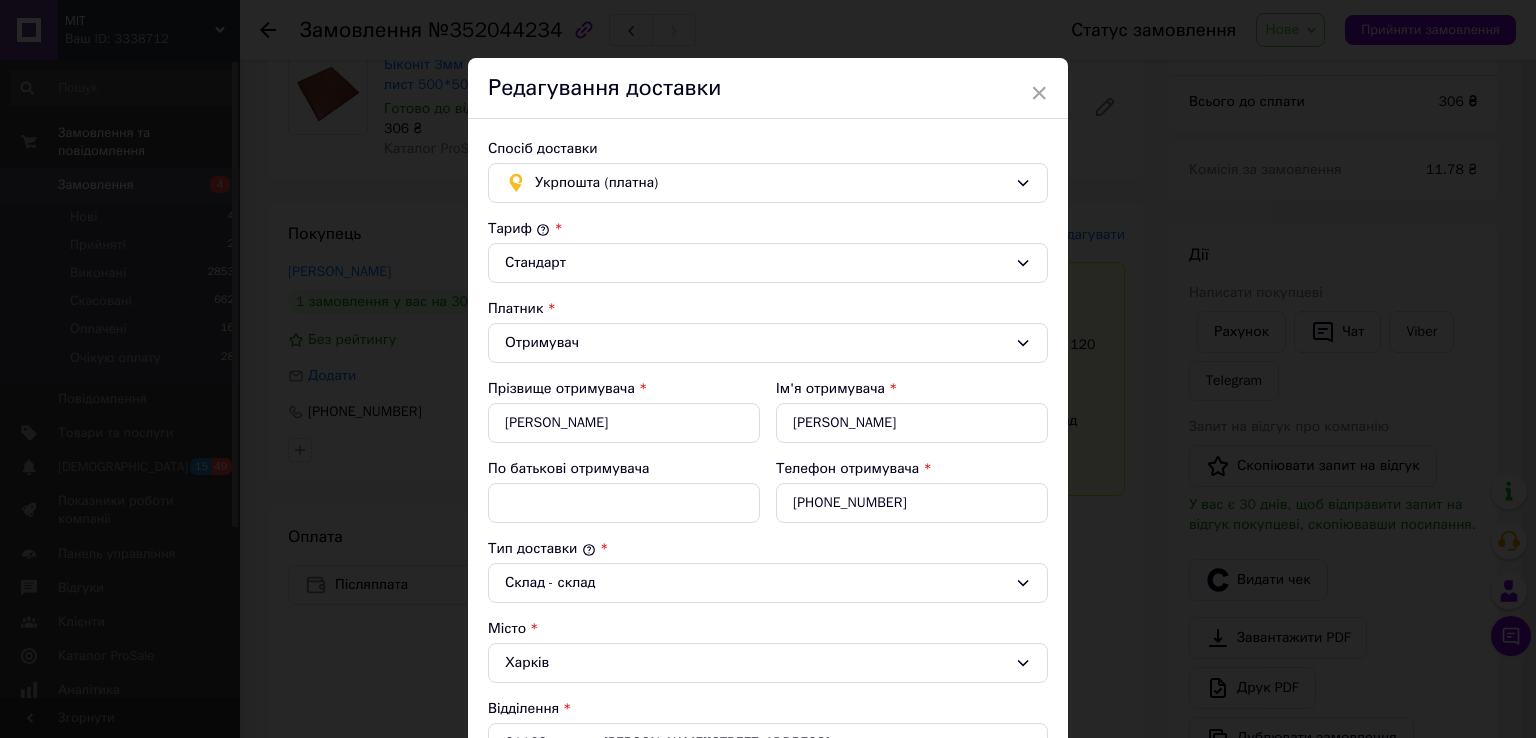 scroll, scrollTop: 0, scrollLeft: 0, axis: both 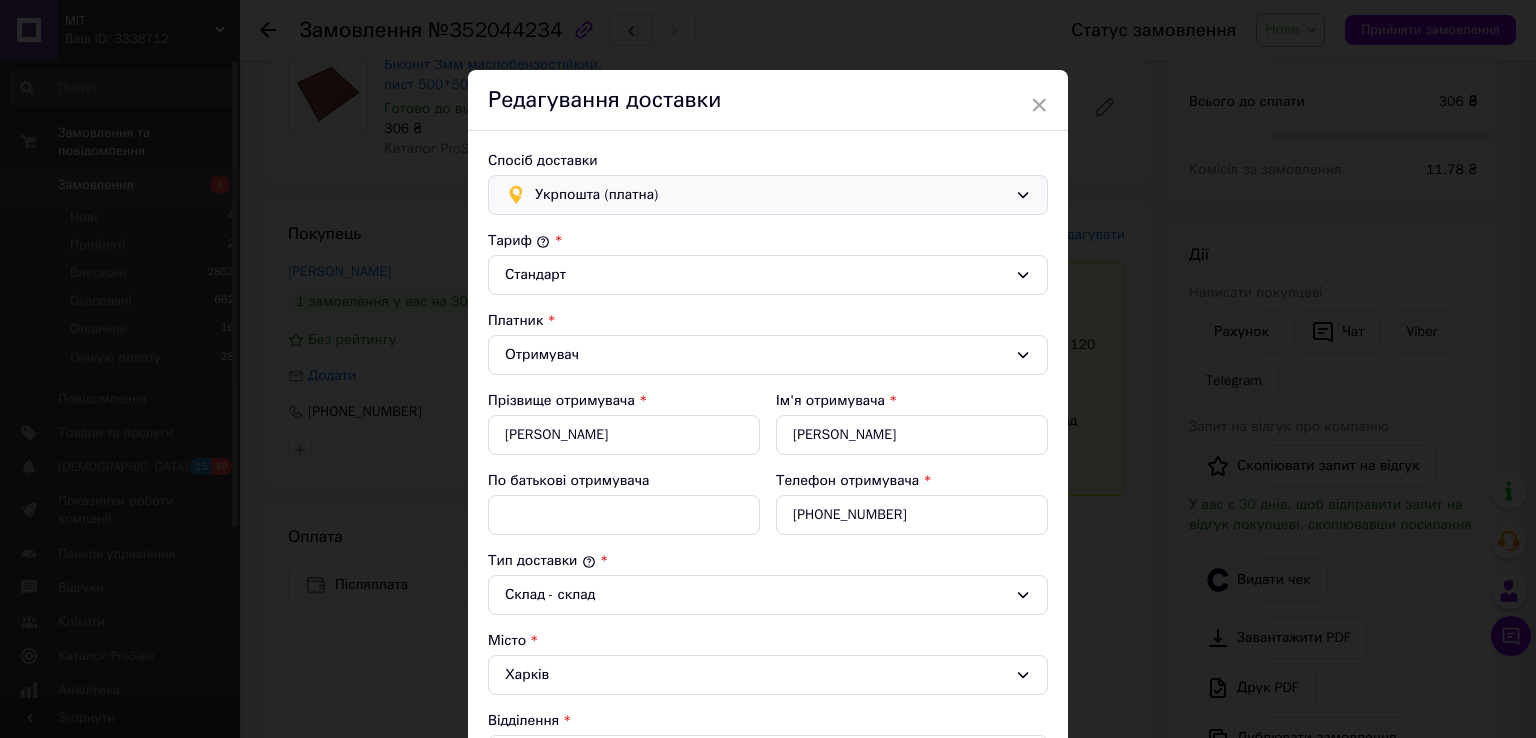 click on "Укрпошта (платна)" at bounding box center [771, 195] 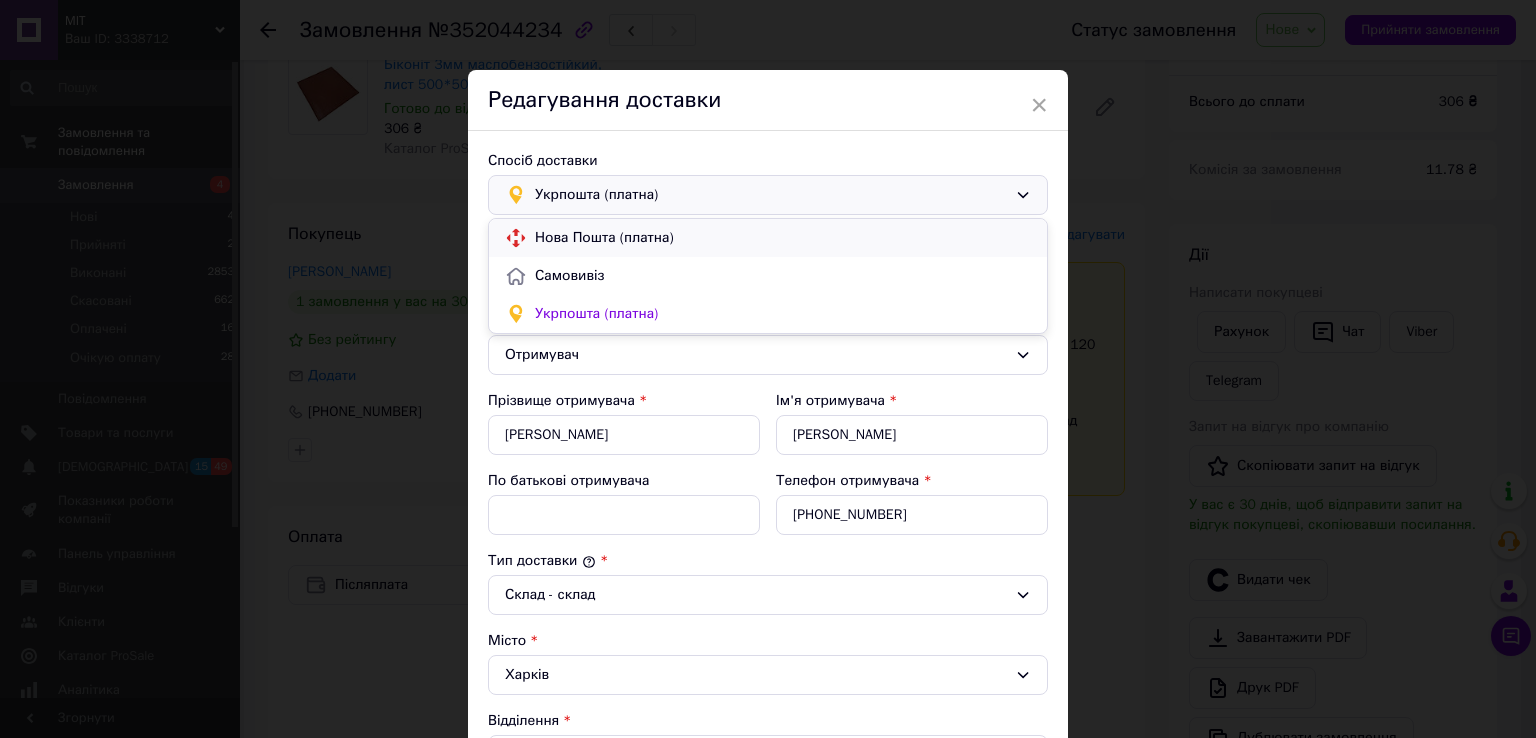 click on "Нова Пошта (платна)" at bounding box center (783, 238) 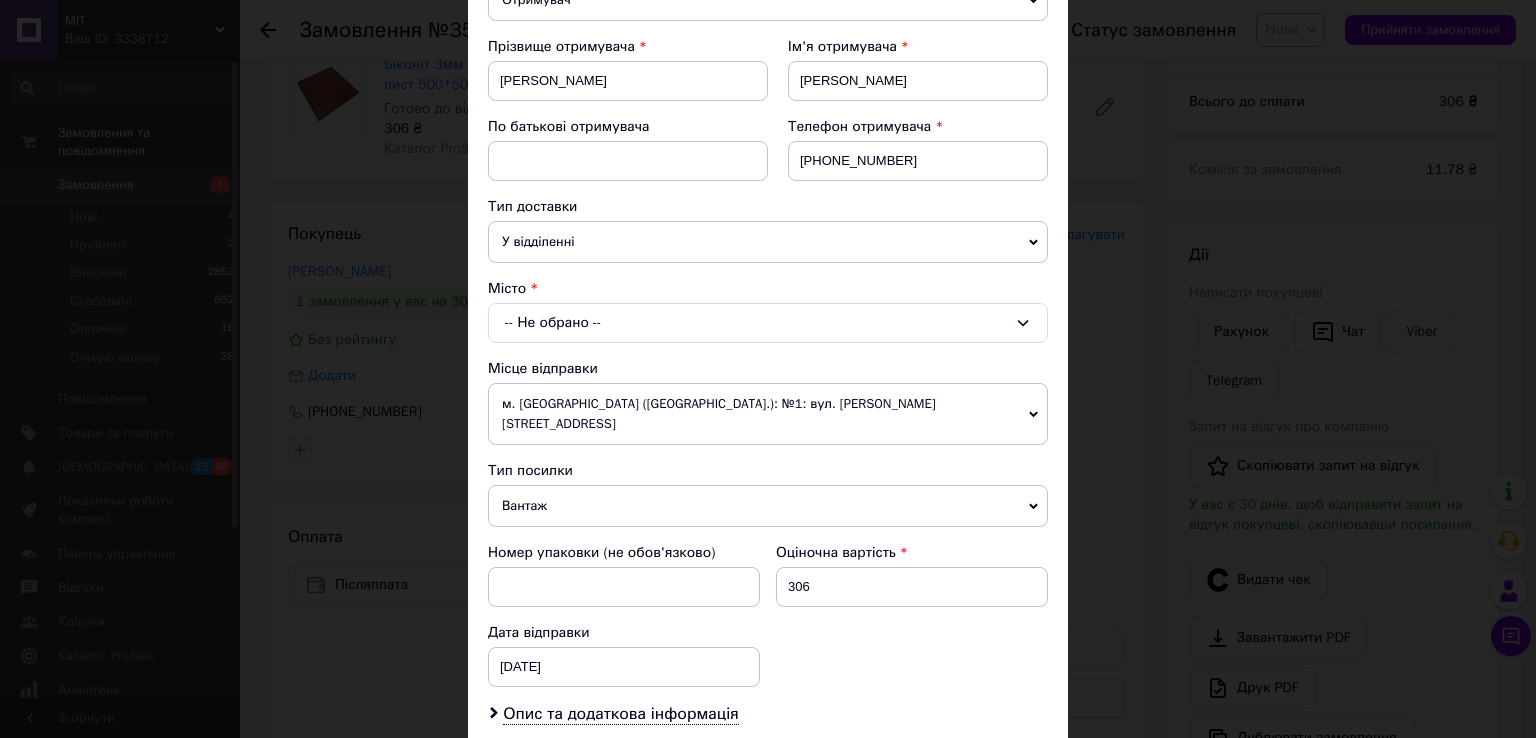 scroll, scrollTop: 300, scrollLeft: 0, axis: vertical 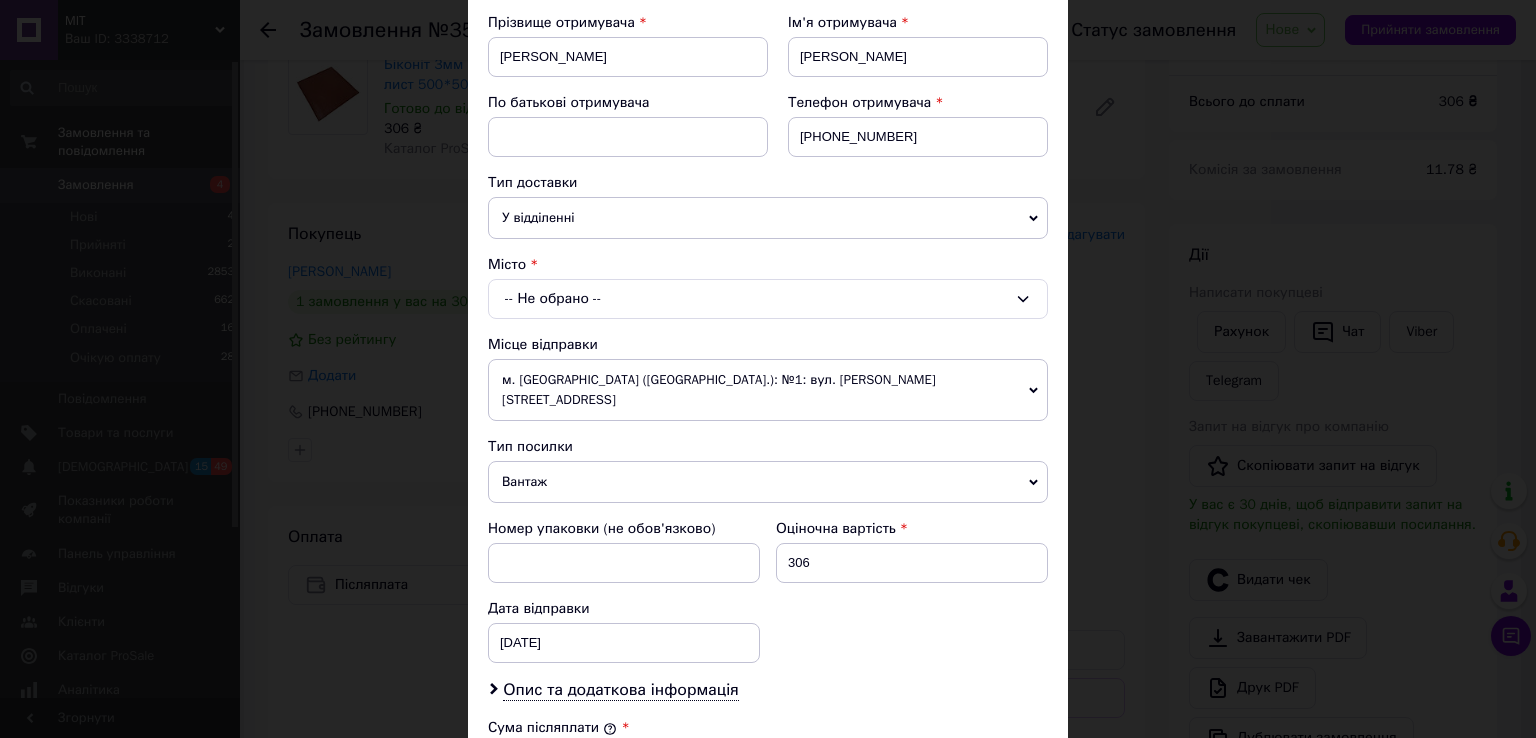 click on "-- Не обрано --" at bounding box center [768, 299] 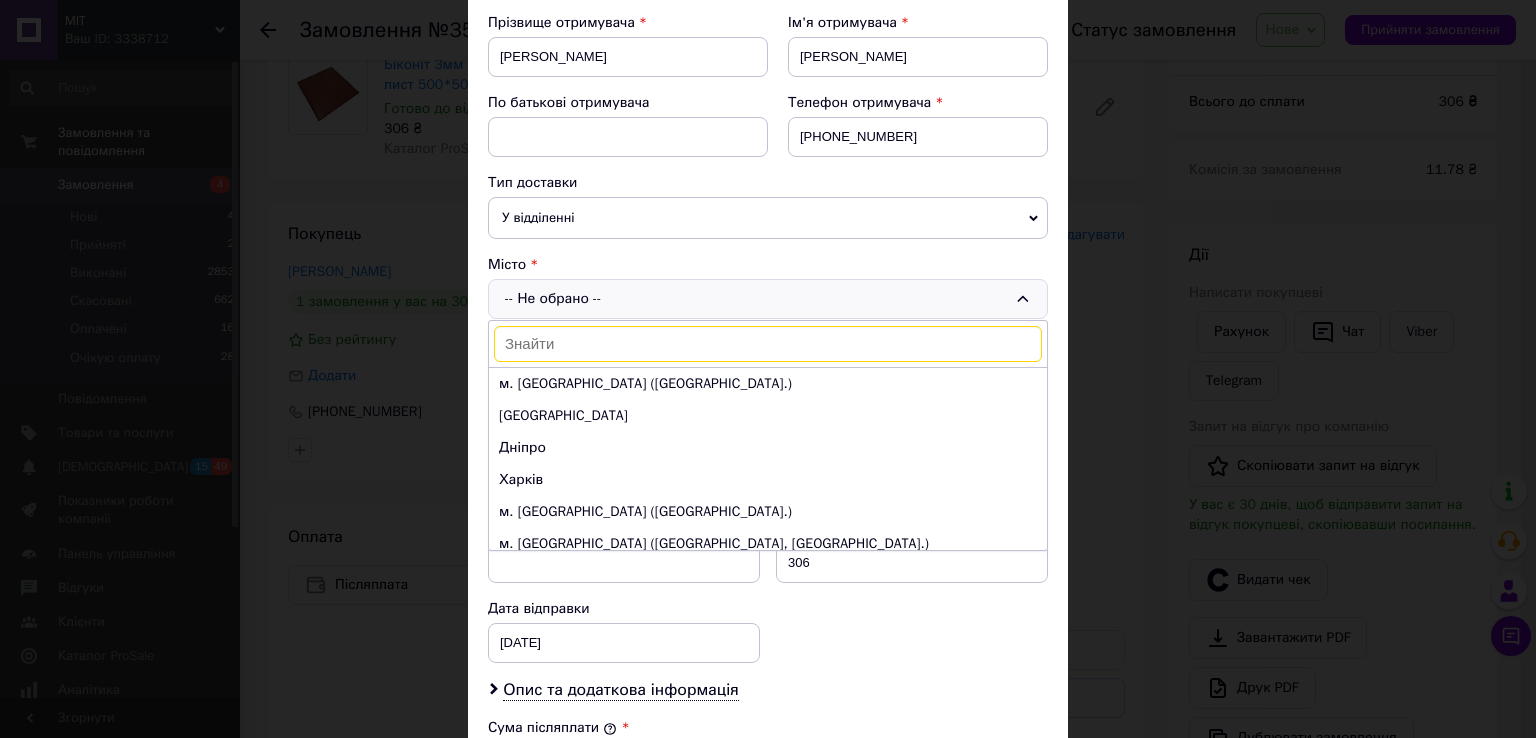 paste on "Харків" 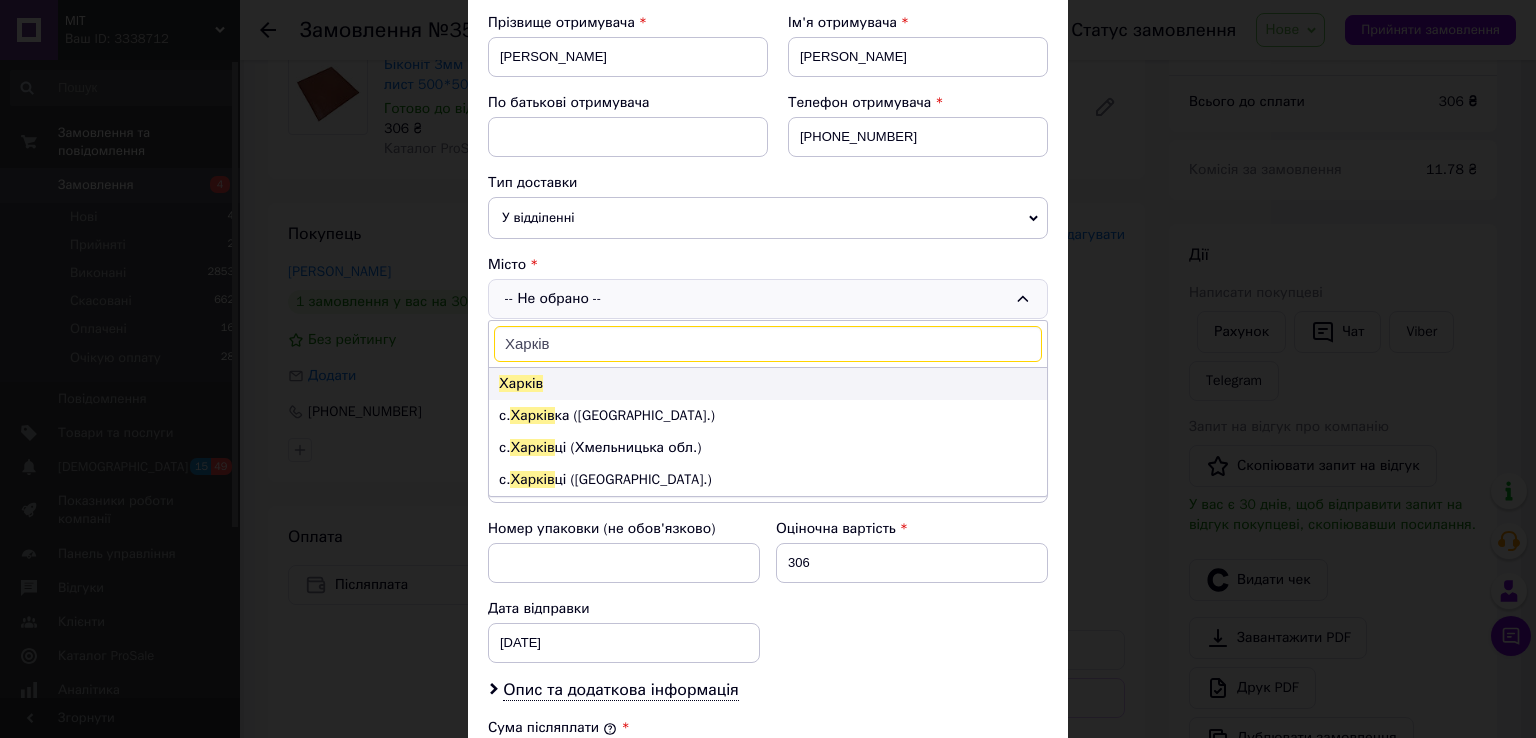 type on "Харків" 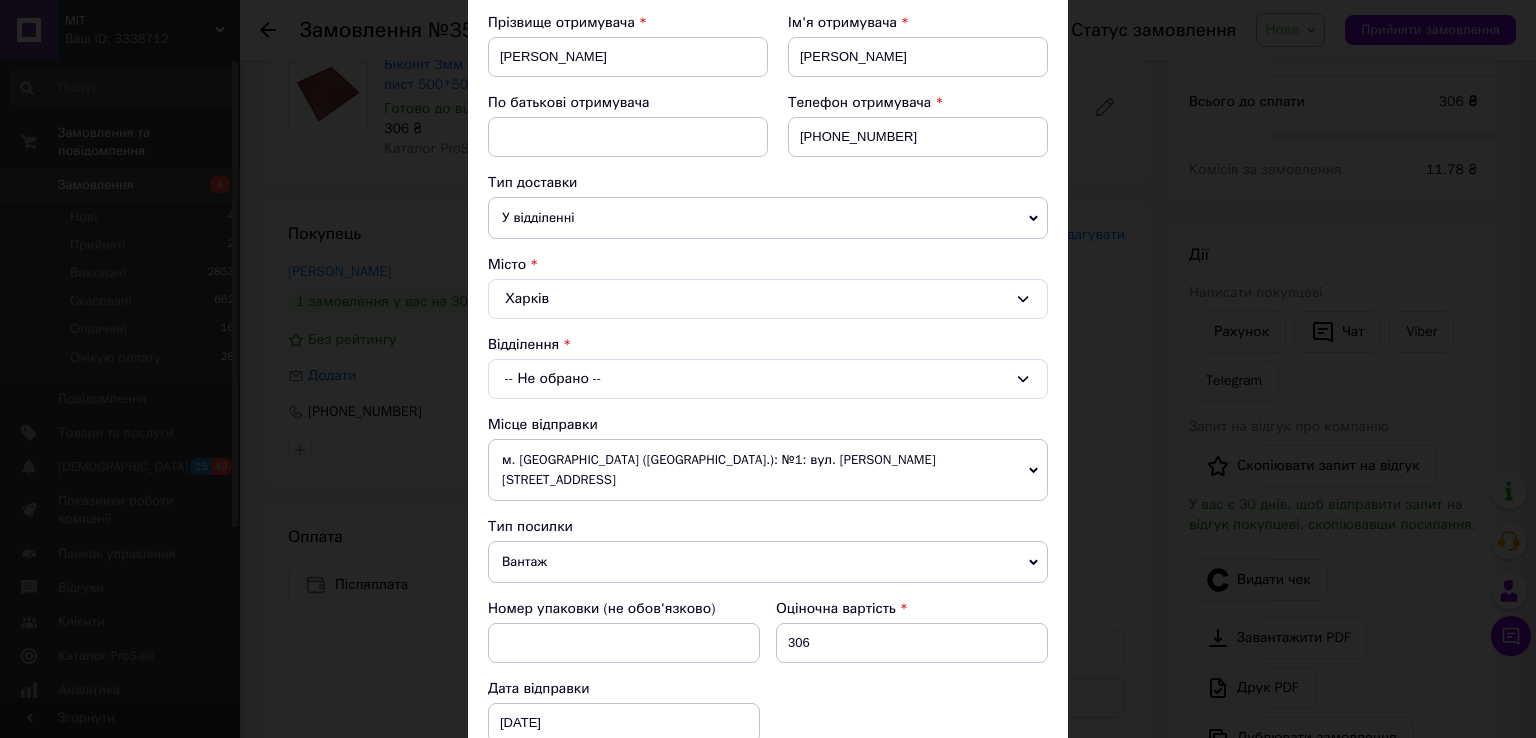 click on "-- Не обрано --" at bounding box center (768, 379) 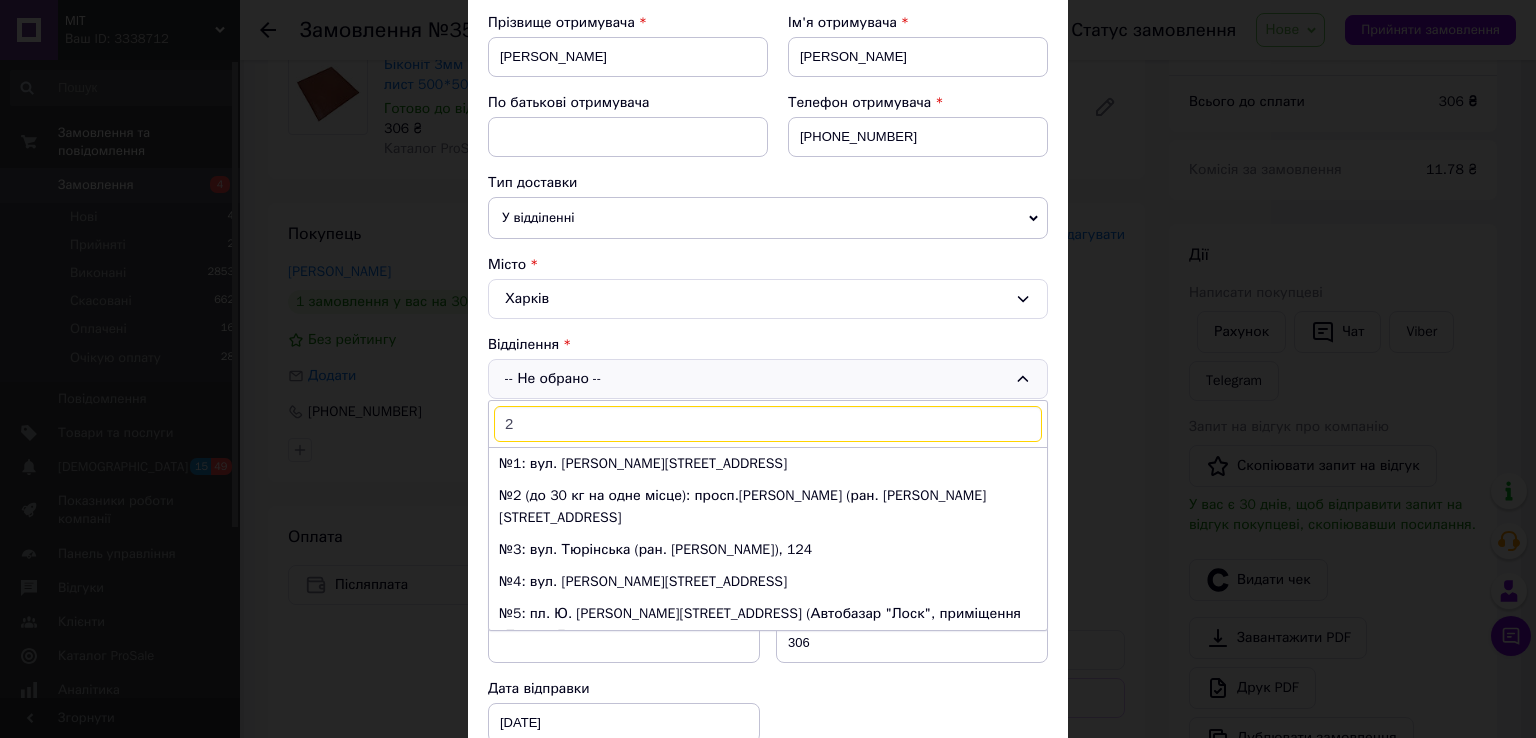 type on "20" 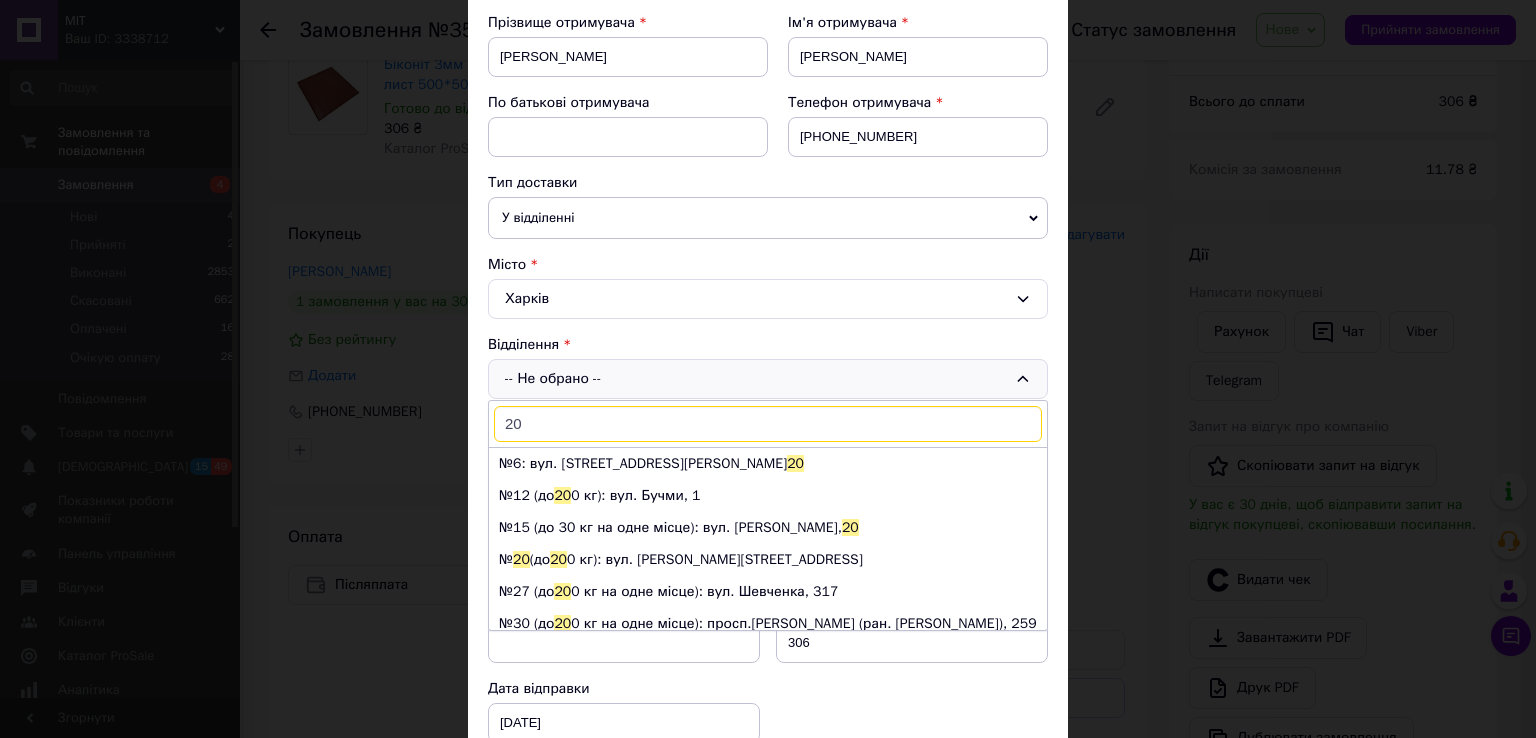 drag, startPoint x: 523, startPoint y: 417, endPoint x: 490, endPoint y: 420, distance: 33.13608 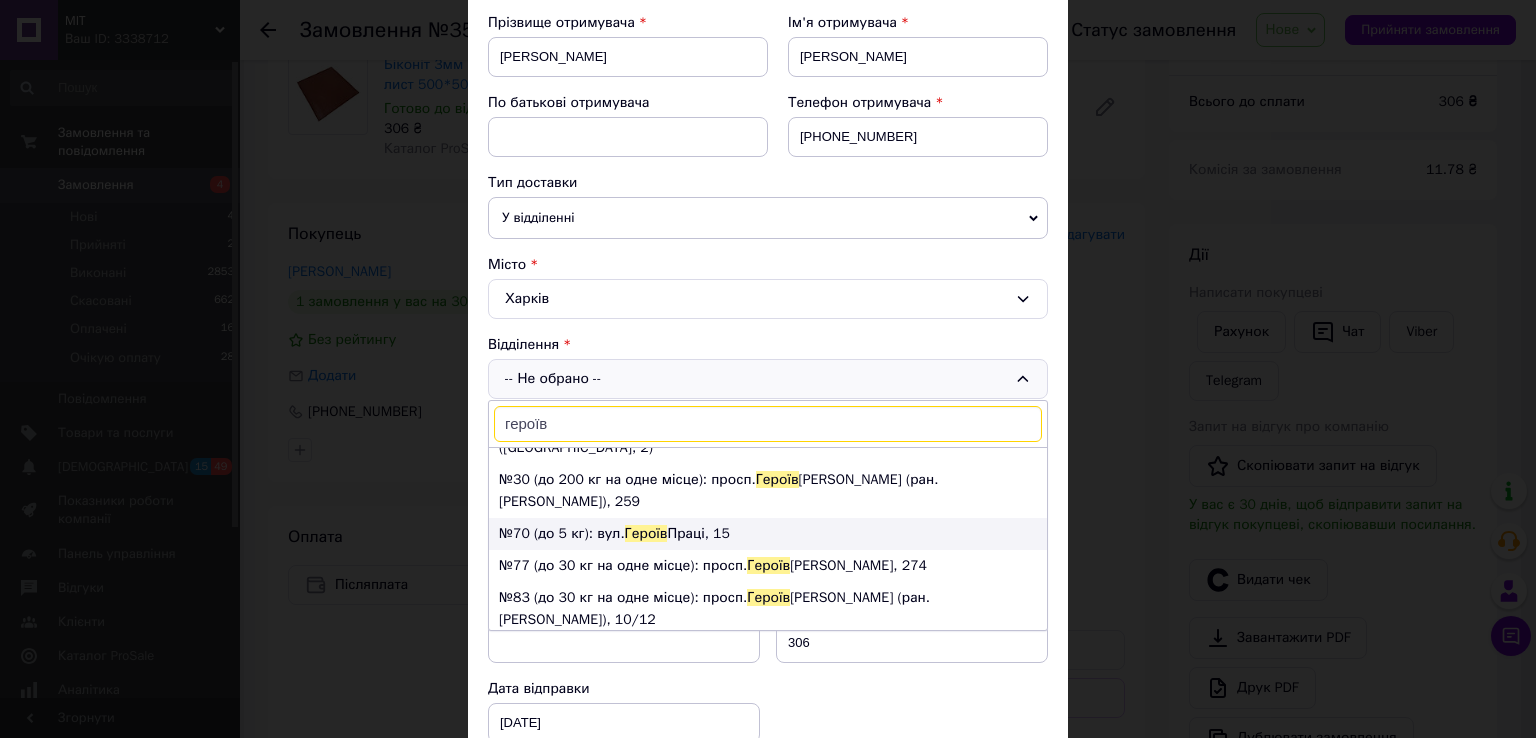 scroll, scrollTop: 100, scrollLeft: 0, axis: vertical 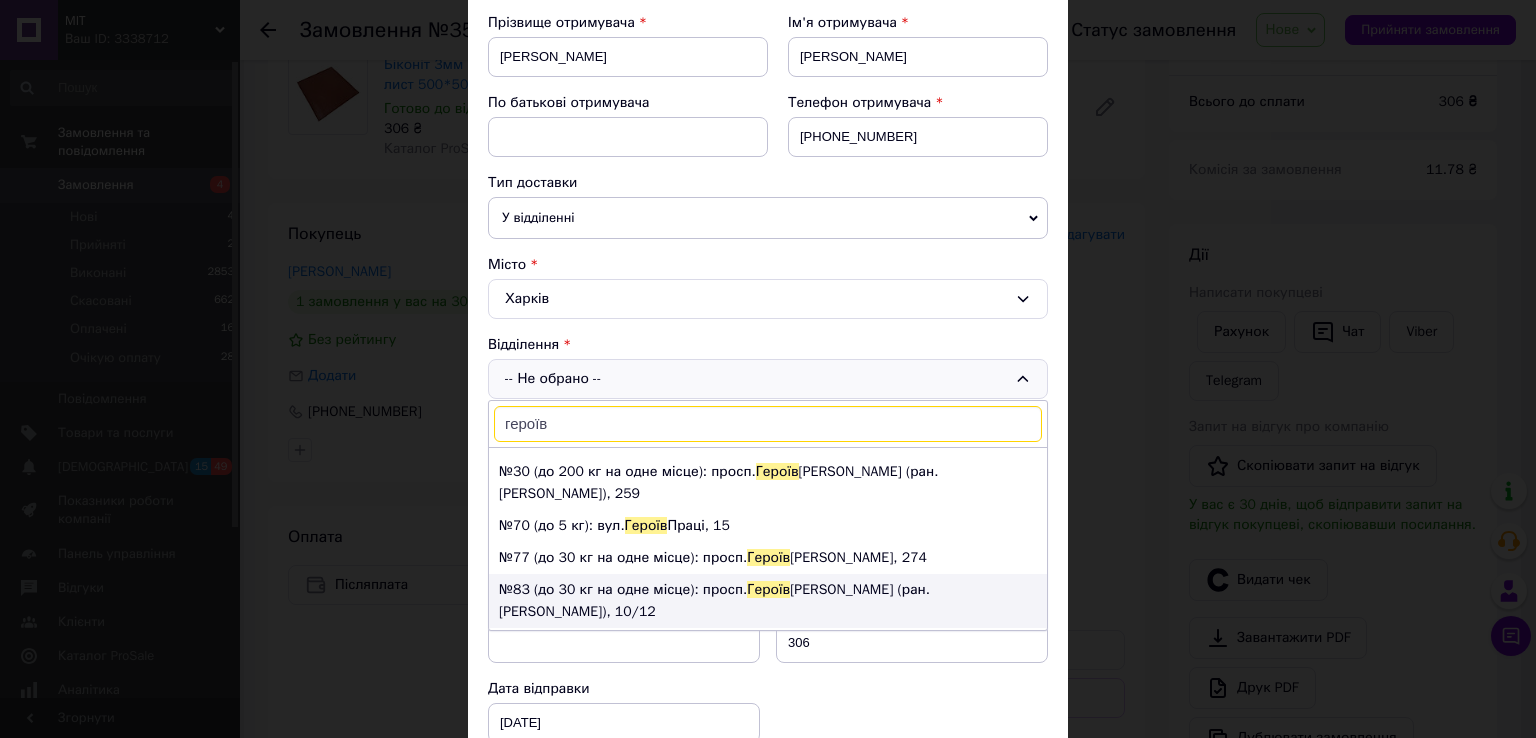 type on "героїв" 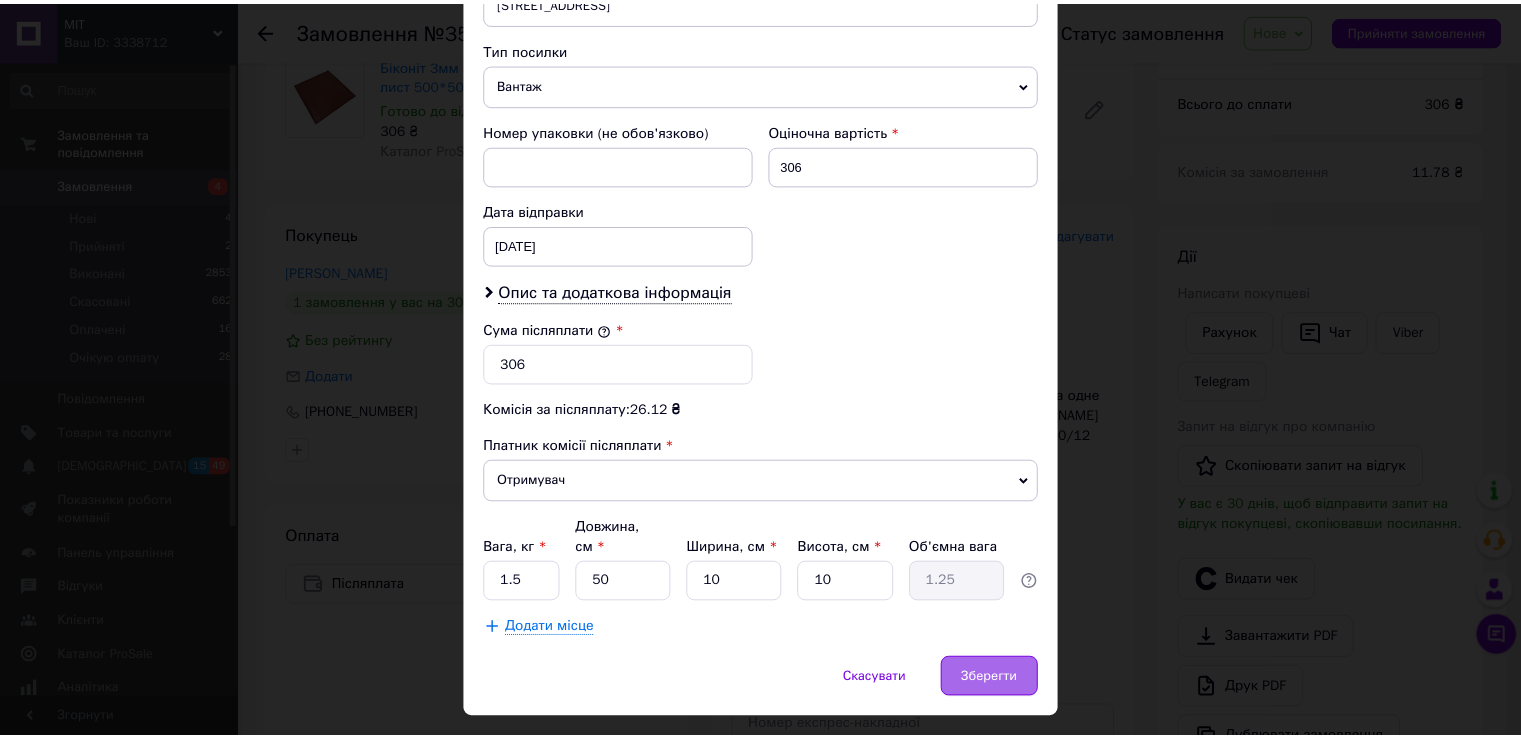 scroll, scrollTop: 804, scrollLeft: 0, axis: vertical 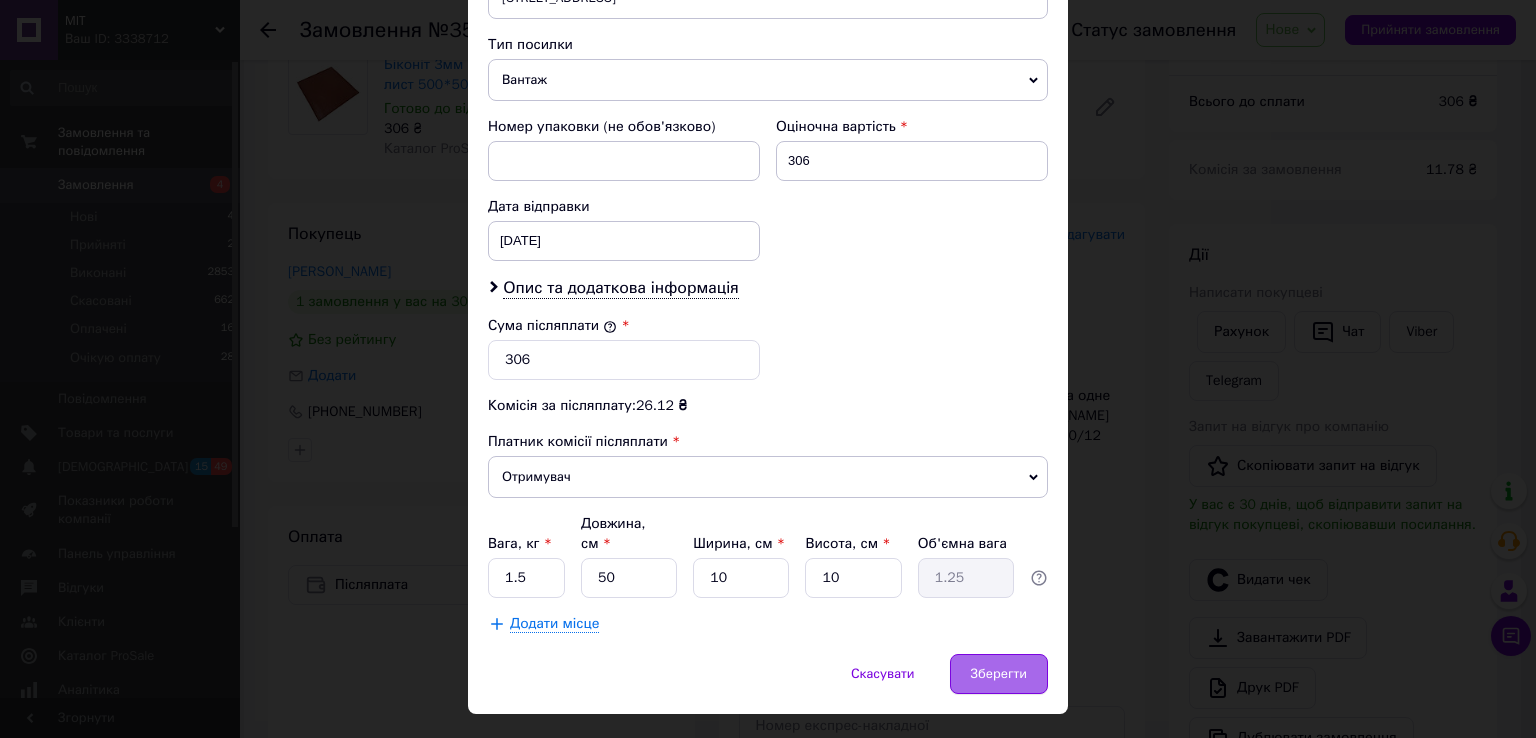 click on "Зберегти" at bounding box center (999, 674) 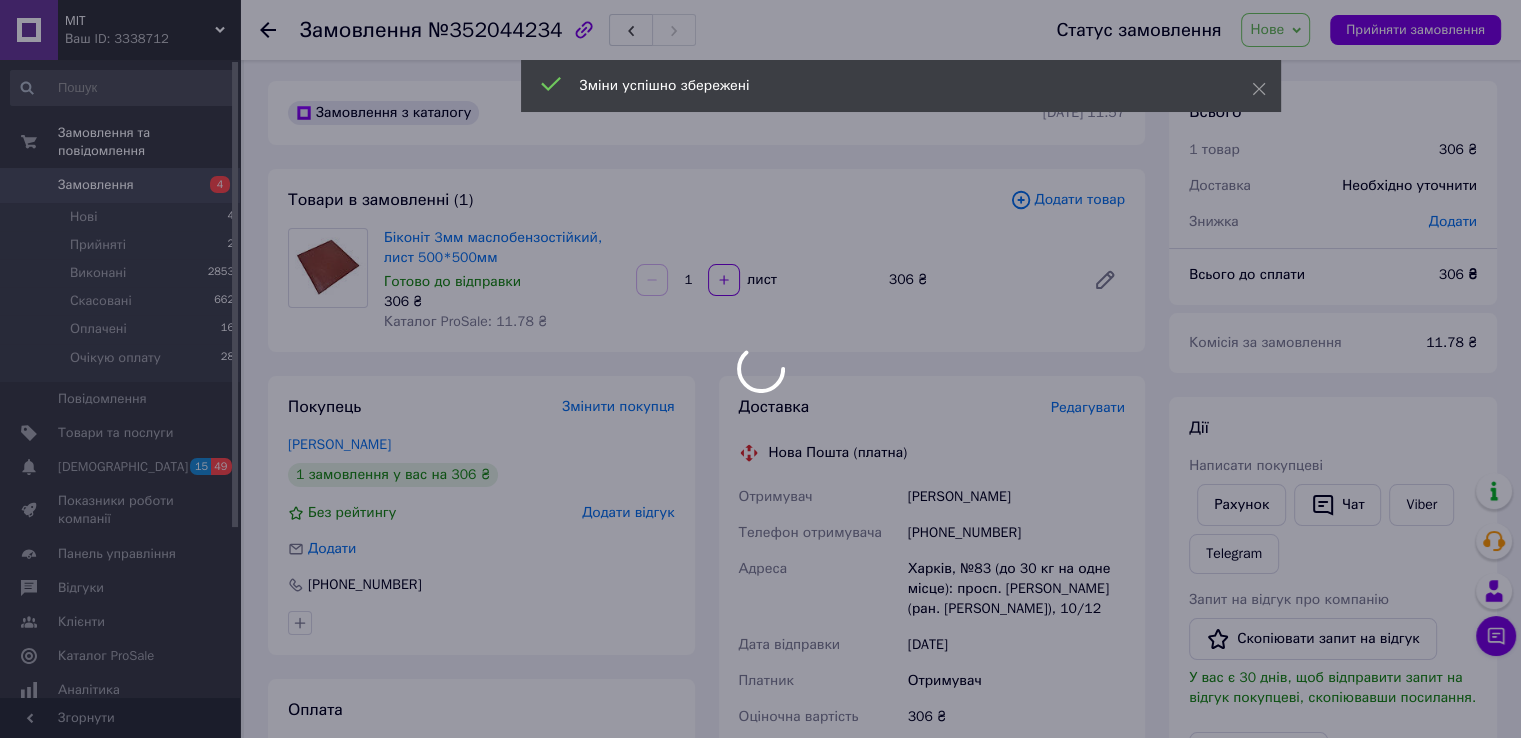 scroll, scrollTop: 0, scrollLeft: 0, axis: both 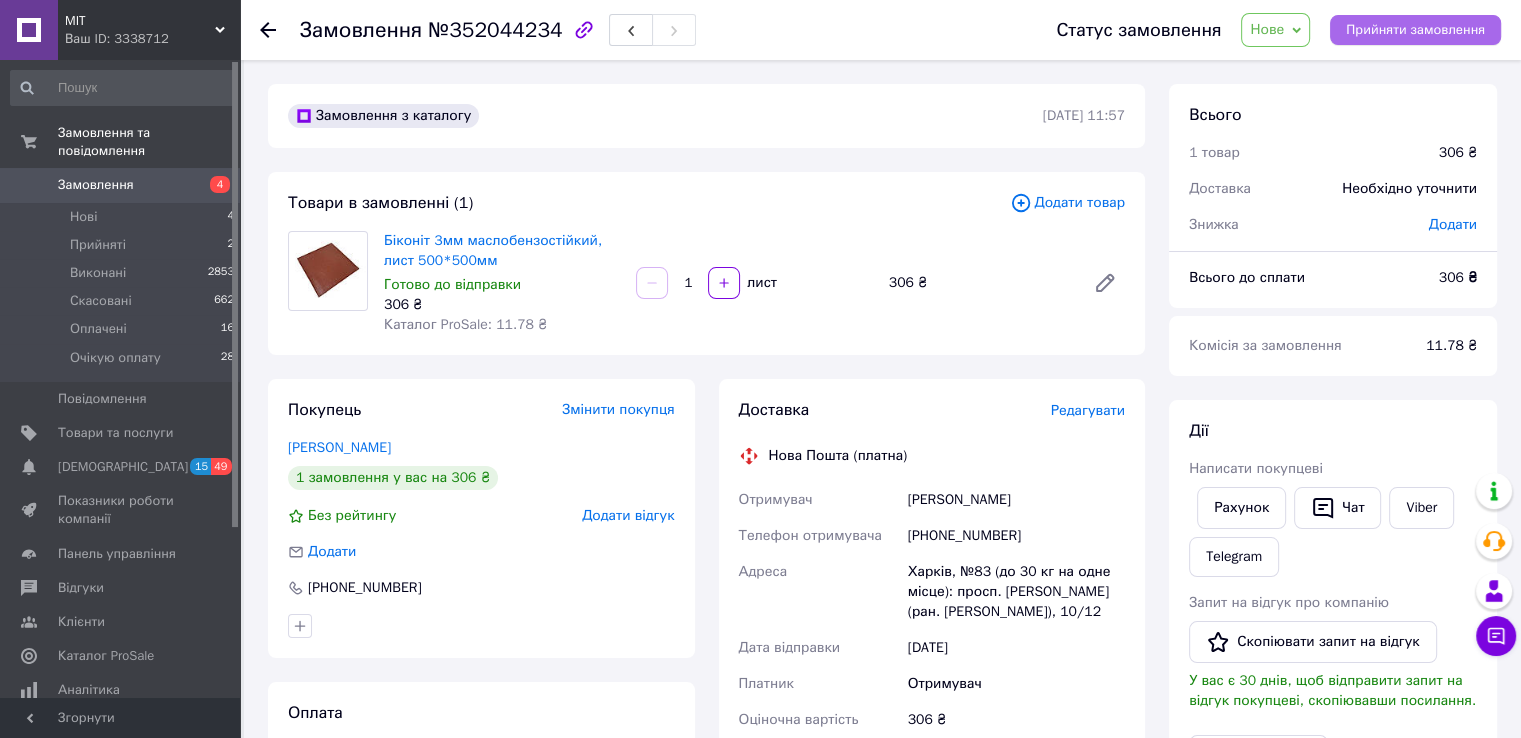 click on "Прийняти замовлення" at bounding box center [1415, 30] 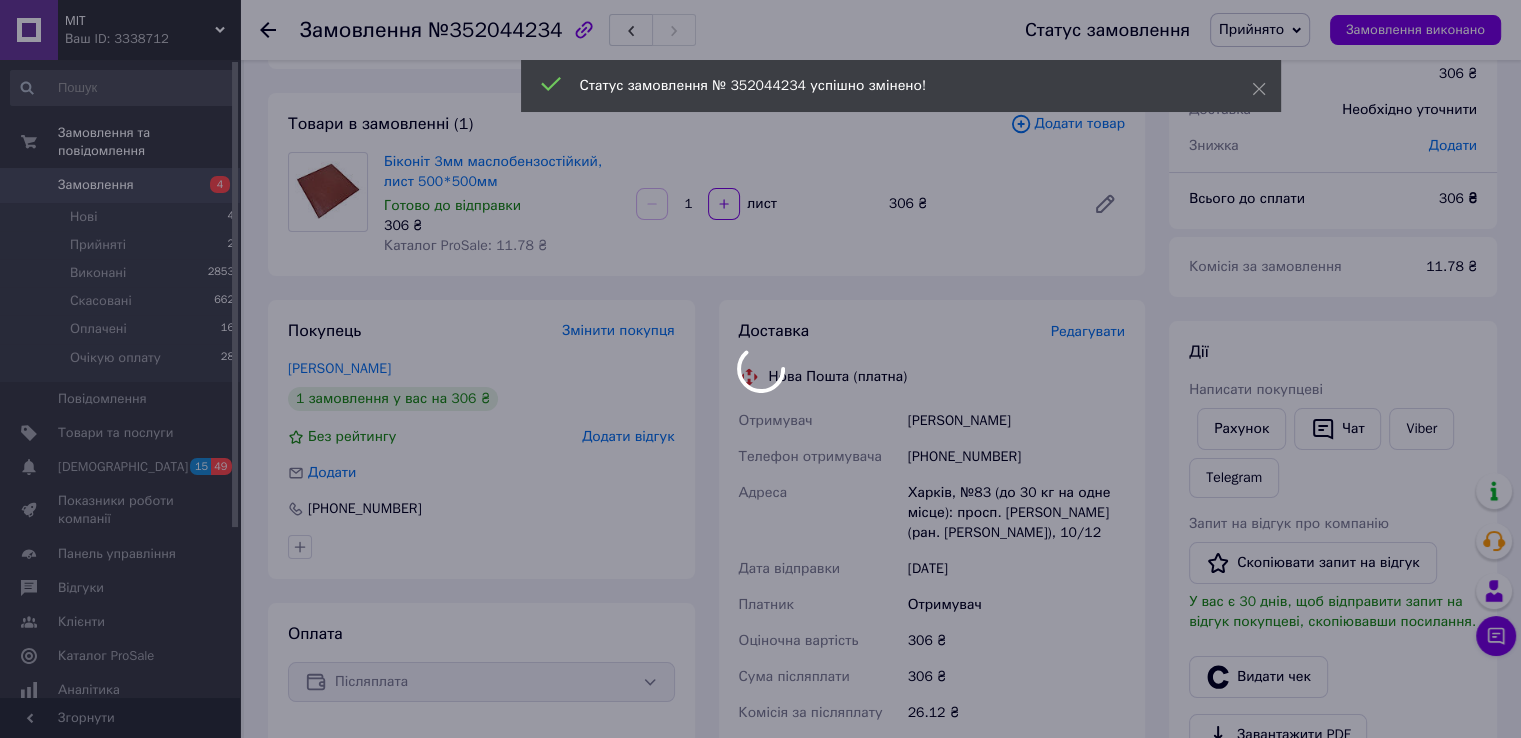 scroll, scrollTop: 100, scrollLeft: 0, axis: vertical 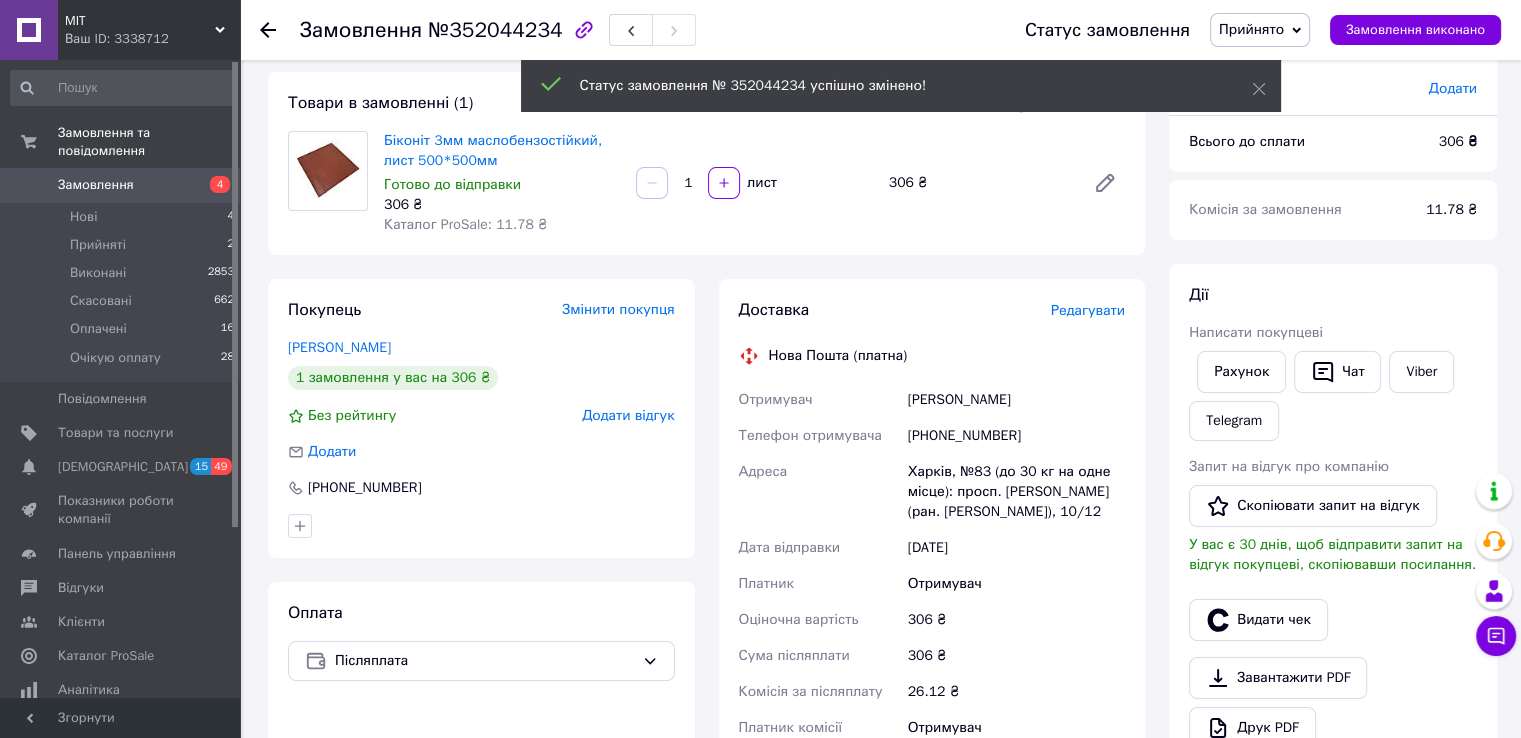click 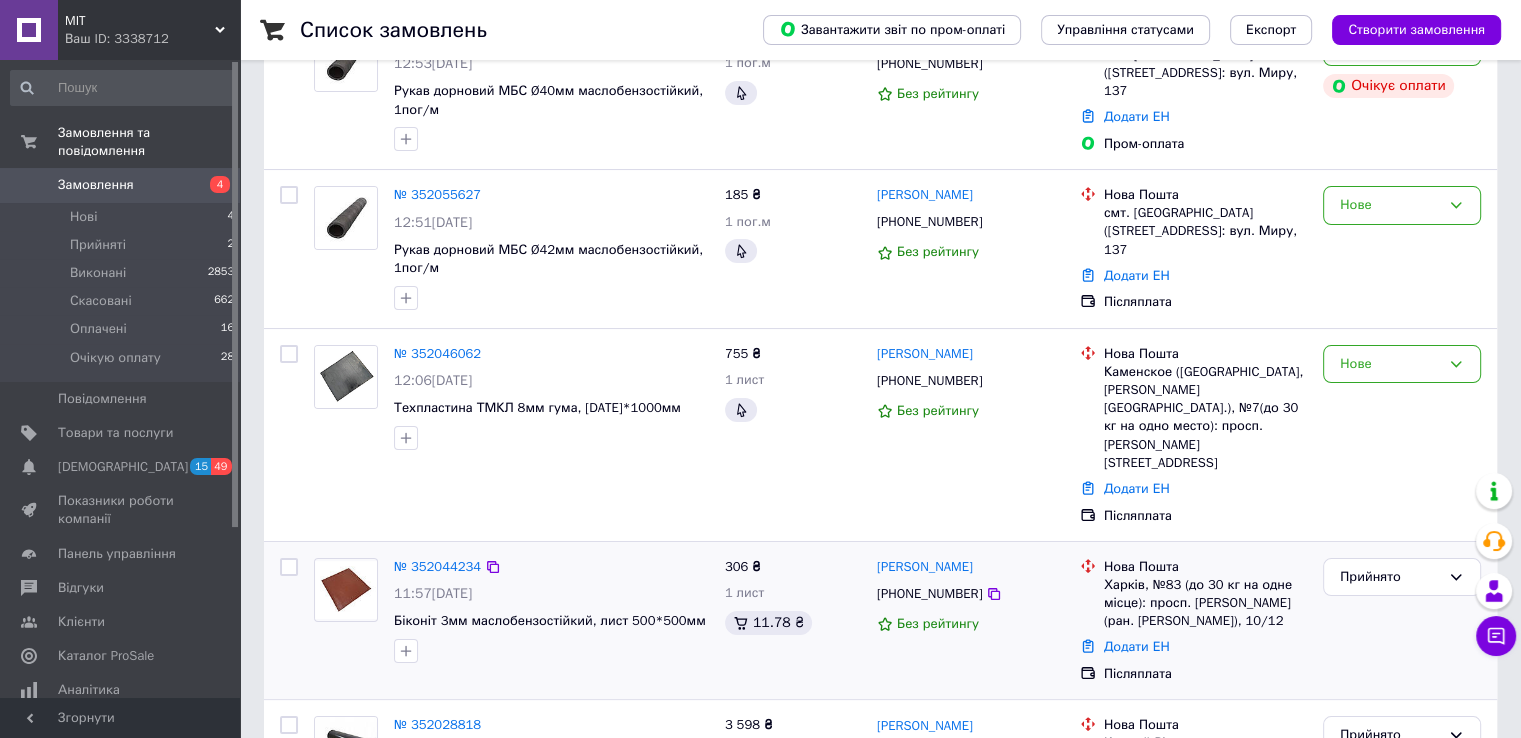 scroll, scrollTop: 200, scrollLeft: 0, axis: vertical 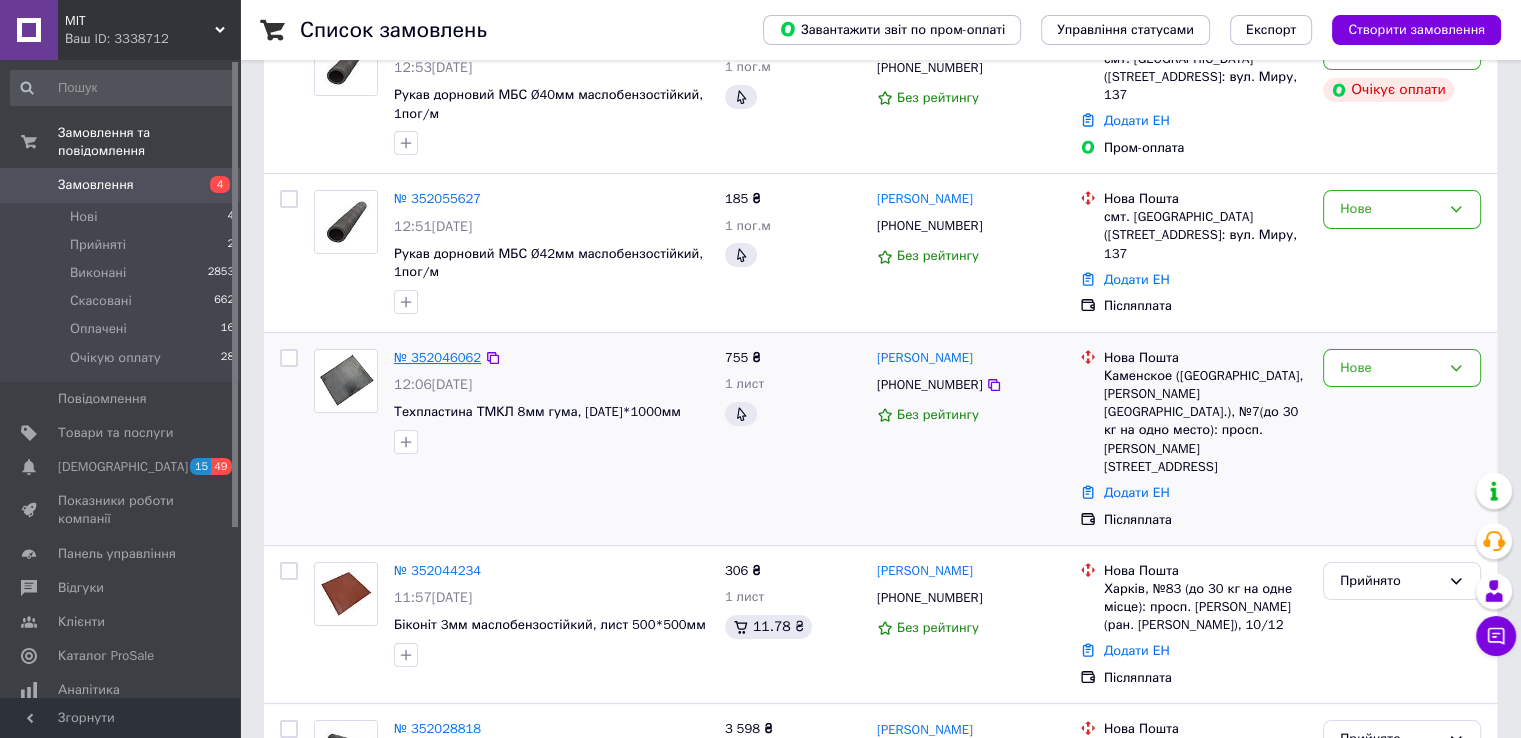 click on "№ 352046062" at bounding box center [437, 357] 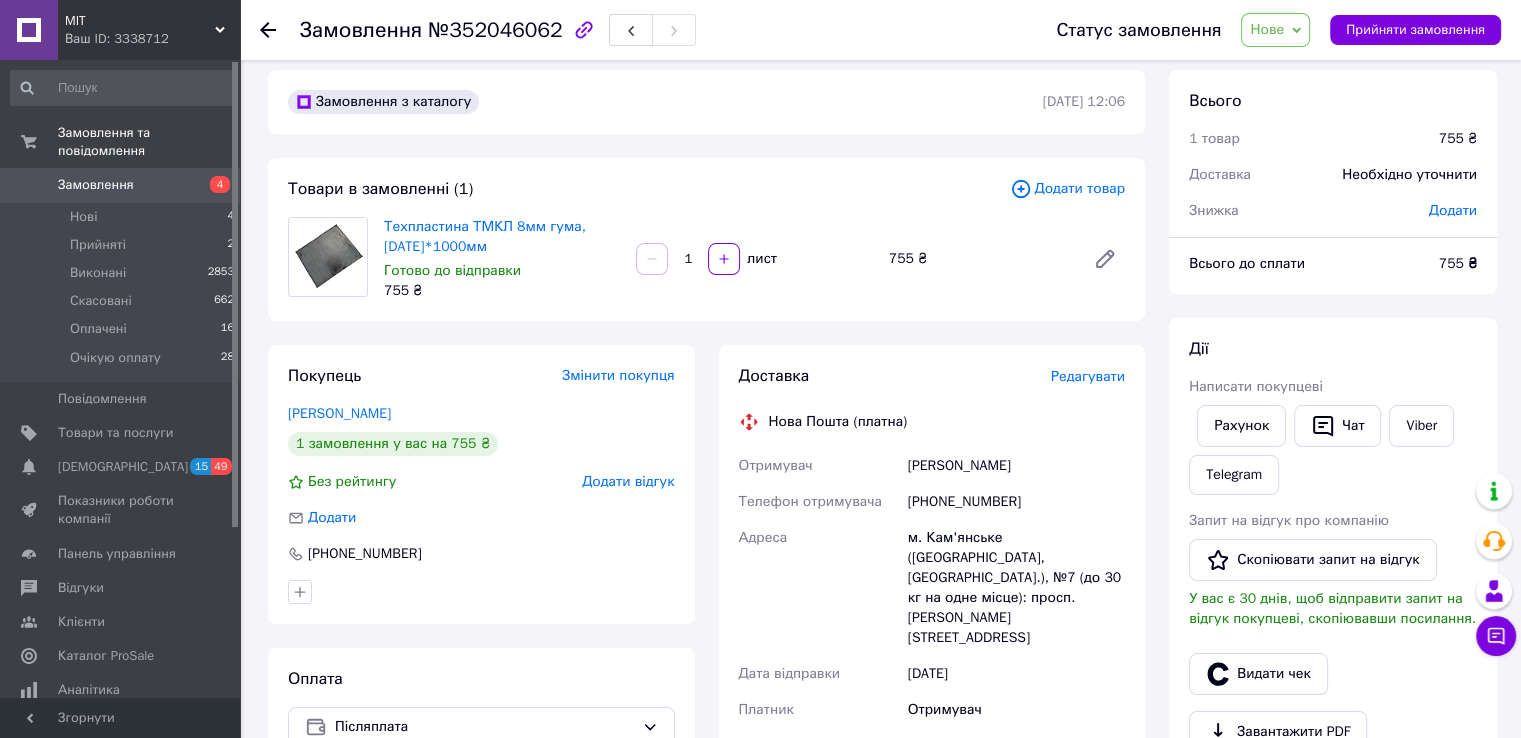 scroll, scrollTop: 0, scrollLeft: 0, axis: both 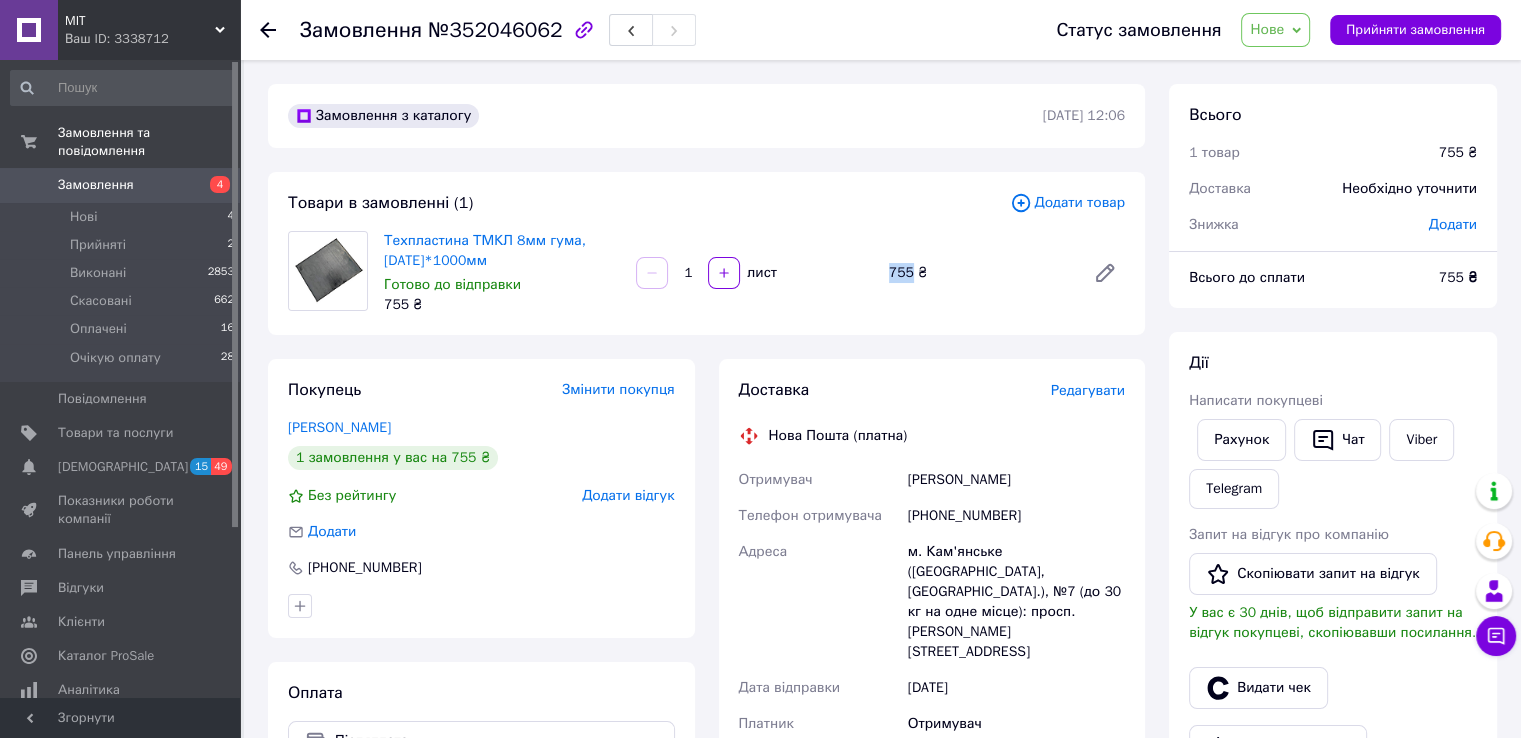 drag, startPoint x: 888, startPoint y: 273, endPoint x: 908, endPoint y: 273, distance: 20 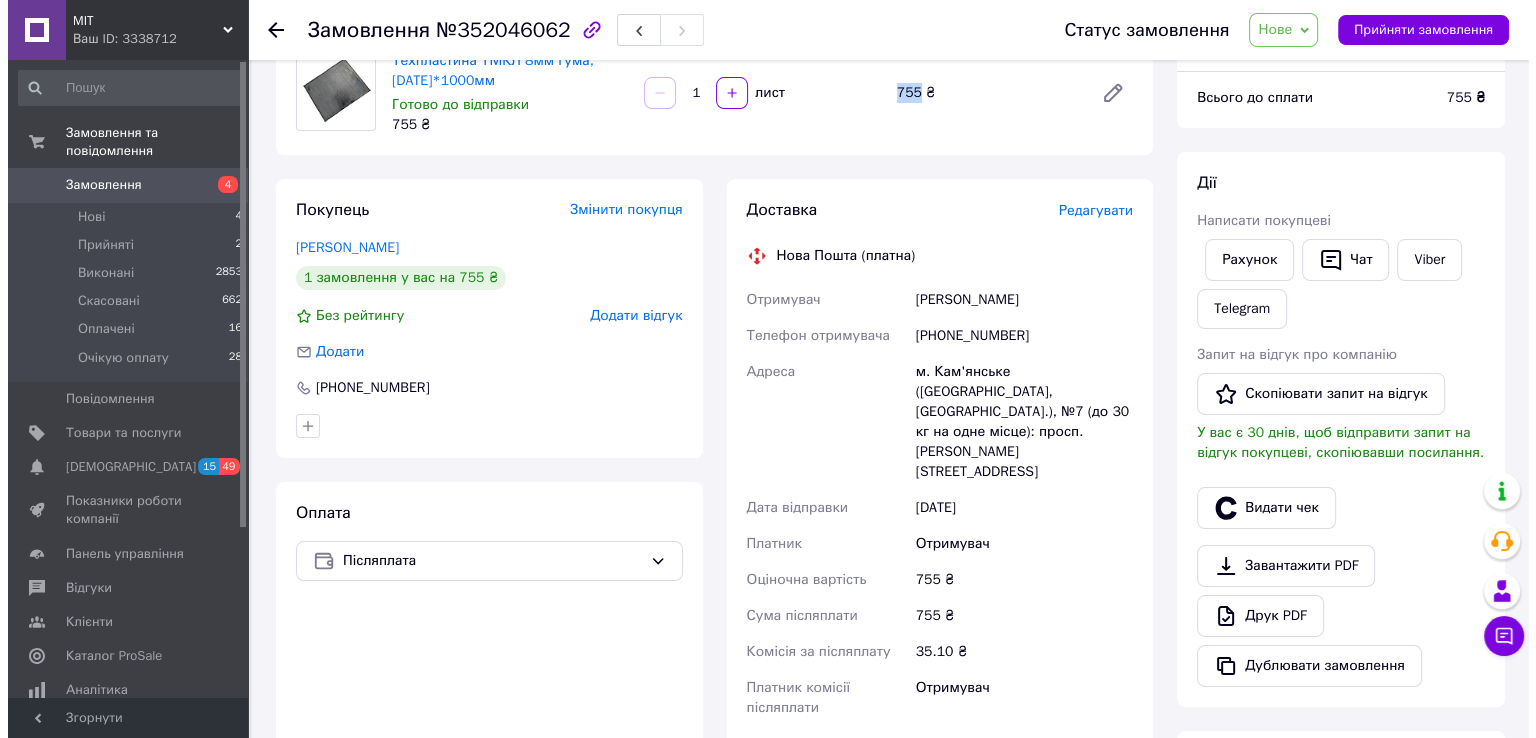 scroll, scrollTop: 200, scrollLeft: 0, axis: vertical 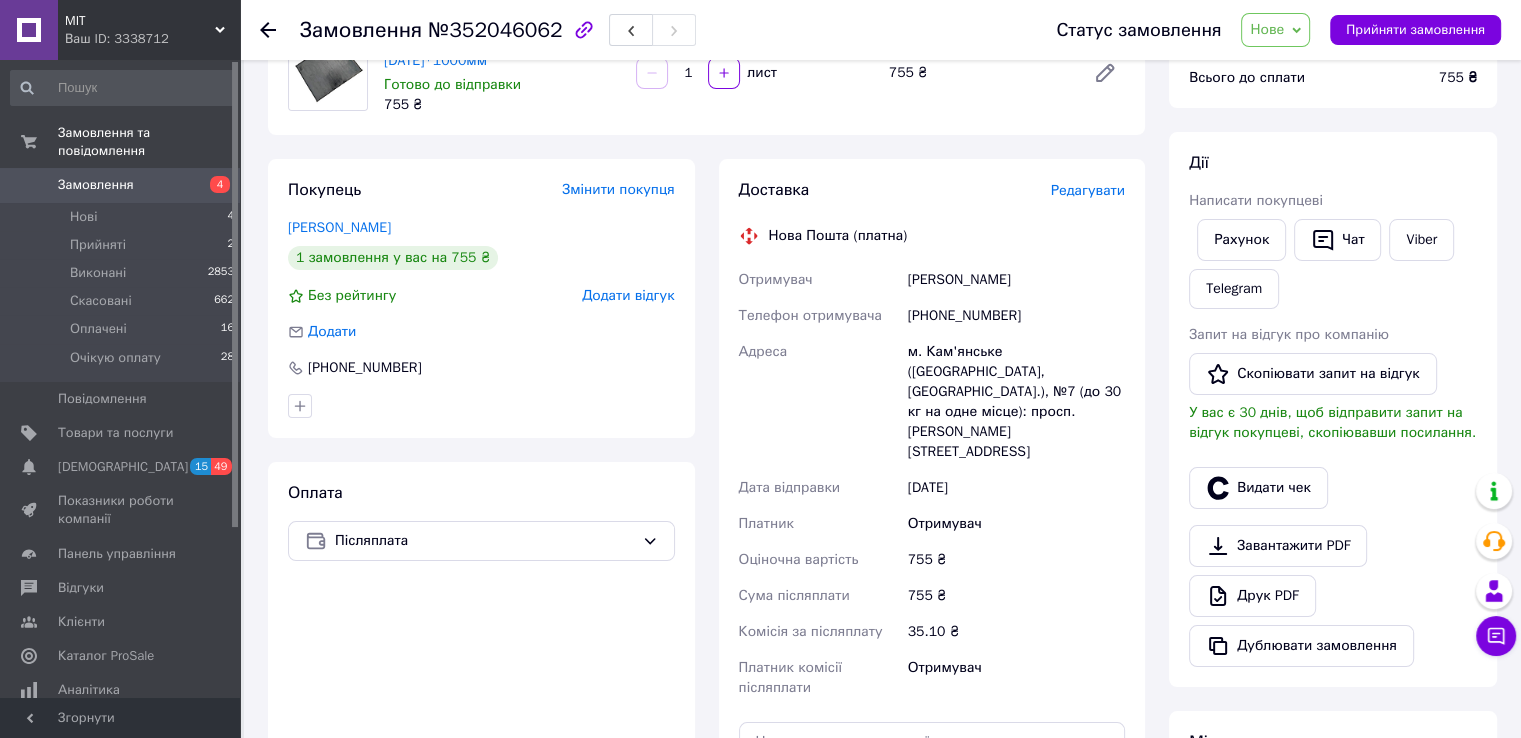 click on "Редагувати" at bounding box center [1088, 190] 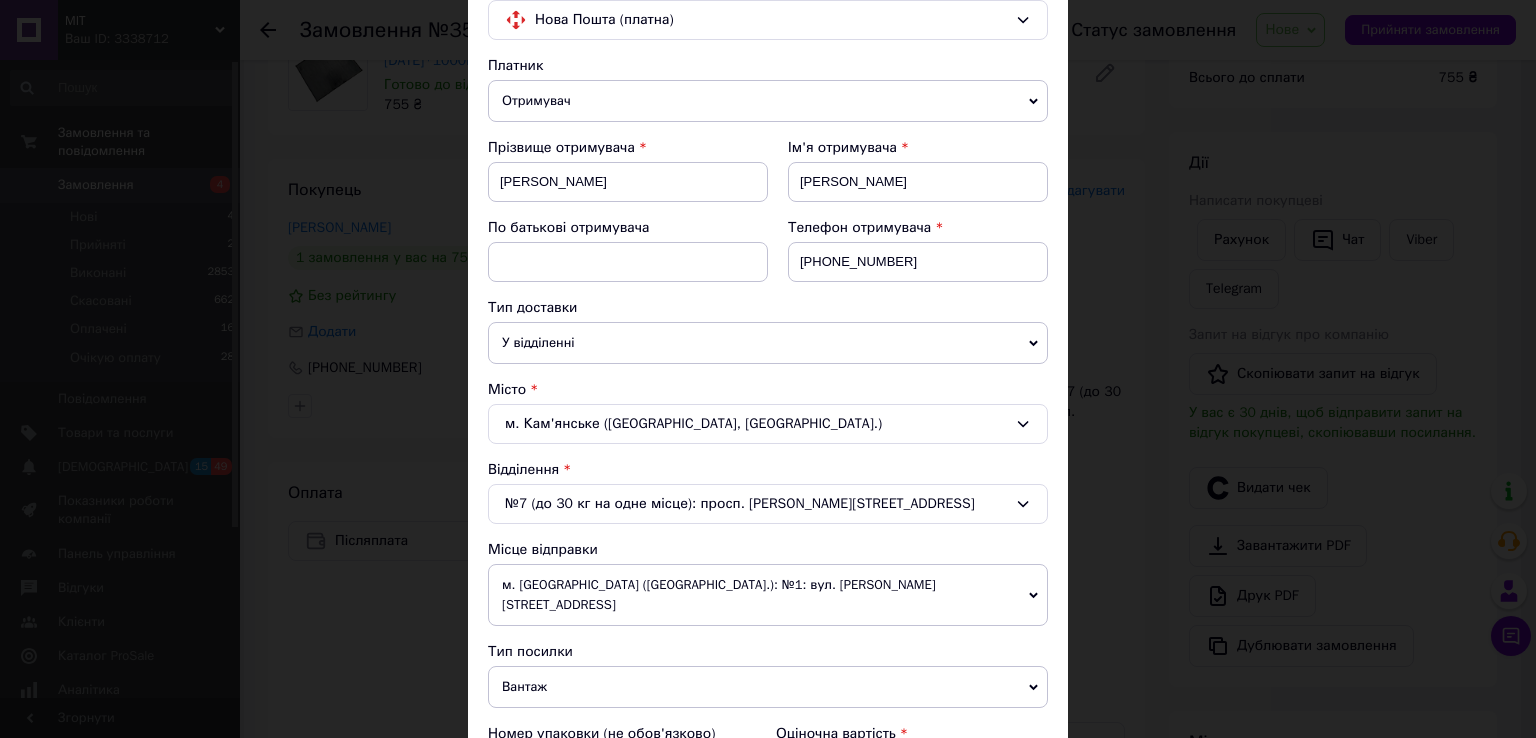 scroll, scrollTop: 200, scrollLeft: 0, axis: vertical 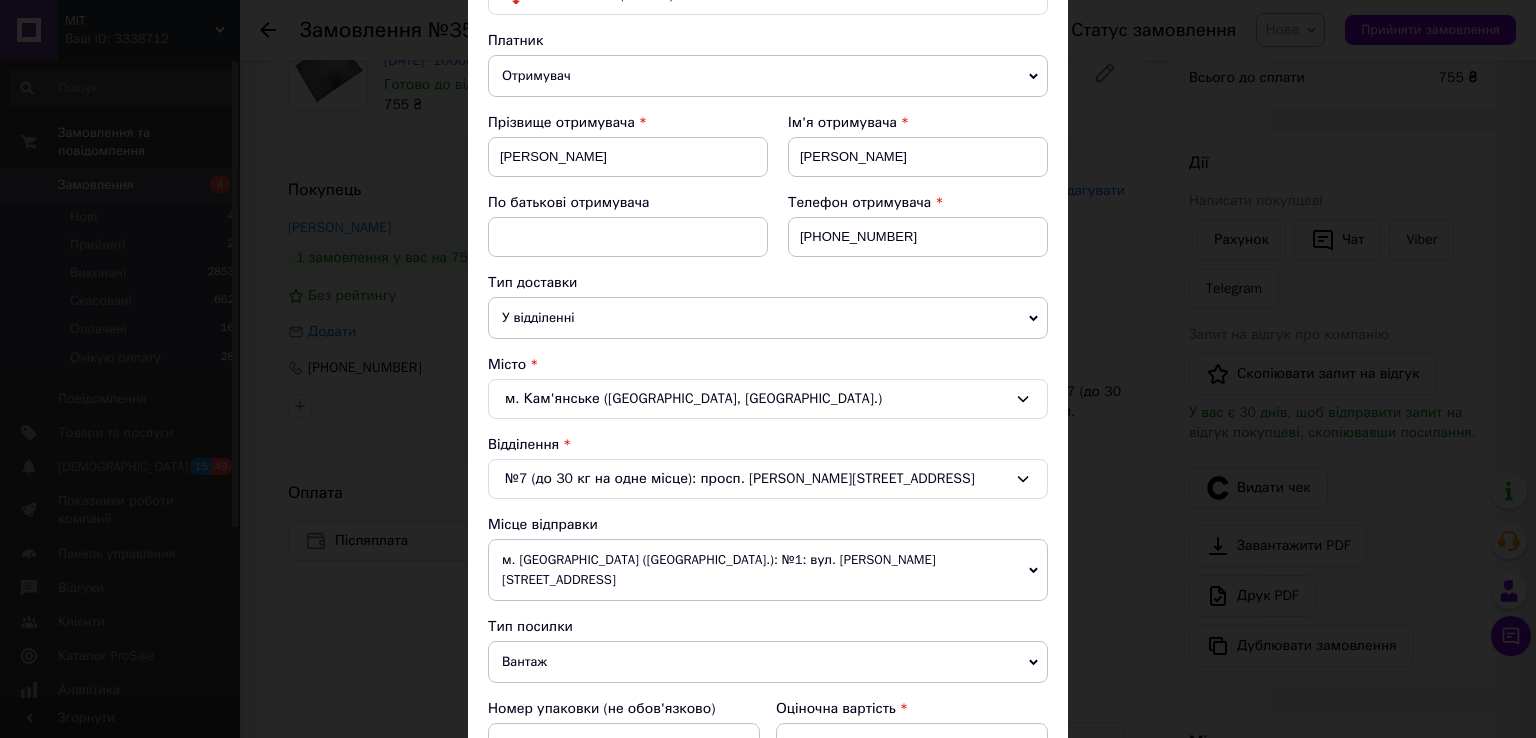 click on "№7 (до 30 кг на одне місце): просп. Василя Стуса, 13Д" at bounding box center [768, 479] 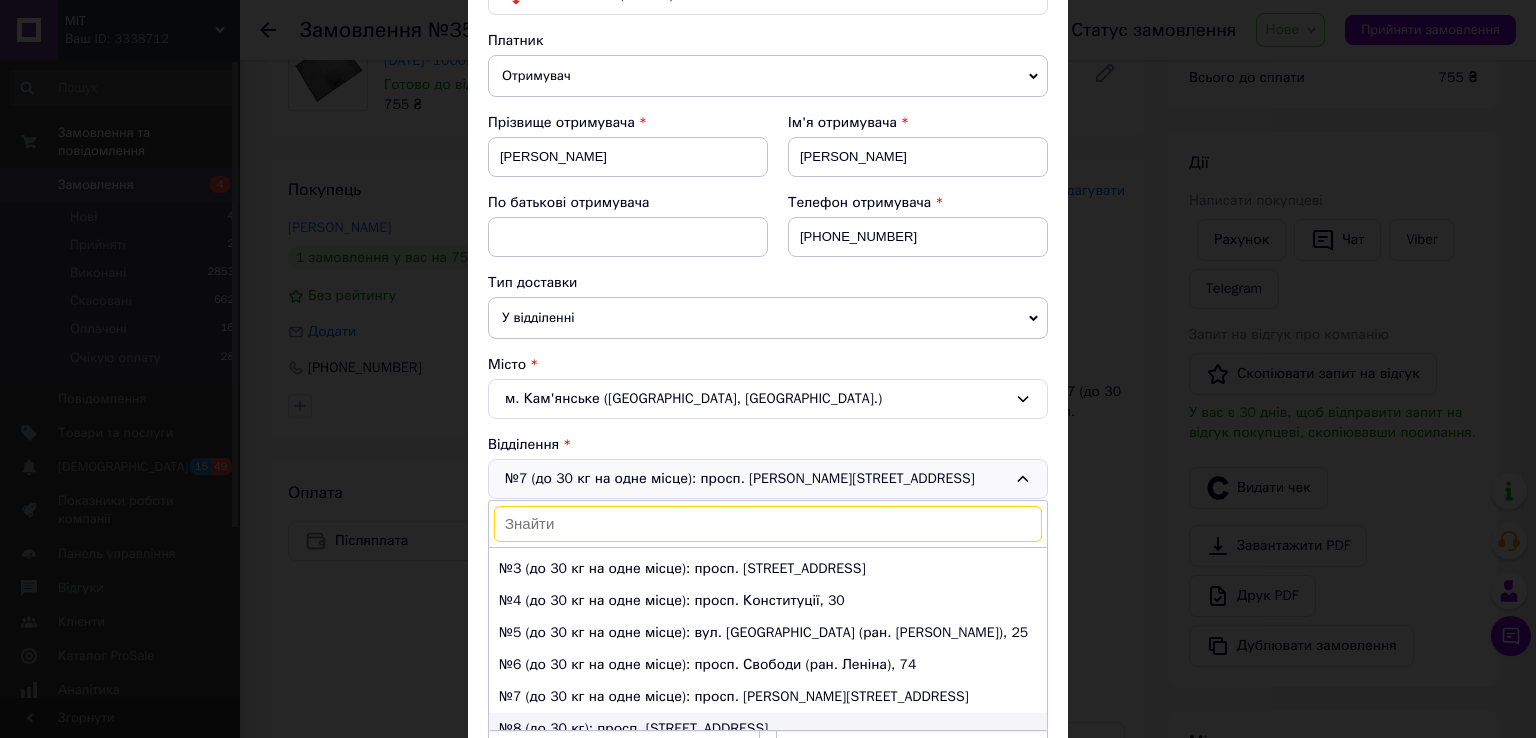scroll, scrollTop: 0, scrollLeft: 0, axis: both 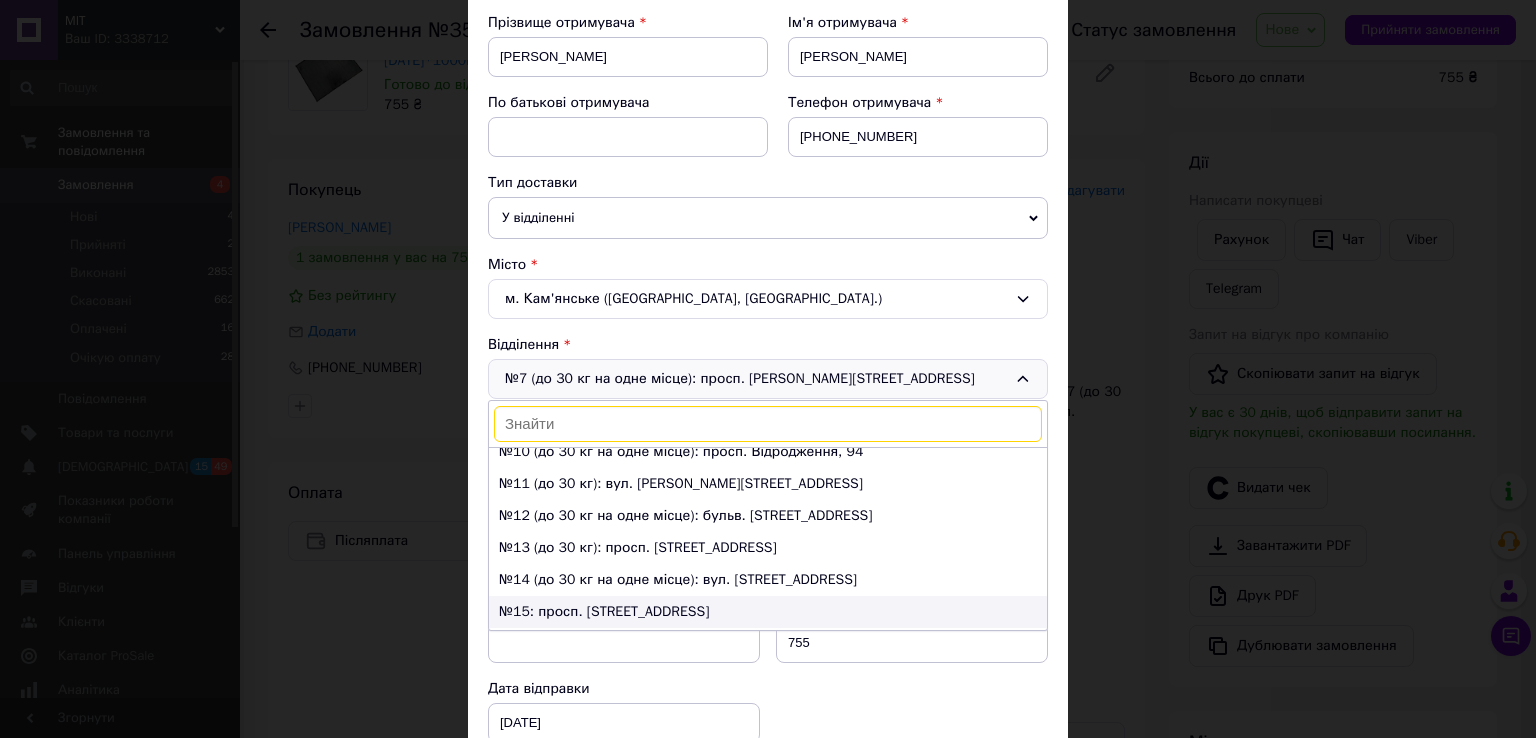 click on "№15: просп. Гімназичний, 44А" at bounding box center (768, 612) 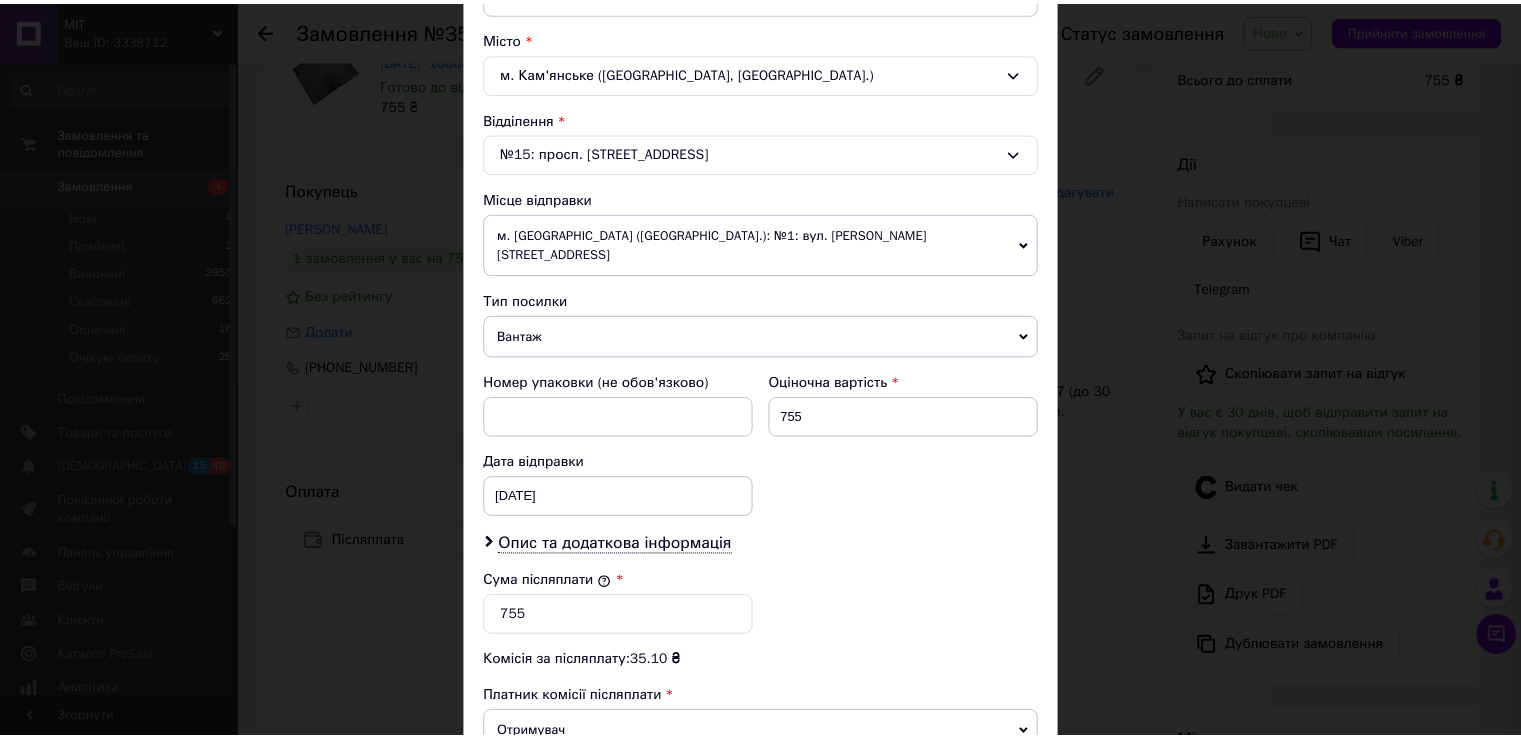 scroll, scrollTop: 782, scrollLeft: 0, axis: vertical 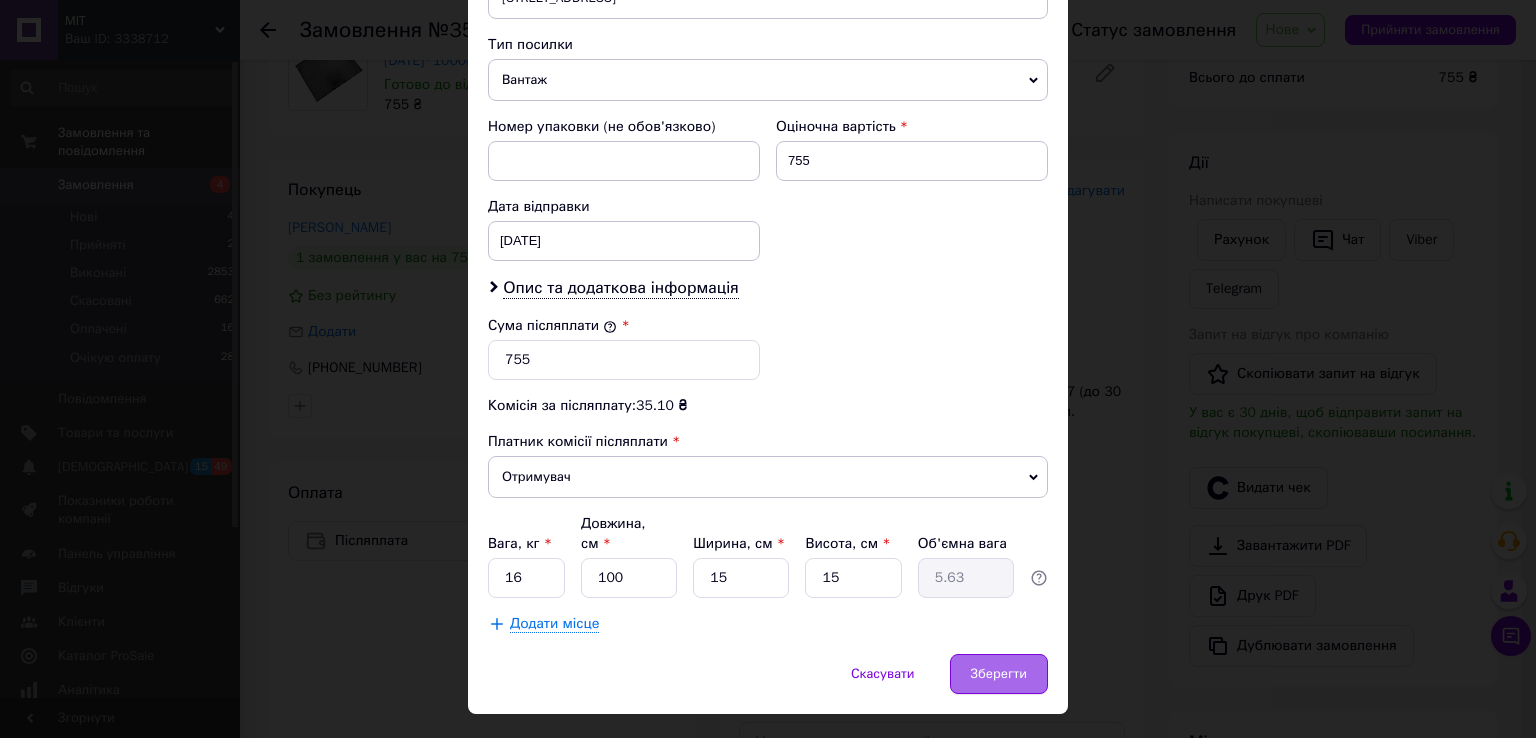 click on "Зберегти" at bounding box center [999, 674] 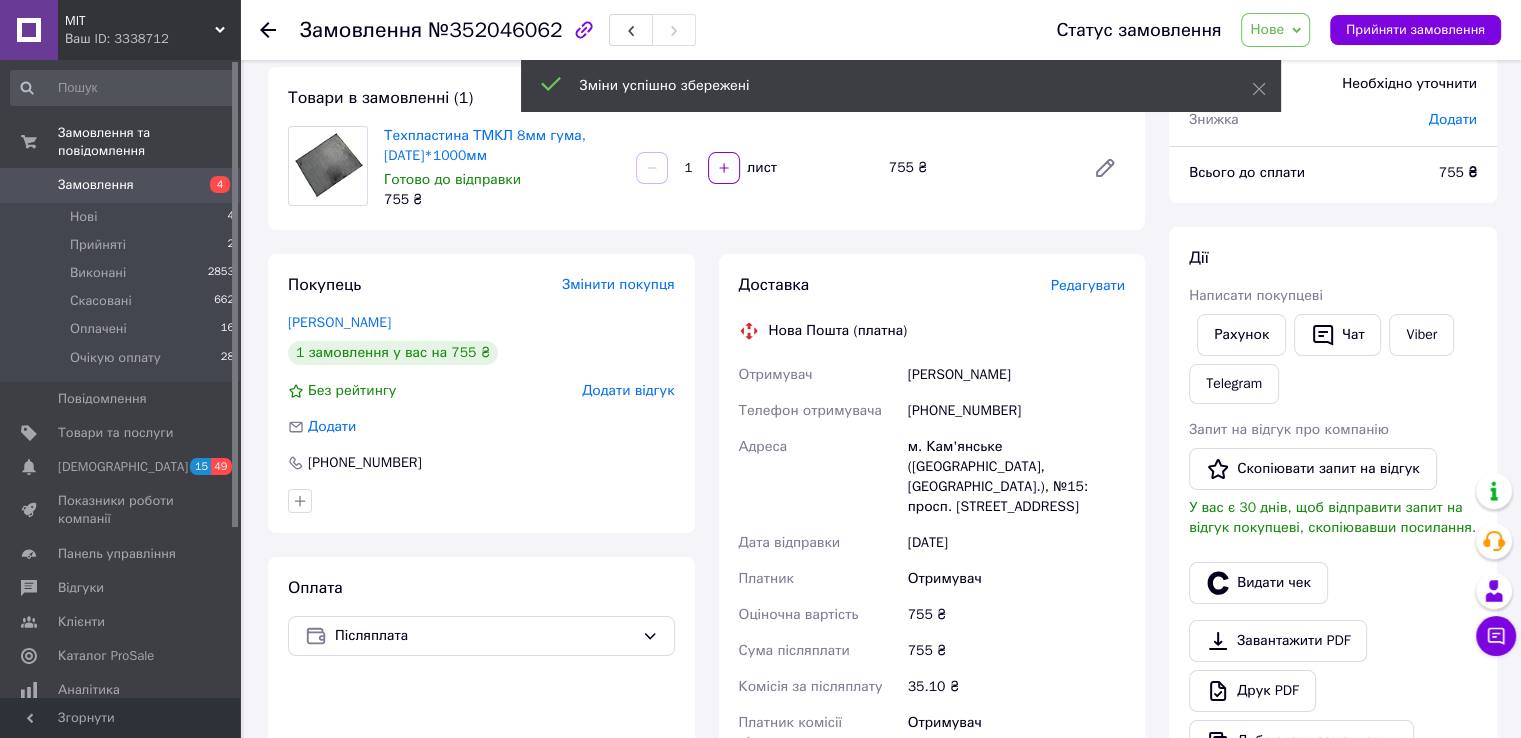 scroll, scrollTop: 100, scrollLeft: 0, axis: vertical 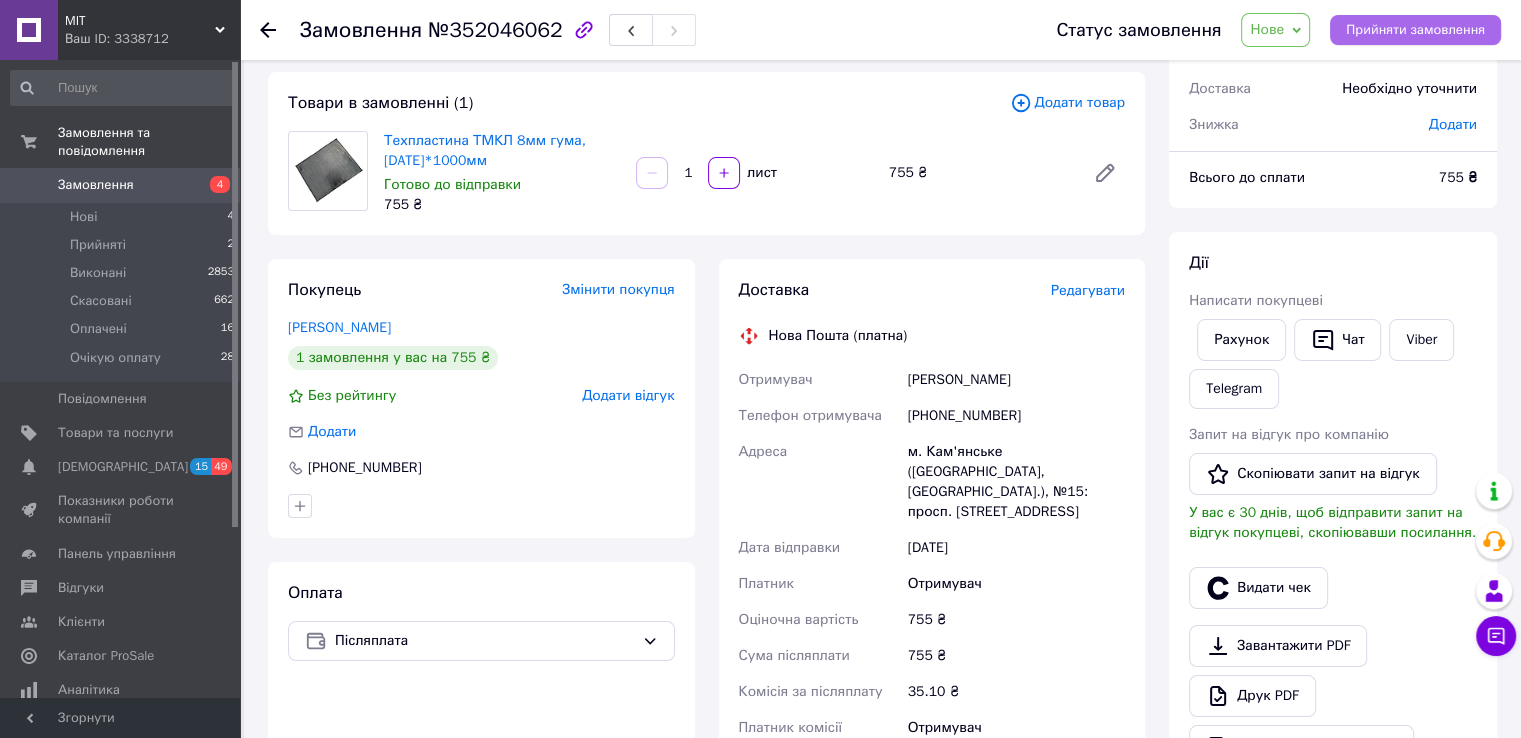click on "Прийняти замовлення" at bounding box center [1415, 30] 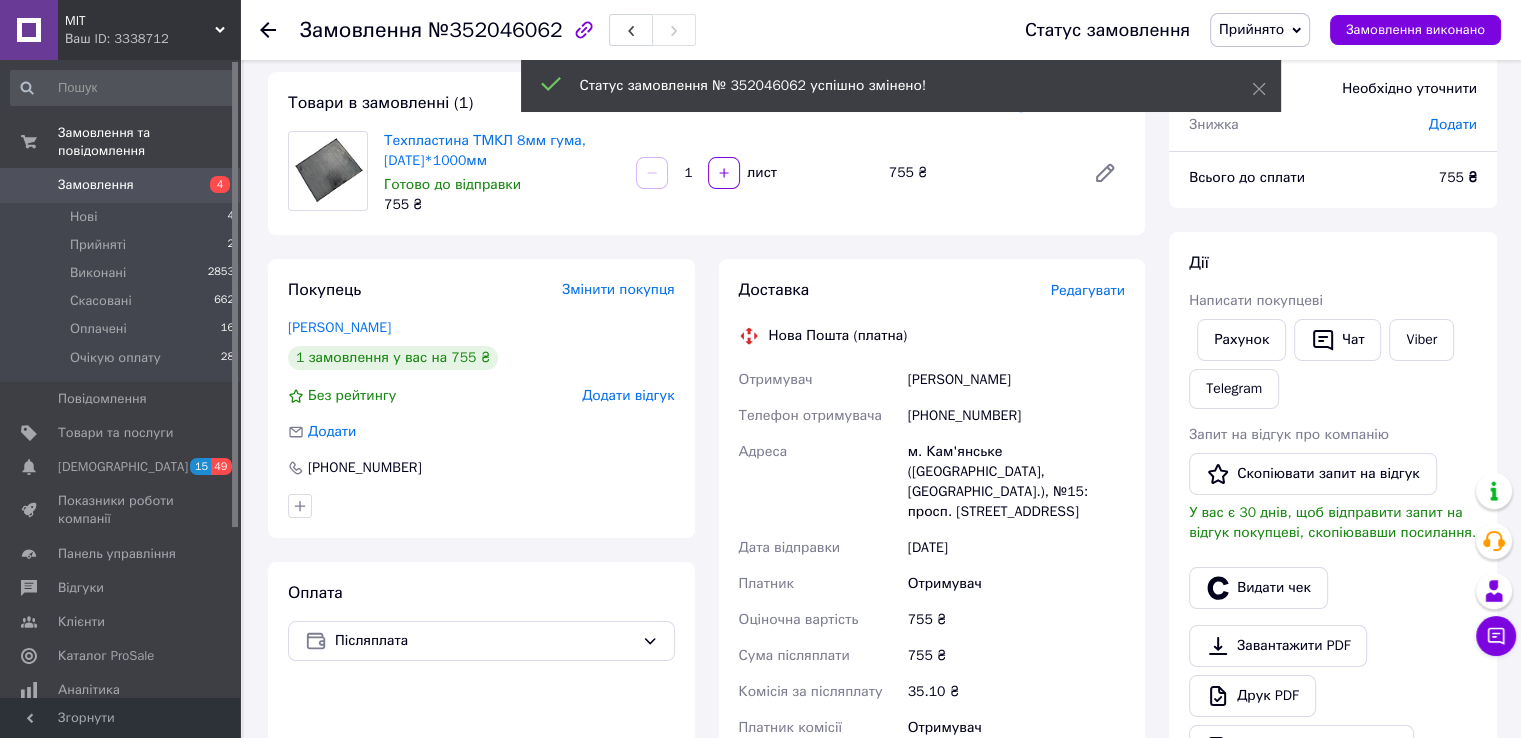 click at bounding box center [280, 30] 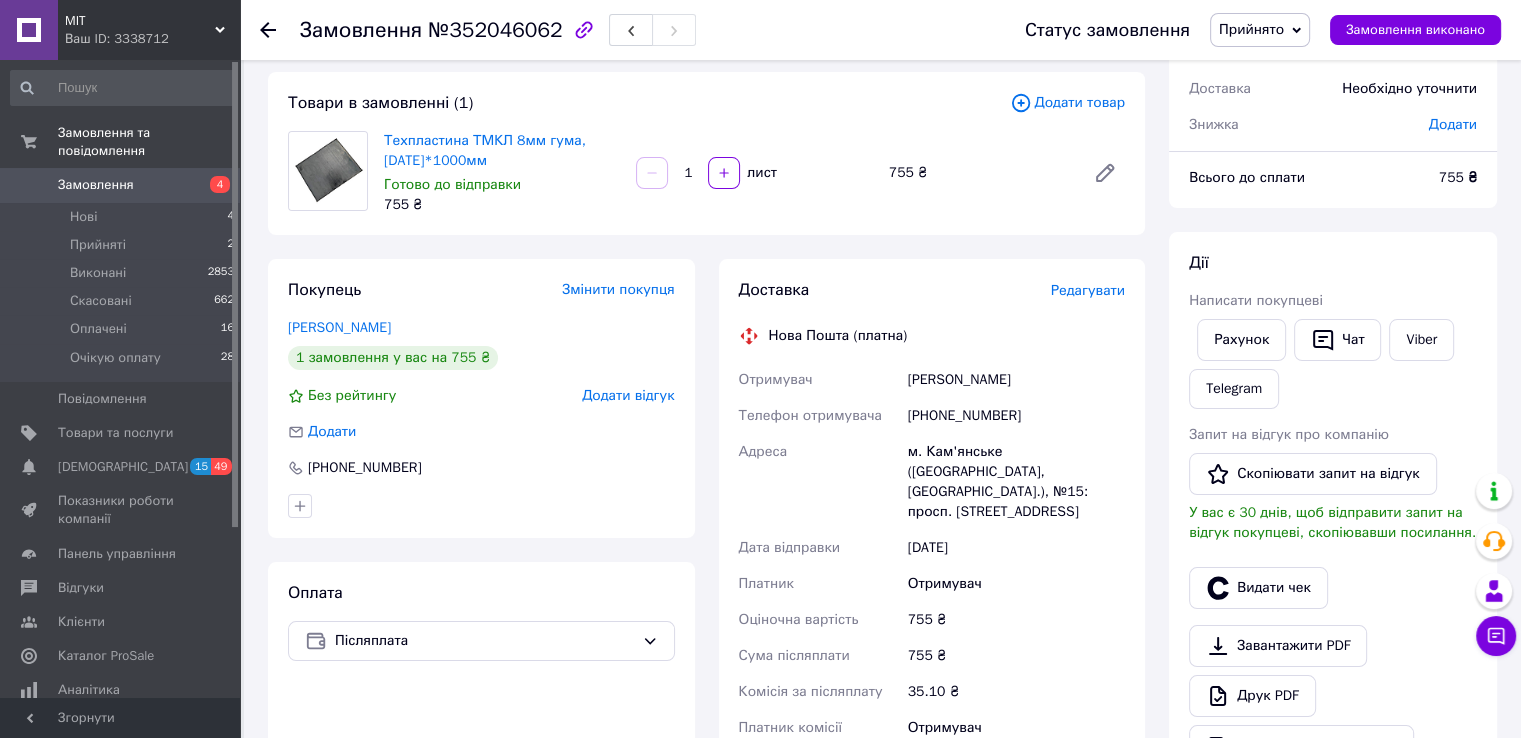click 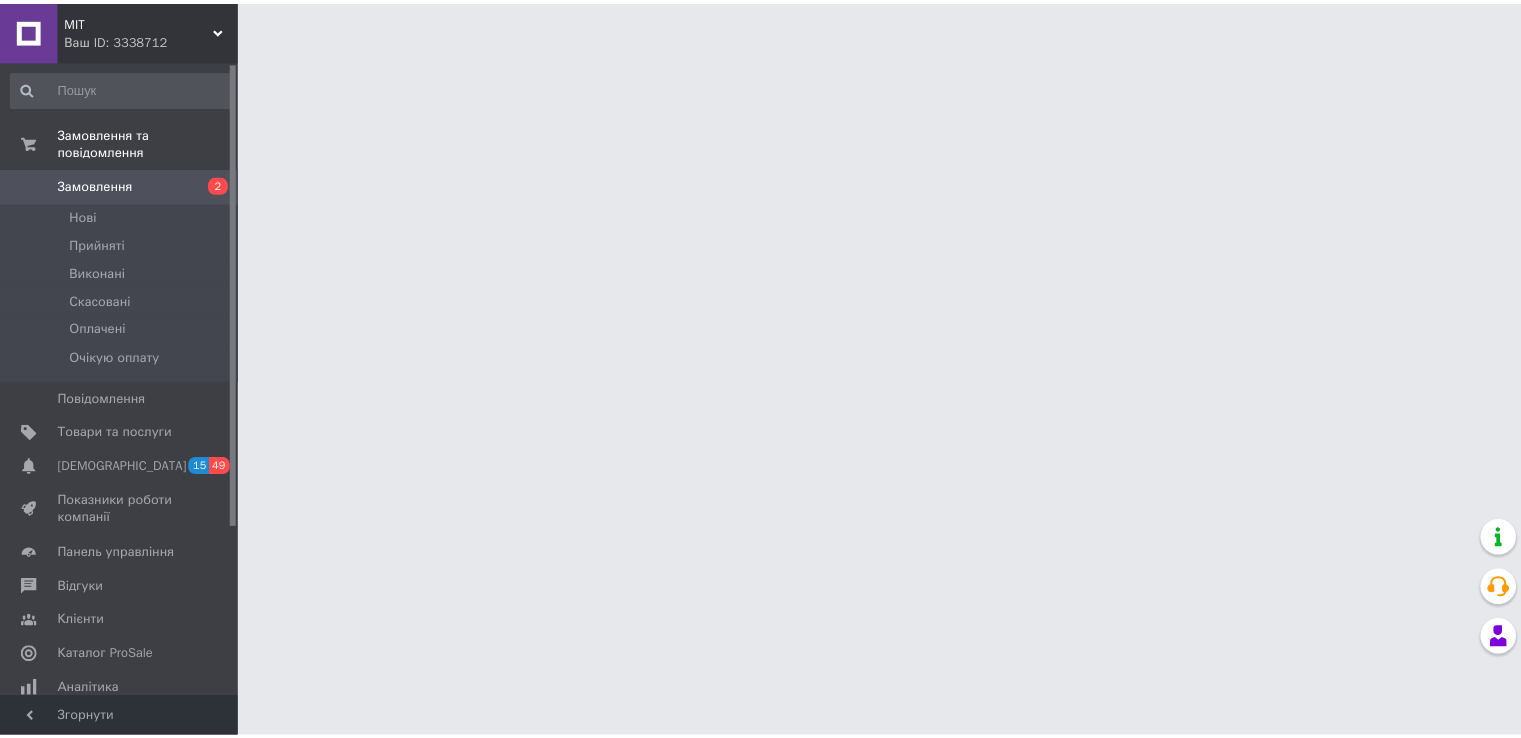 scroll, scrollTop: 0, scrollLeft: 0, axis: both 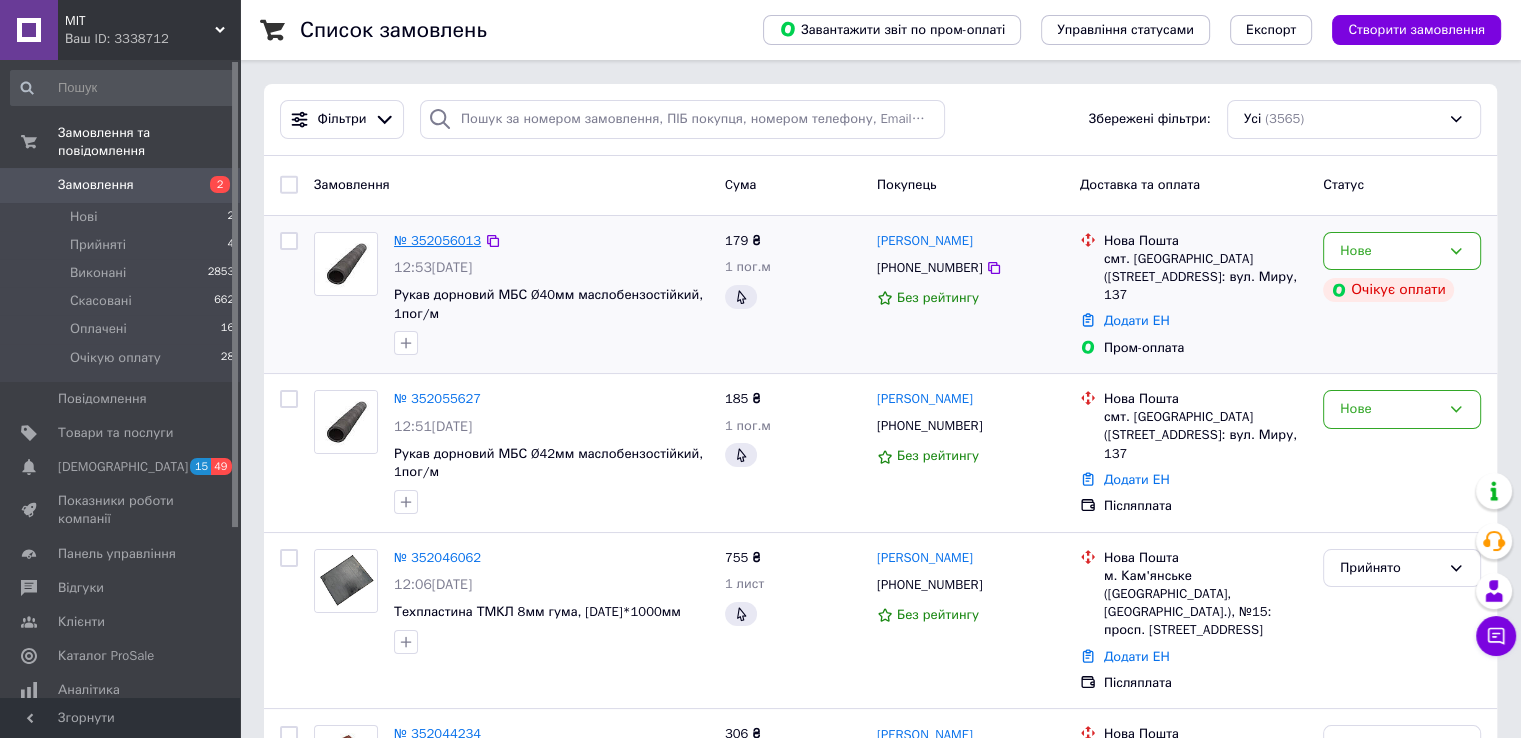 click on "№ 352056013" at bounding box center (437, 240) 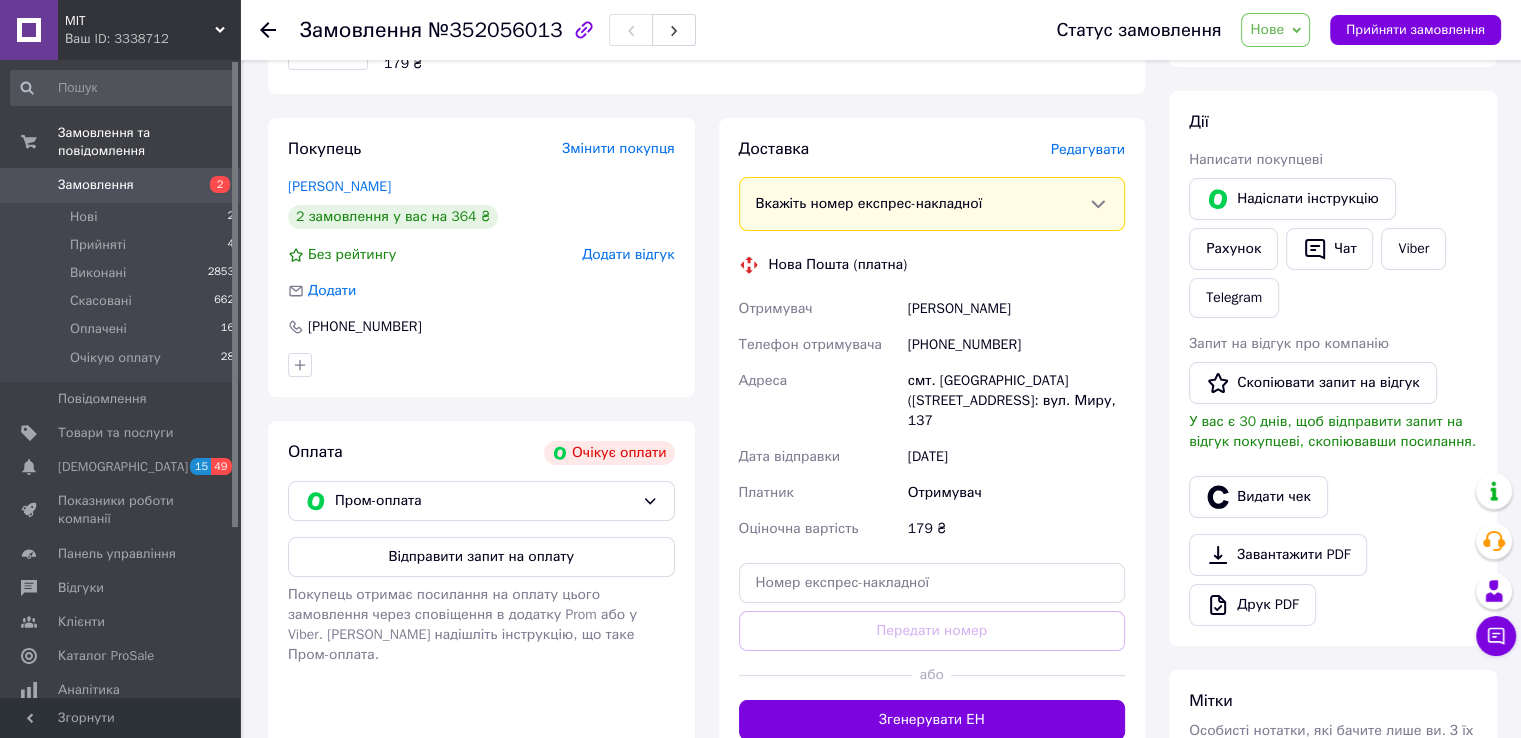scroll, scrollTop: 300, scrollLeft: 0, axis: vertical 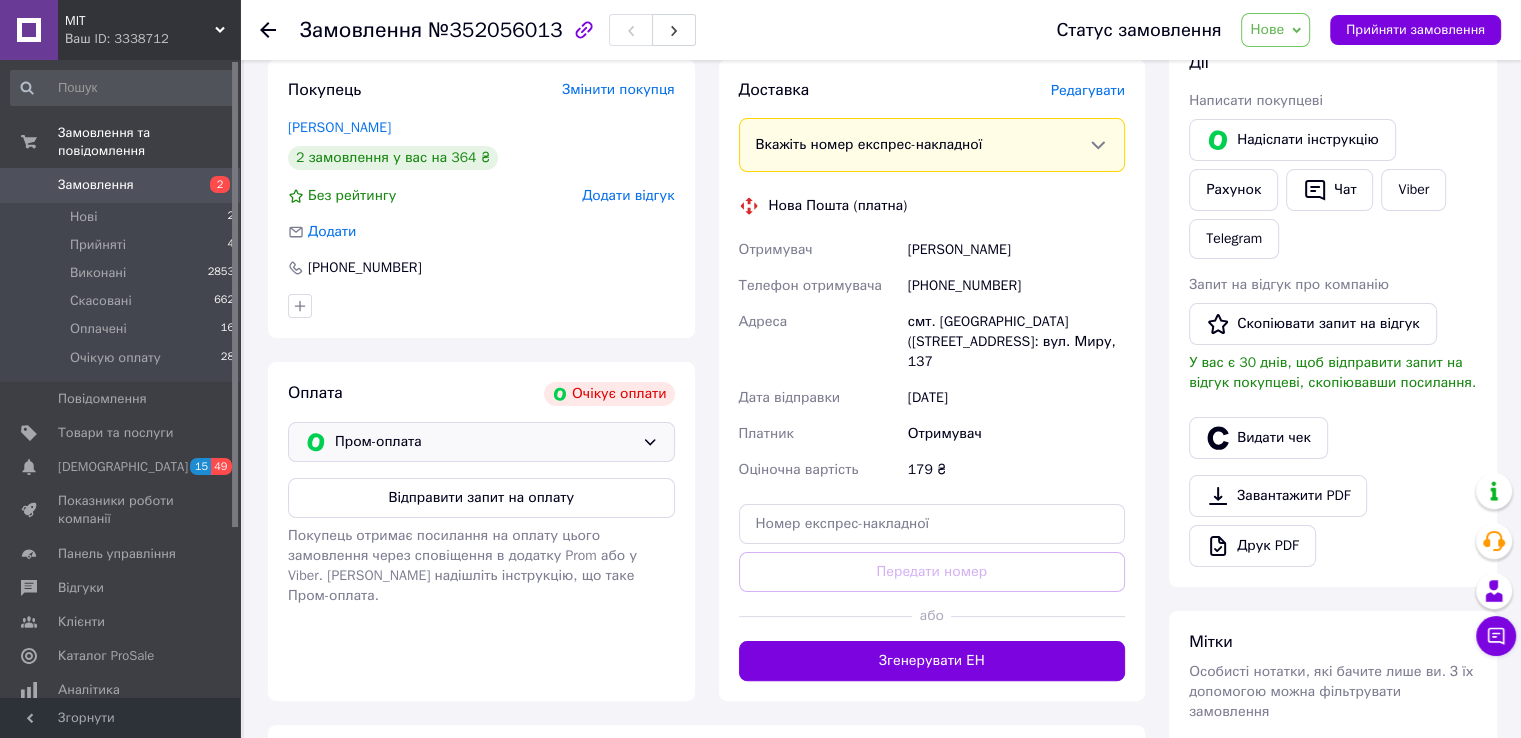 click on "Пром-оплата" at bounding box center [484, 442] 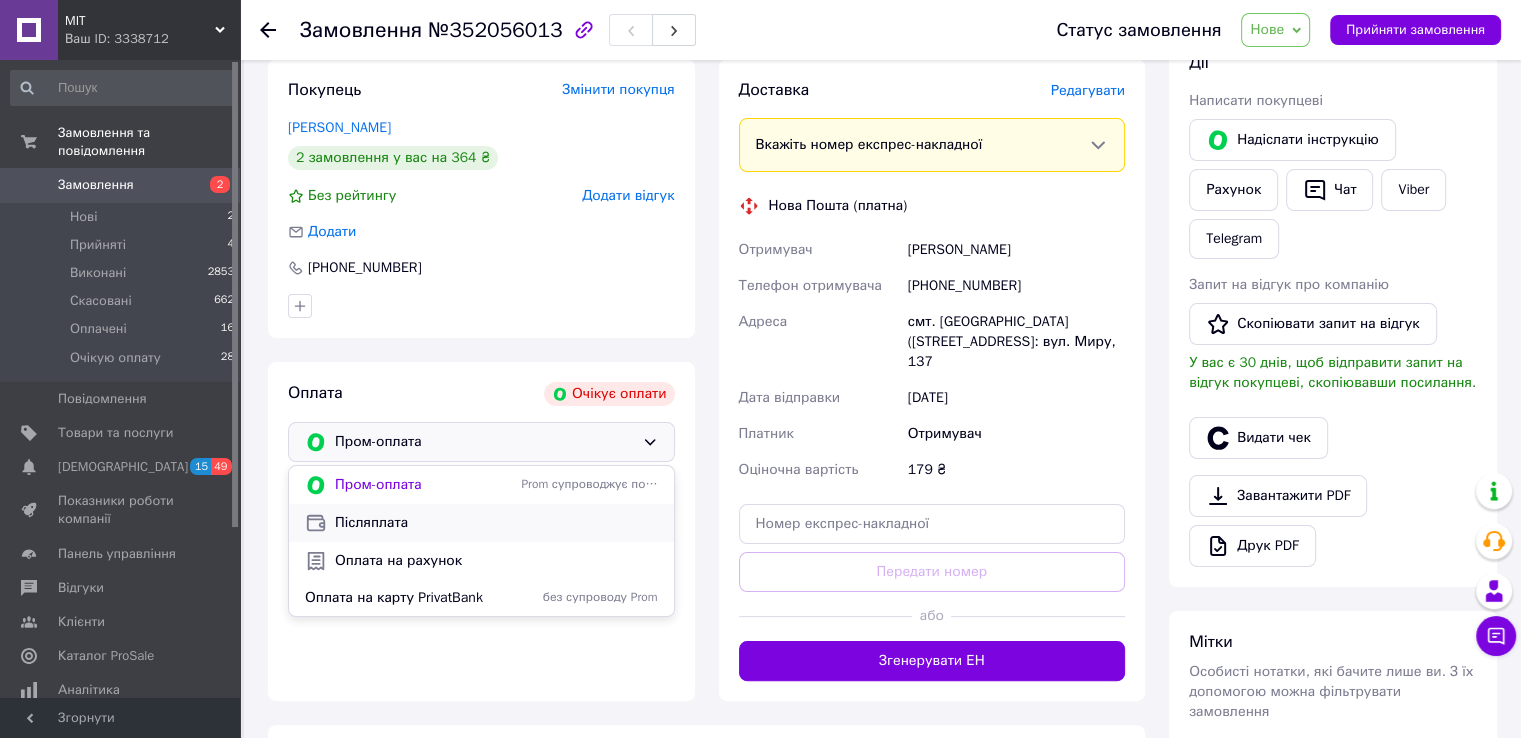 click on "Післяплата" at bounding box center (496, 523) 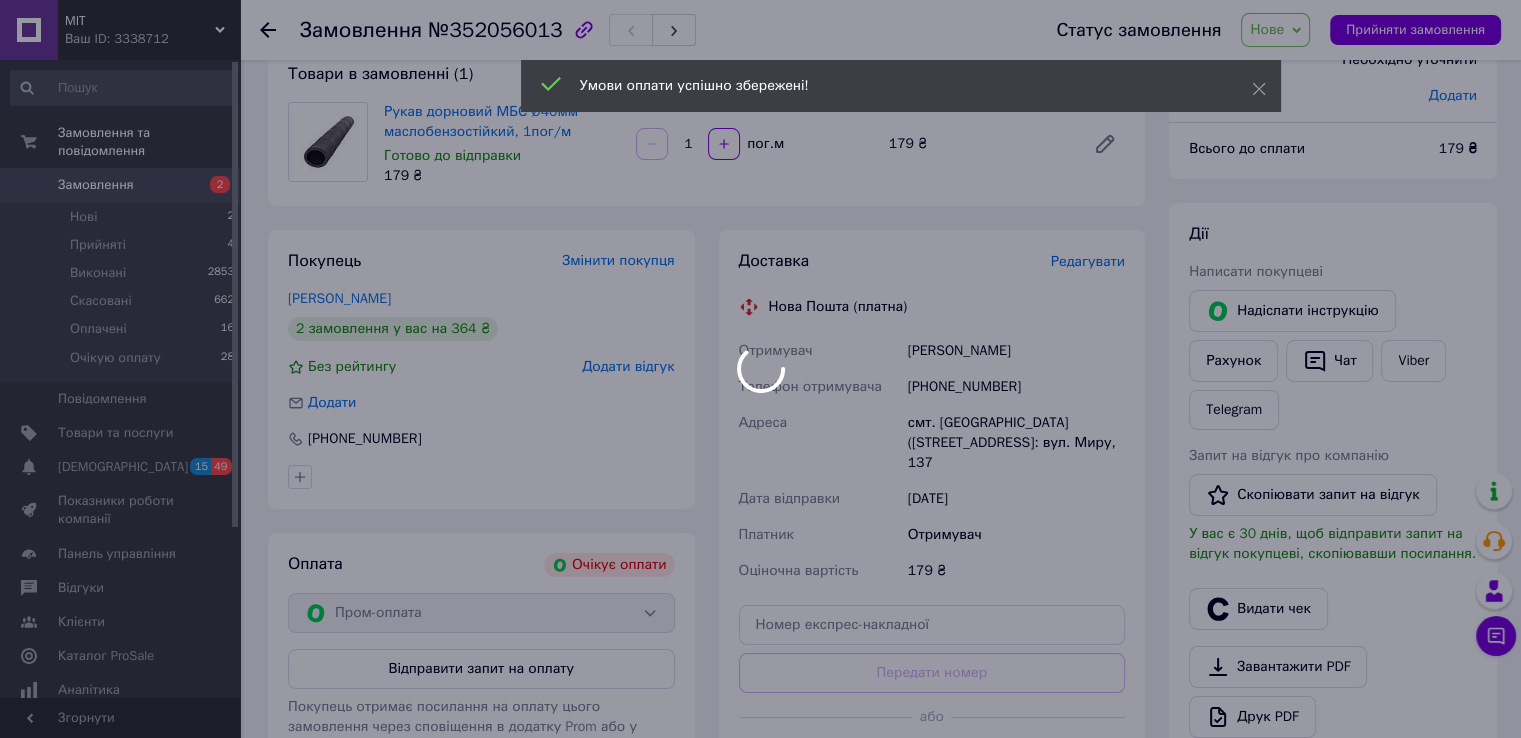 scroll, scrollTop: 0, scrollLeft: 0, axis: both 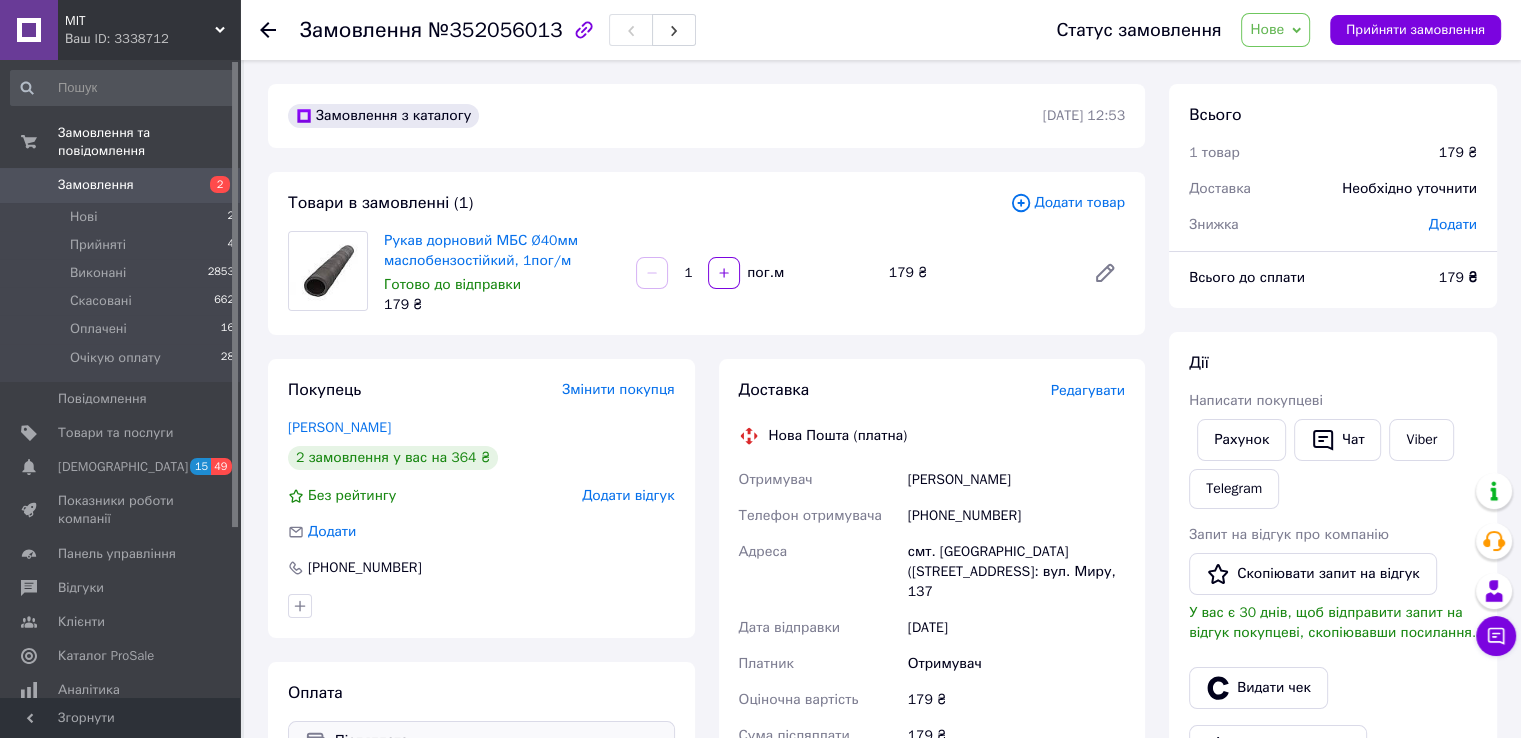 click on "пог.м" at bounding box center [764, 273] 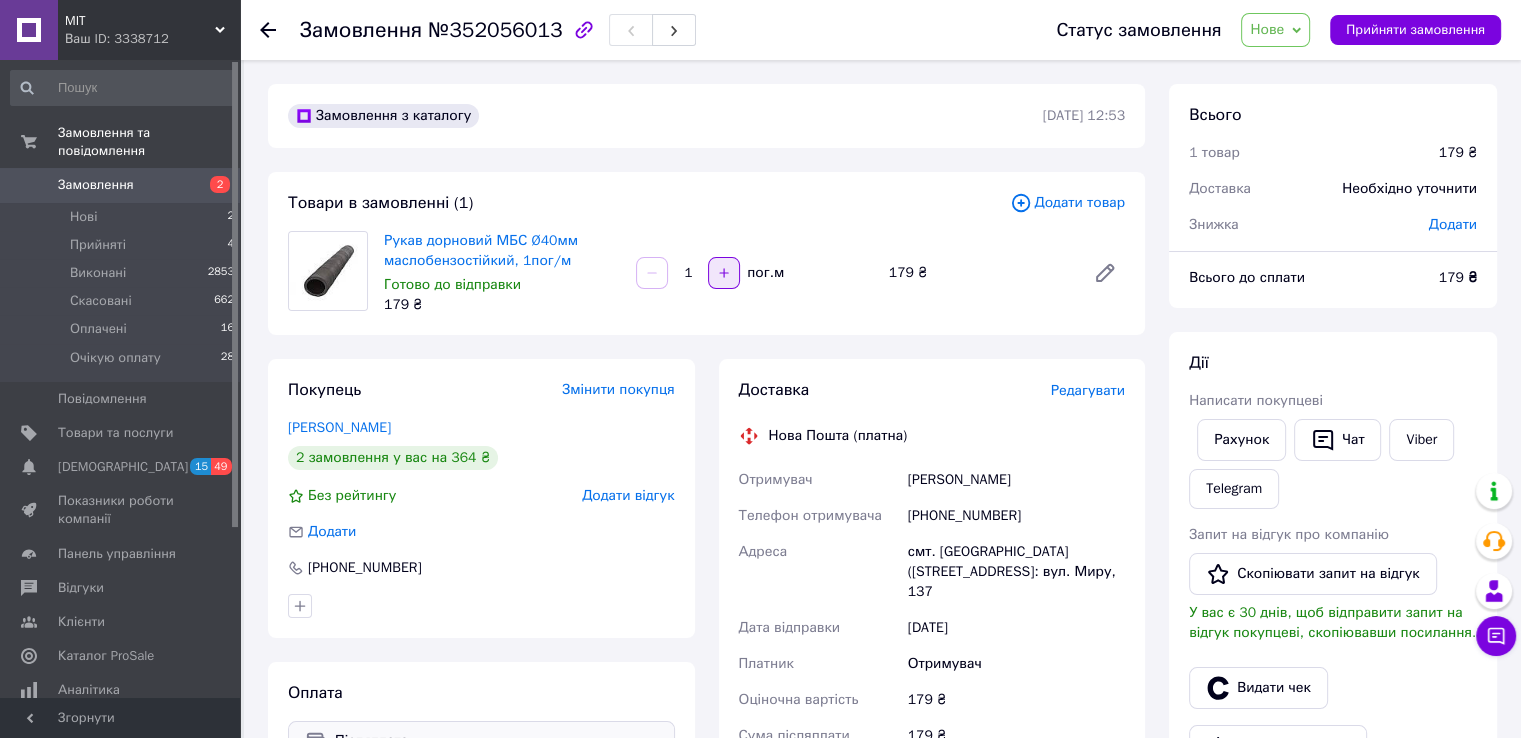 click at bounding box center [724, 273] 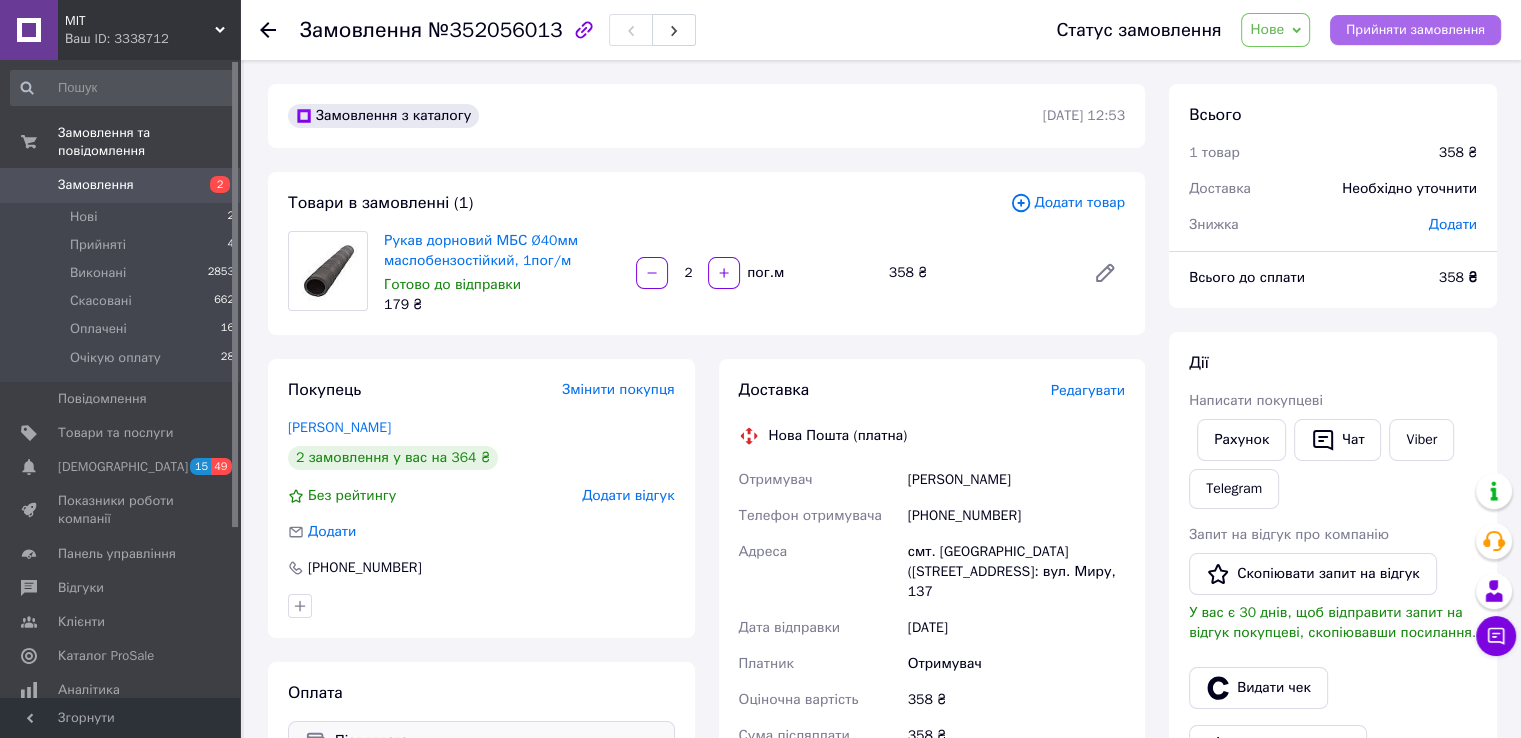 click on "Прийняти замовлення" at bounding box center [1415, 30] 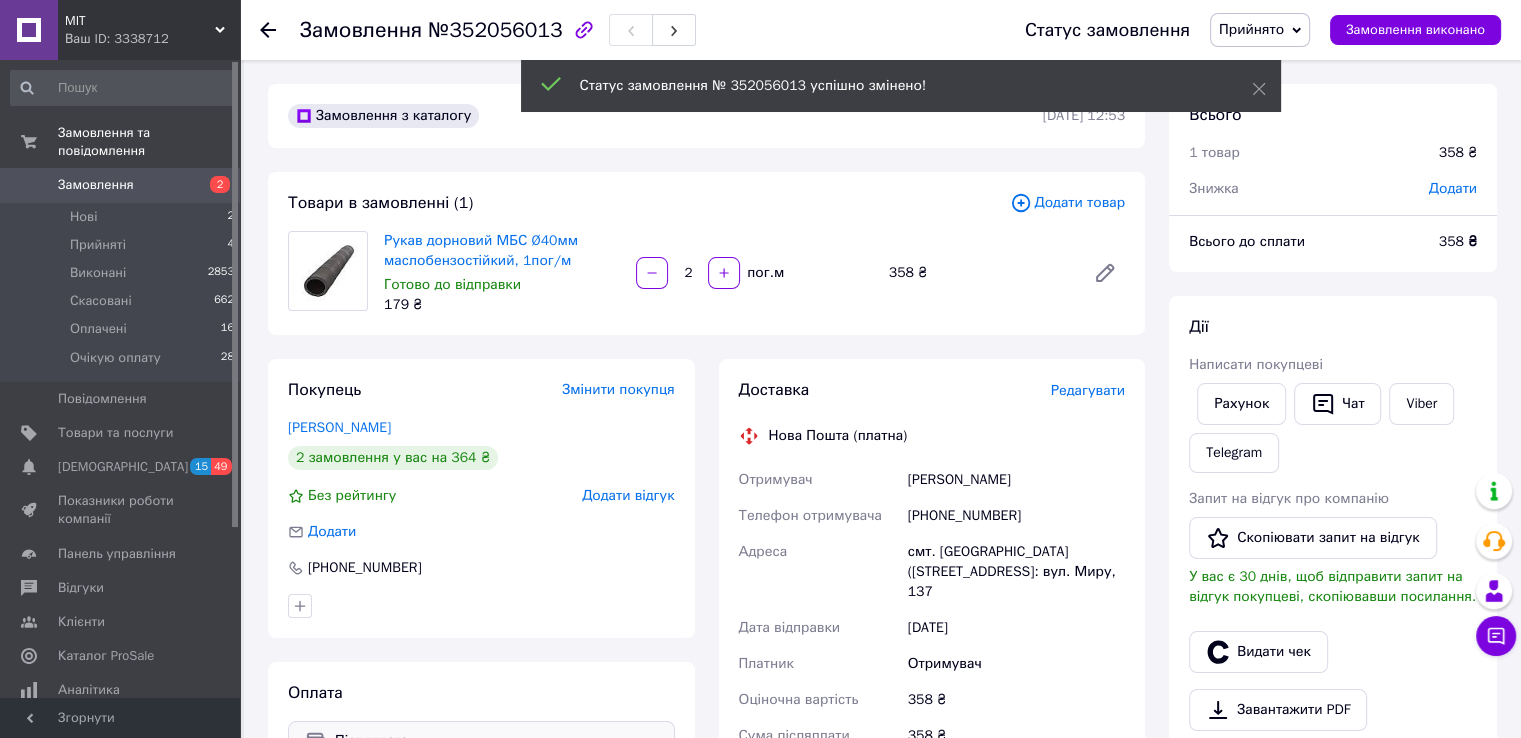 click 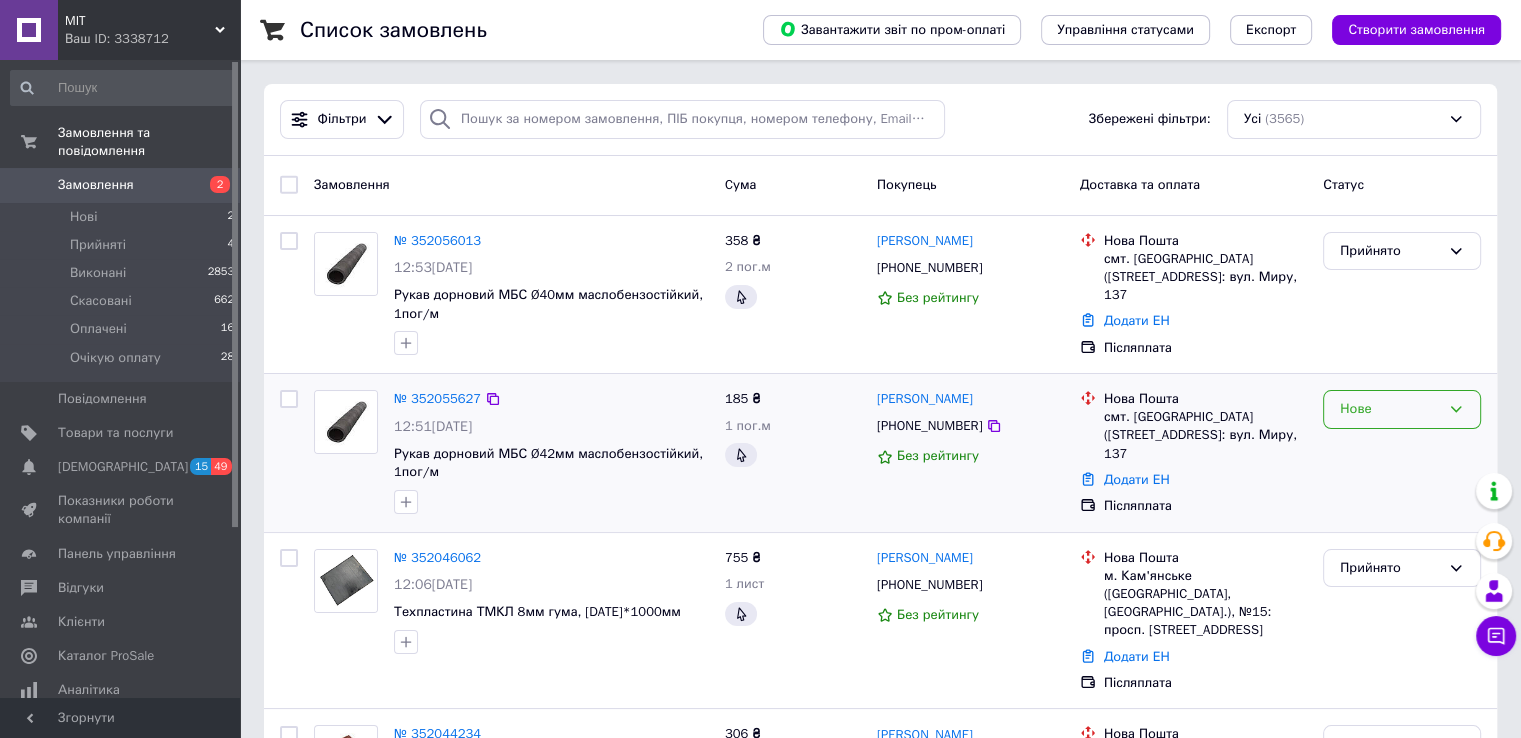 click on "Нове" at bounding box center (1390, 409) 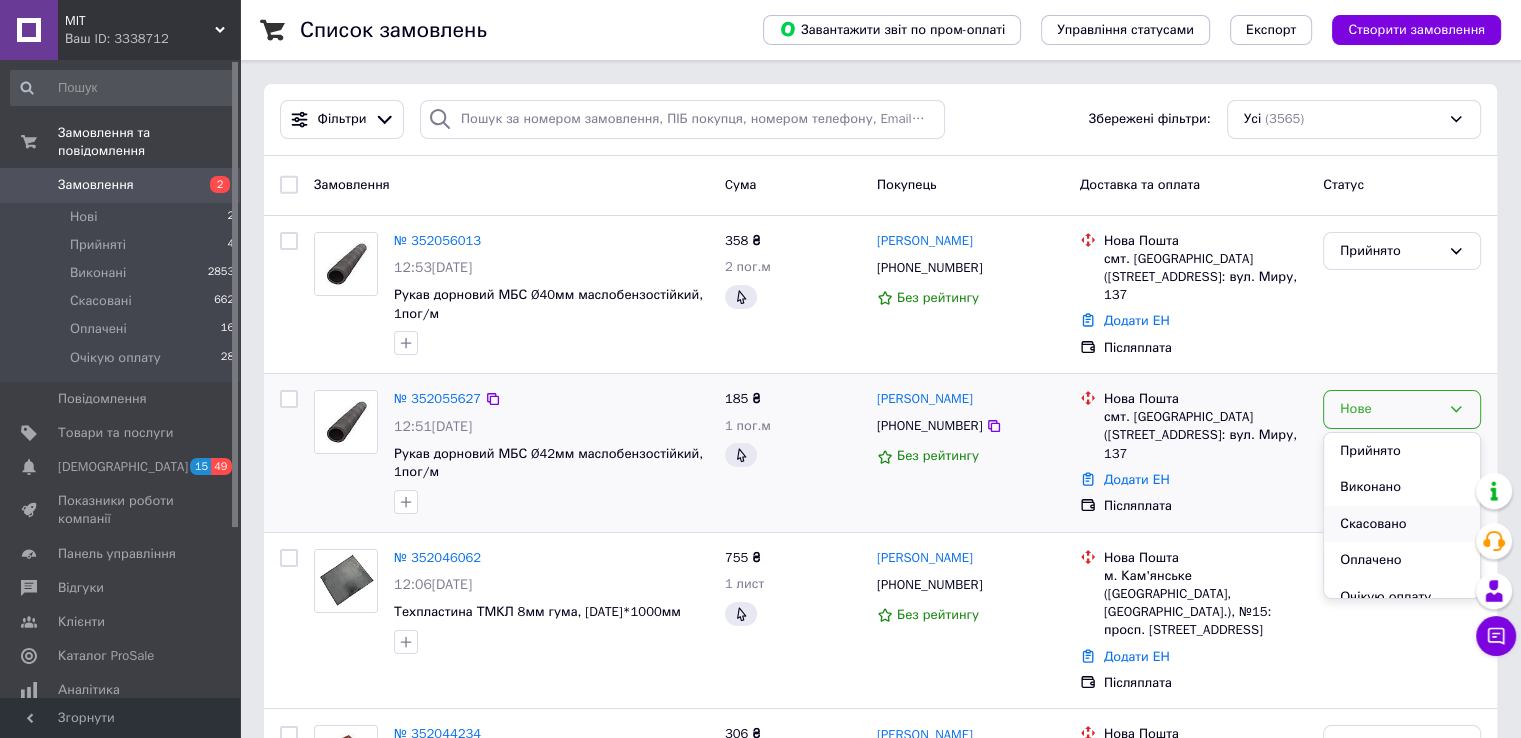 click on "Скасовано" at bounding box center (1402, 524) 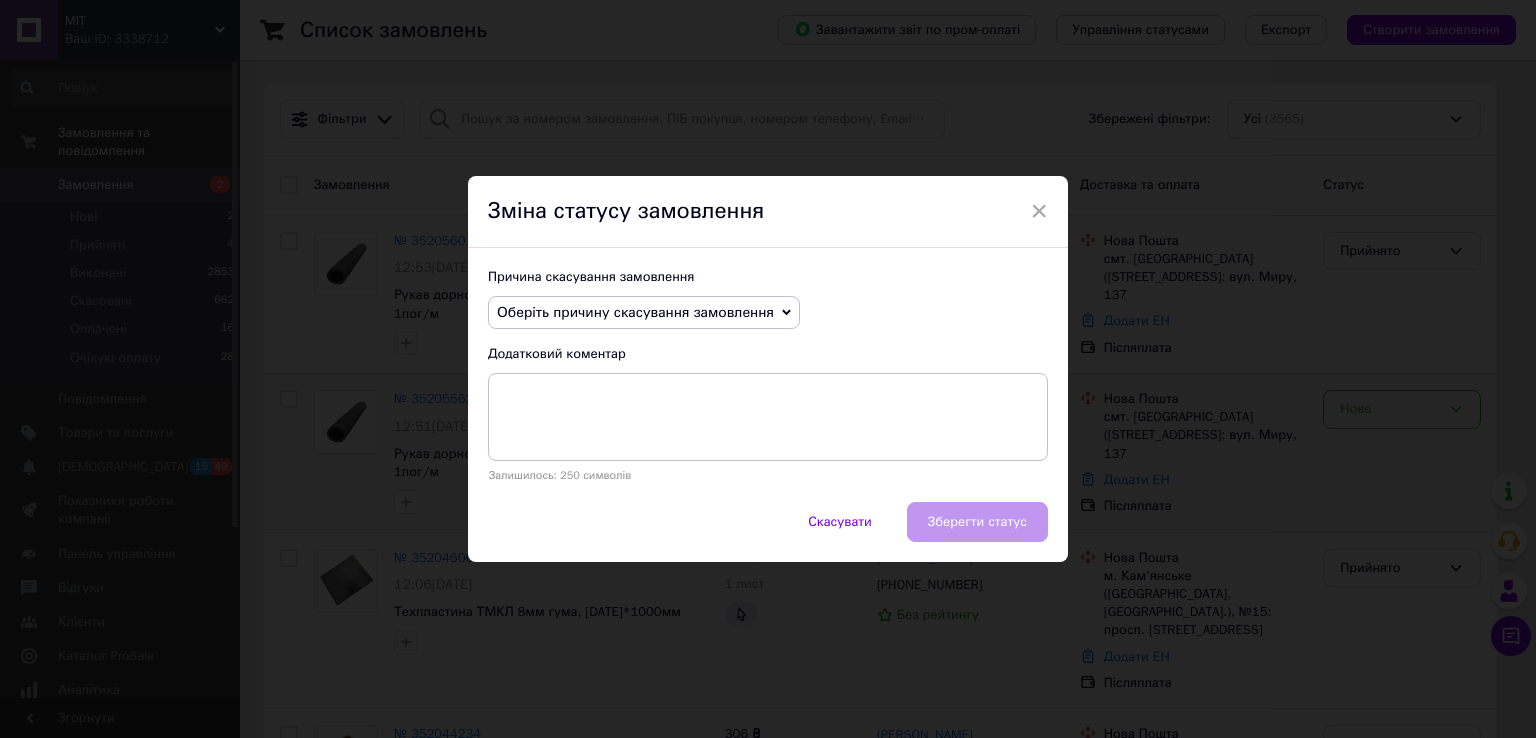 click on "Оберіть причину скасування замовлення" at bounding box center [635, 312] 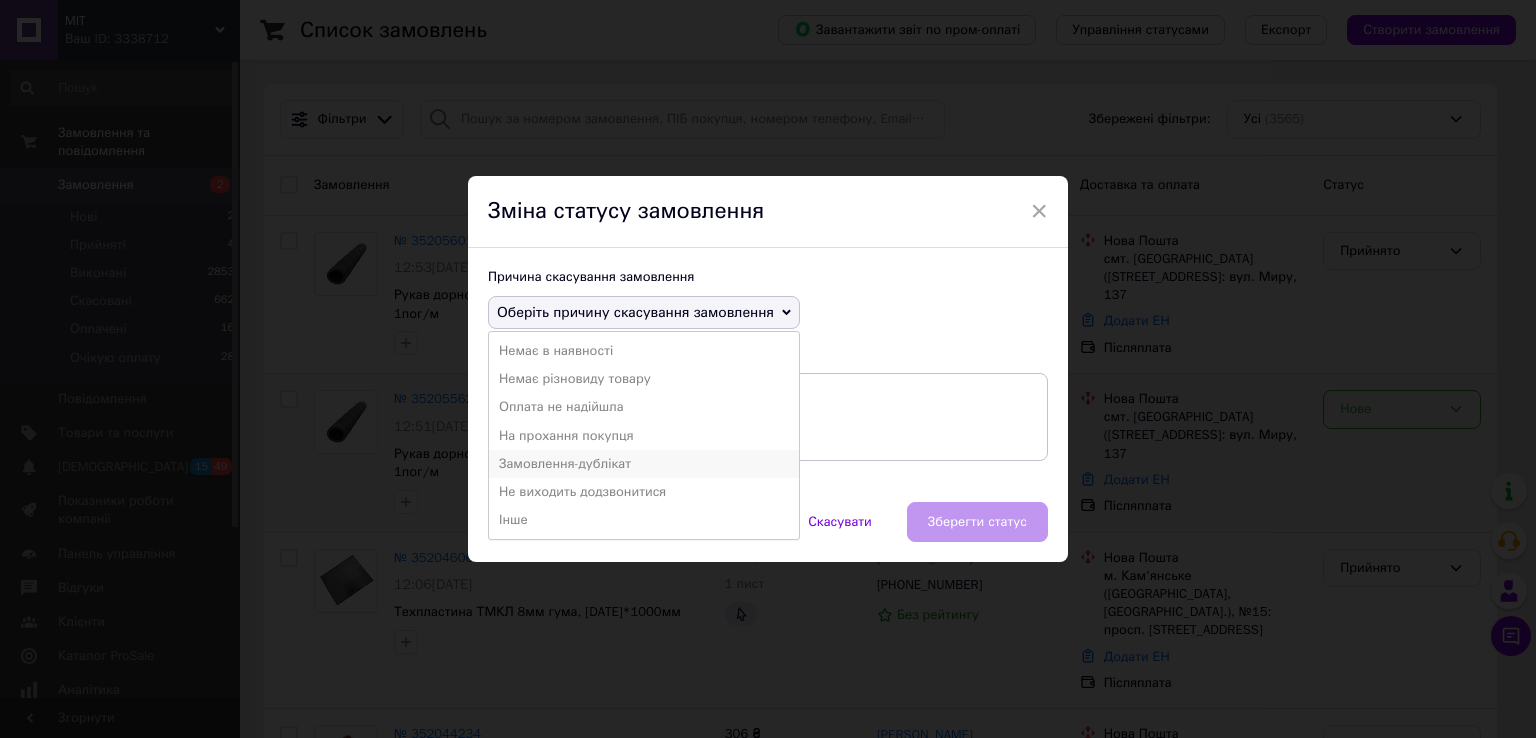 click on "Замовлення-дублікат" at bounding box center (644, 464) 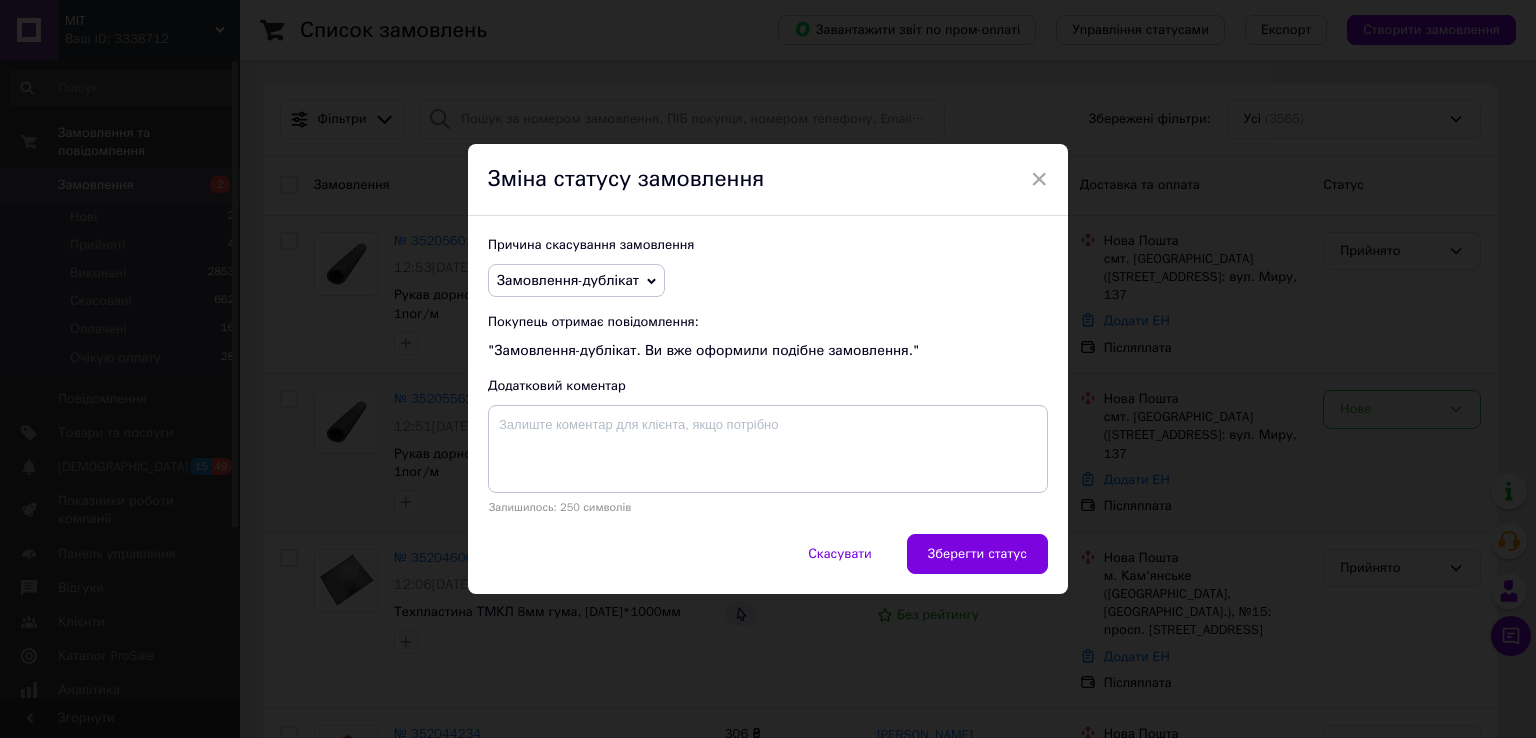 click on "Зберегти статус" at bounding box center (977, 554) 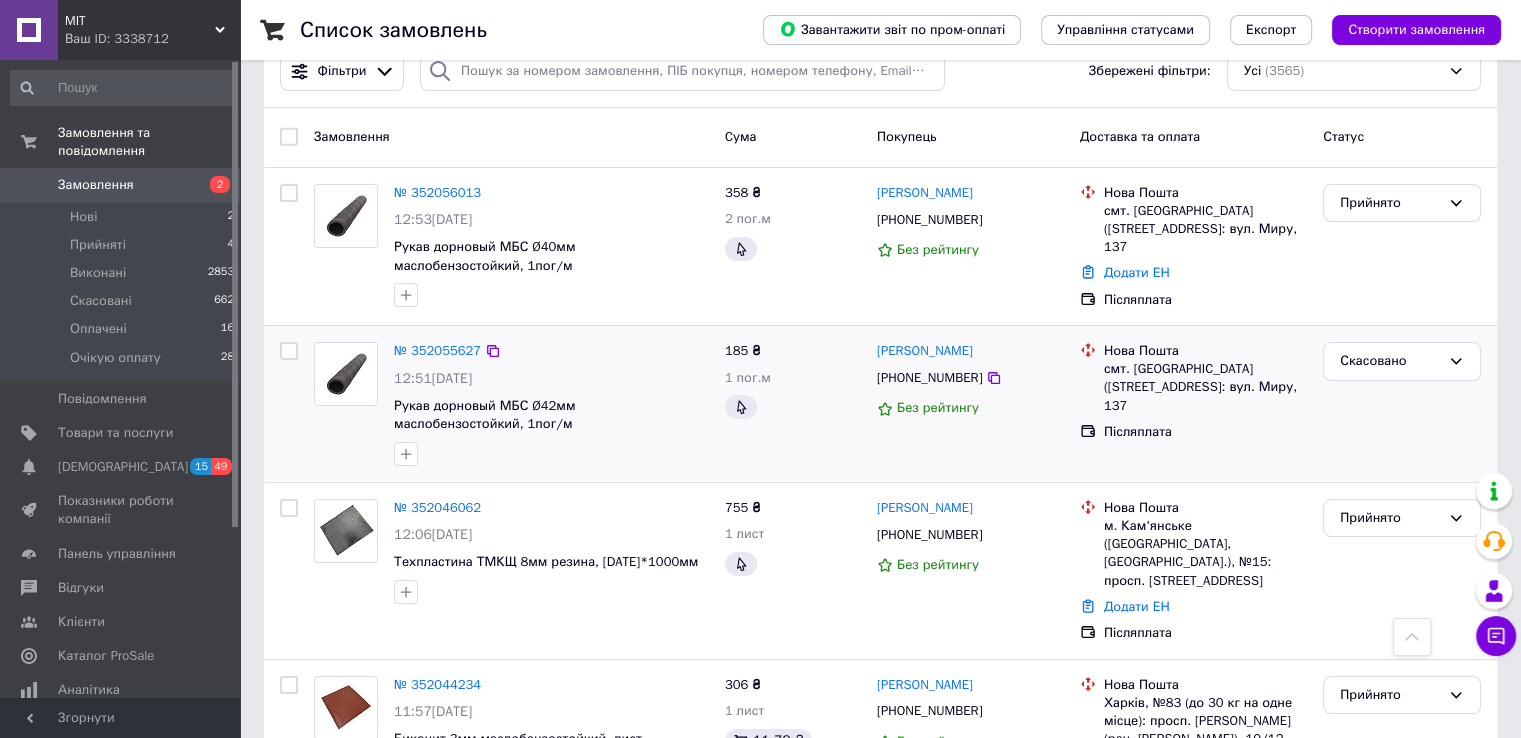 scroll, scrollTop: 0, scrollLeft: 0, axis: both 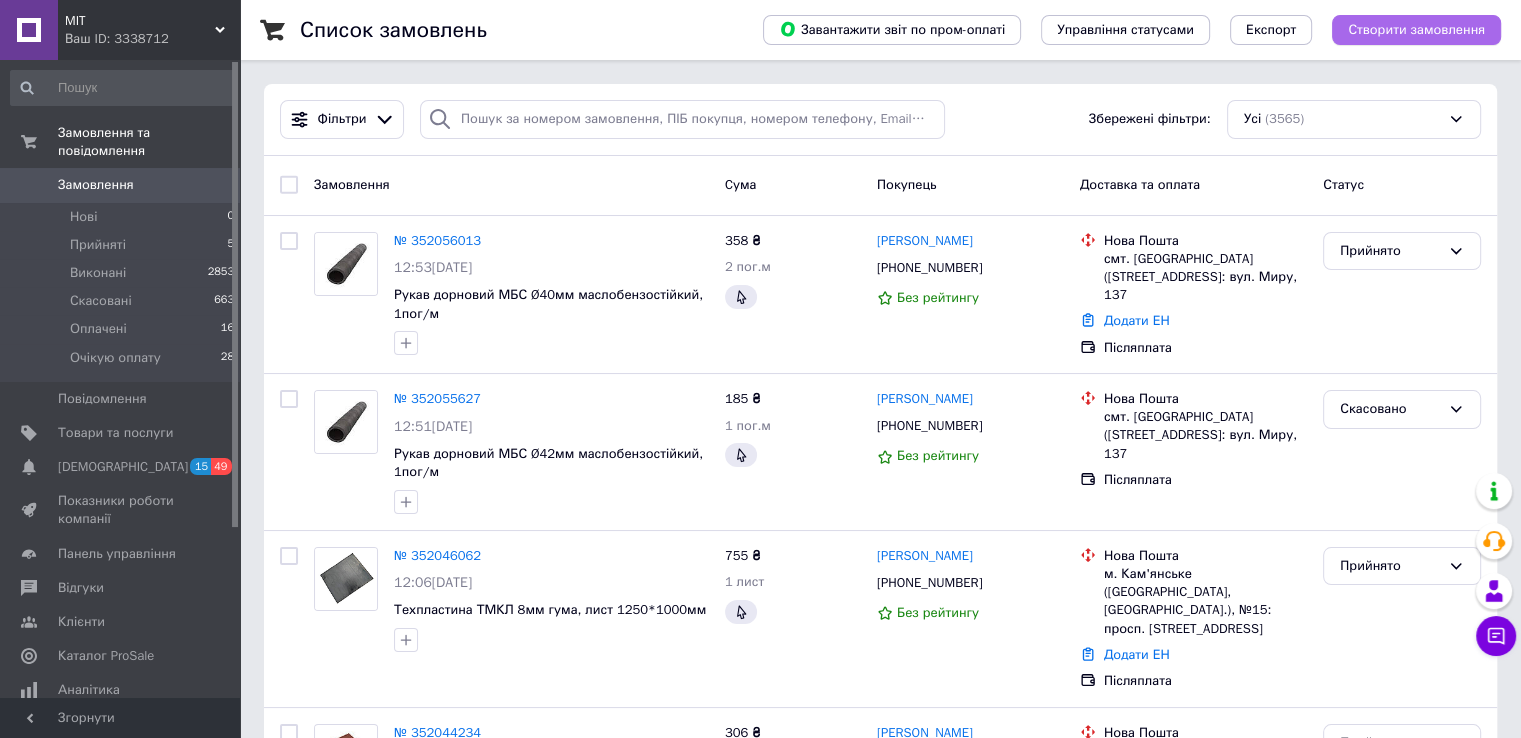 click on "Створити замовлення" at bounding box center (1416, 30) 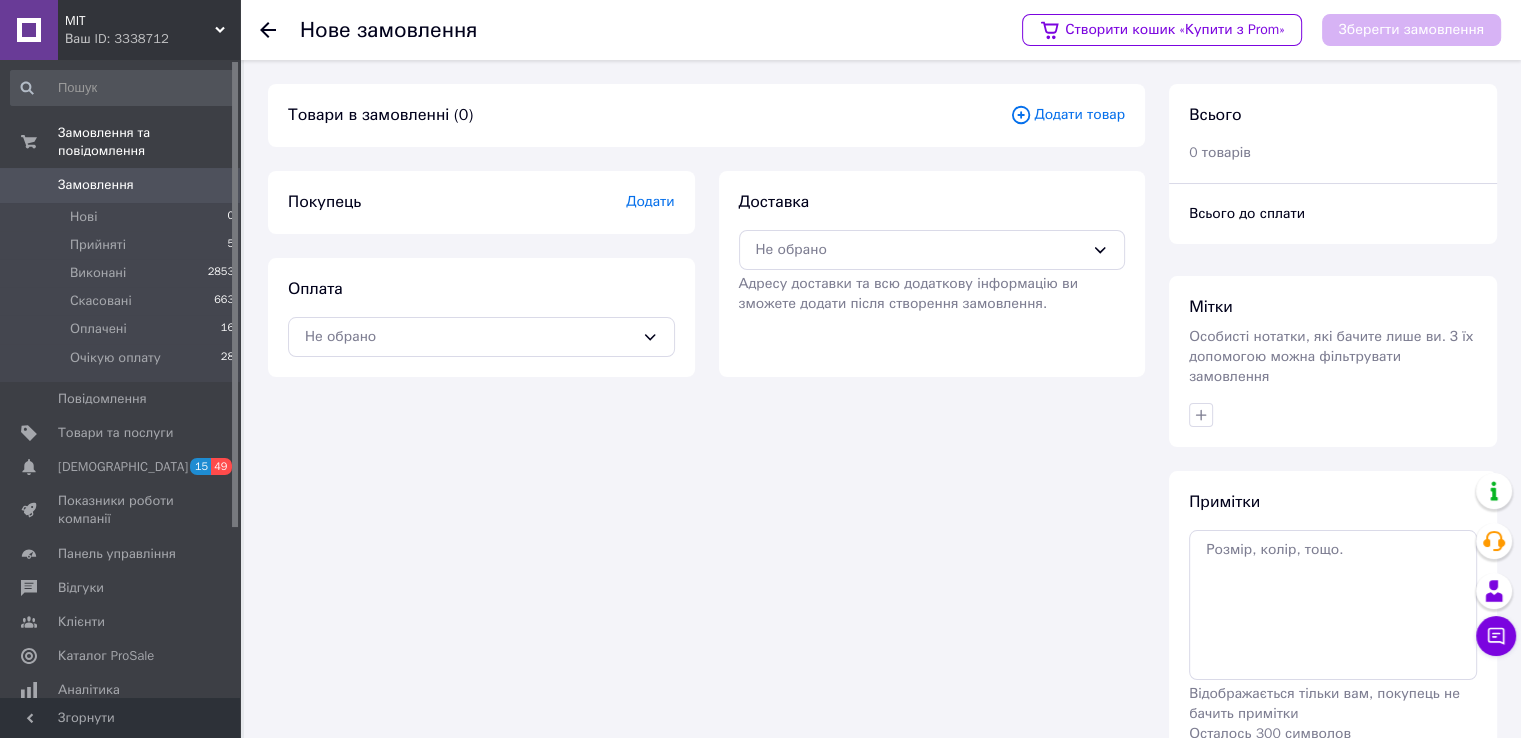 click on "Додати товар" at bounding box center [1067, 115] 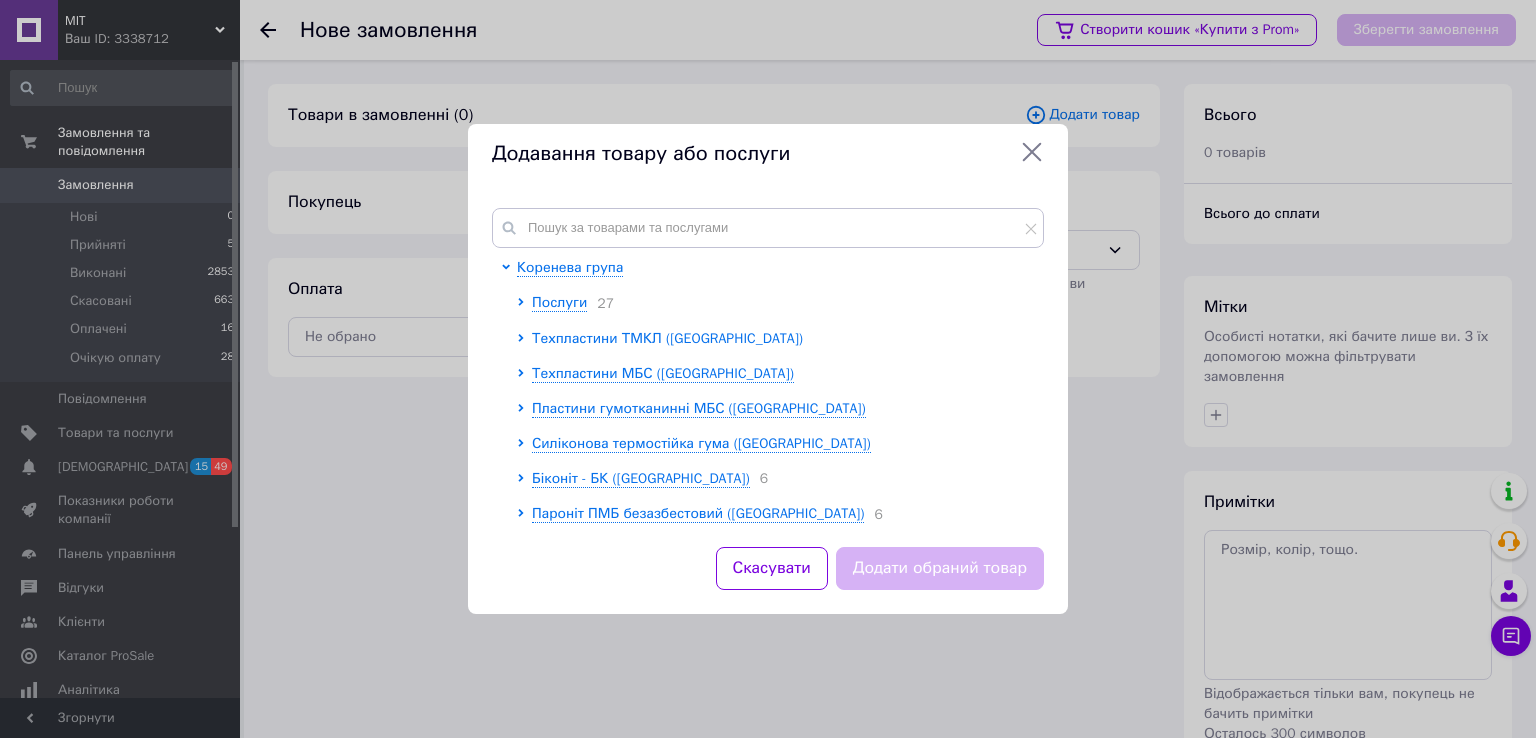 click on "Техпластини ТМКЛ ([GEOGRAPHIC_DATA])" at bounding box center (667, 338) 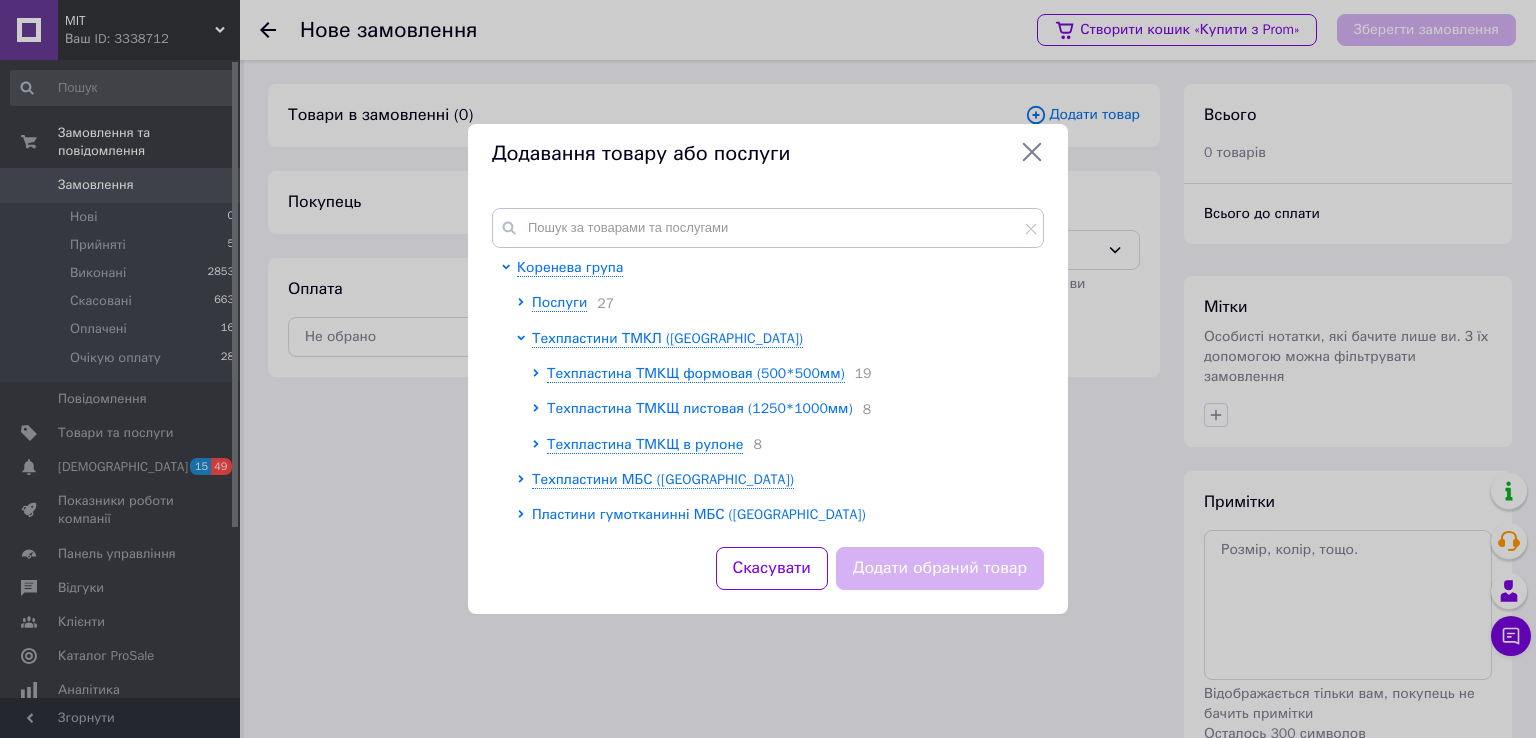 click on "Техпластина ТМКЩ листовая (1250*1000мм)" at bounding box center [700, 408] 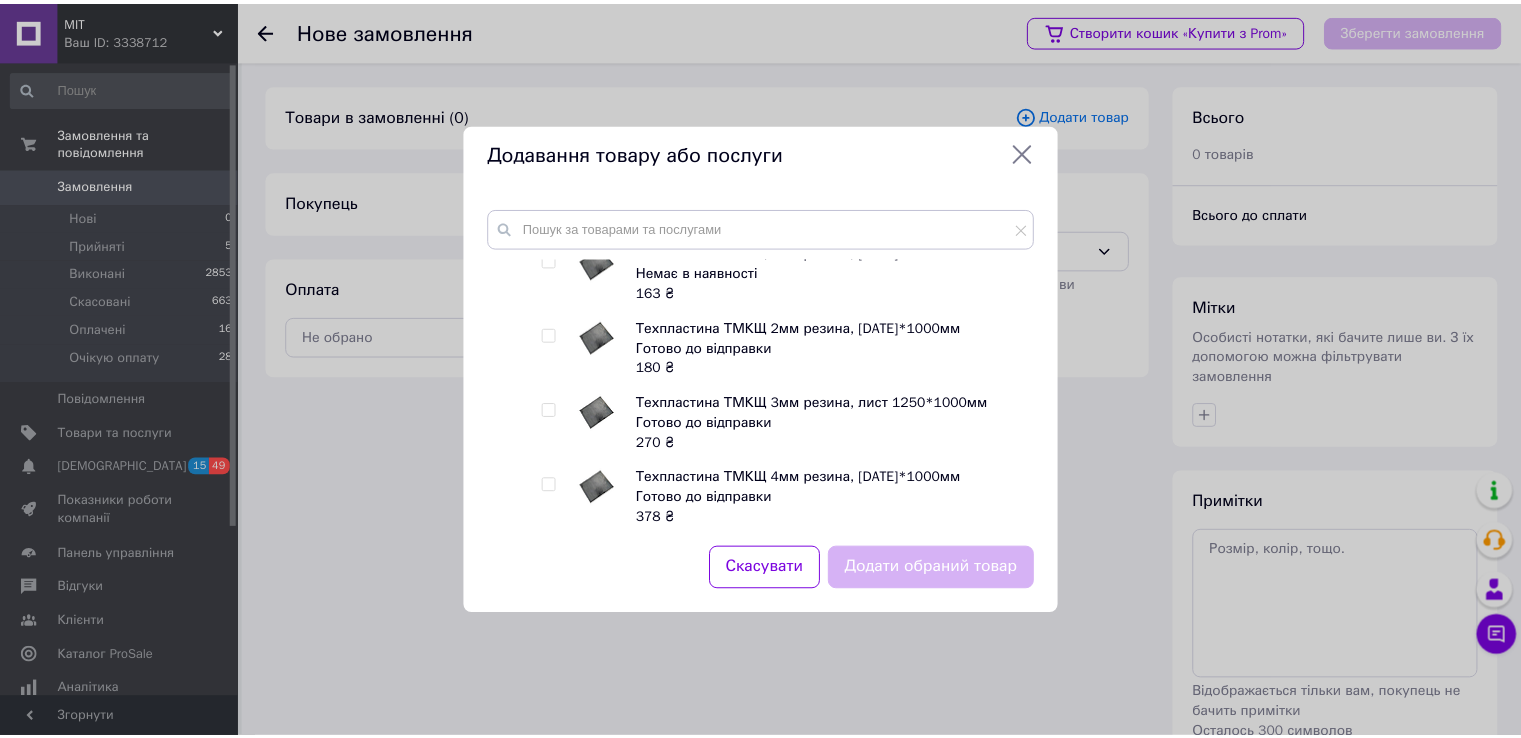 scroll, scrollTop: 200, scrollLeft: 0, axis: vertical 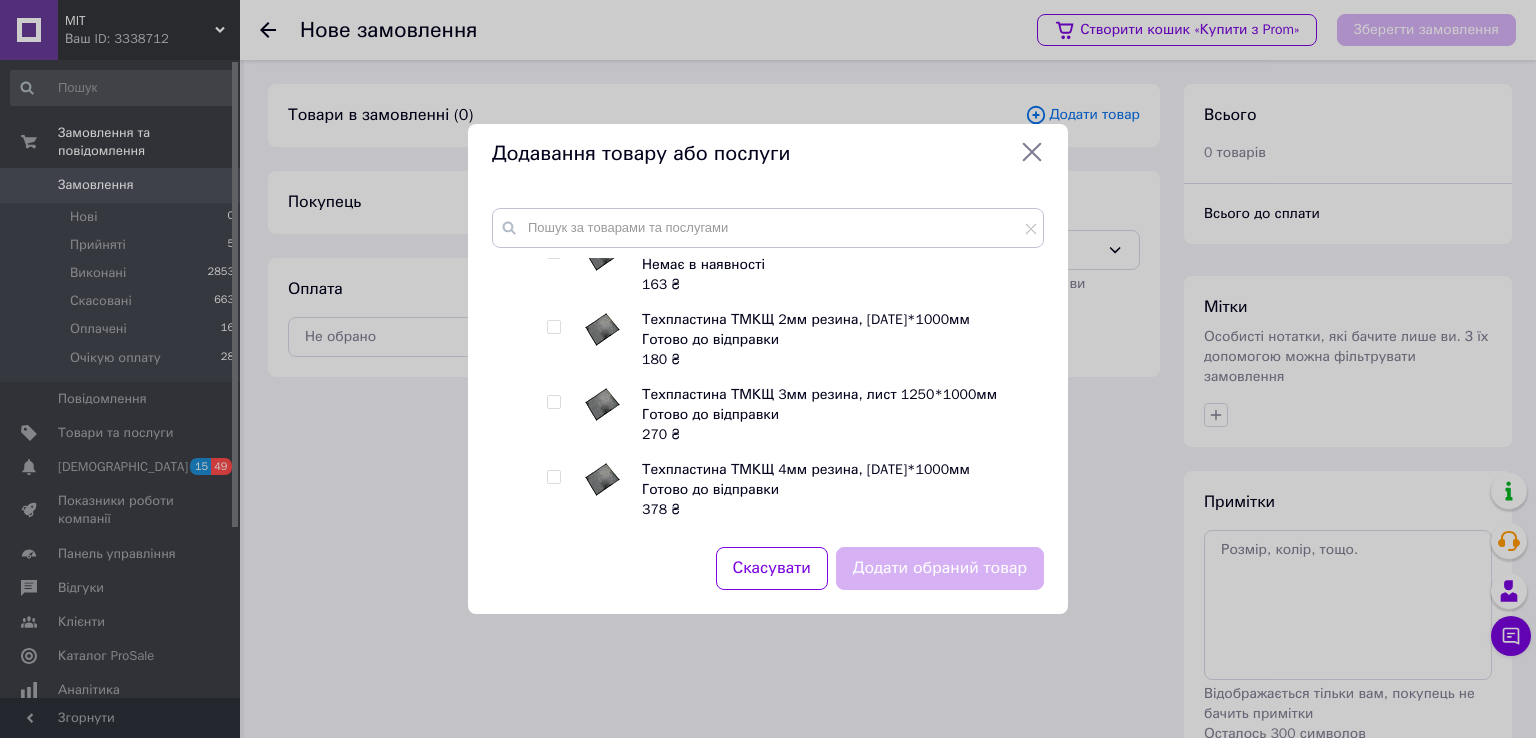 click at bounding box center (602, 405) 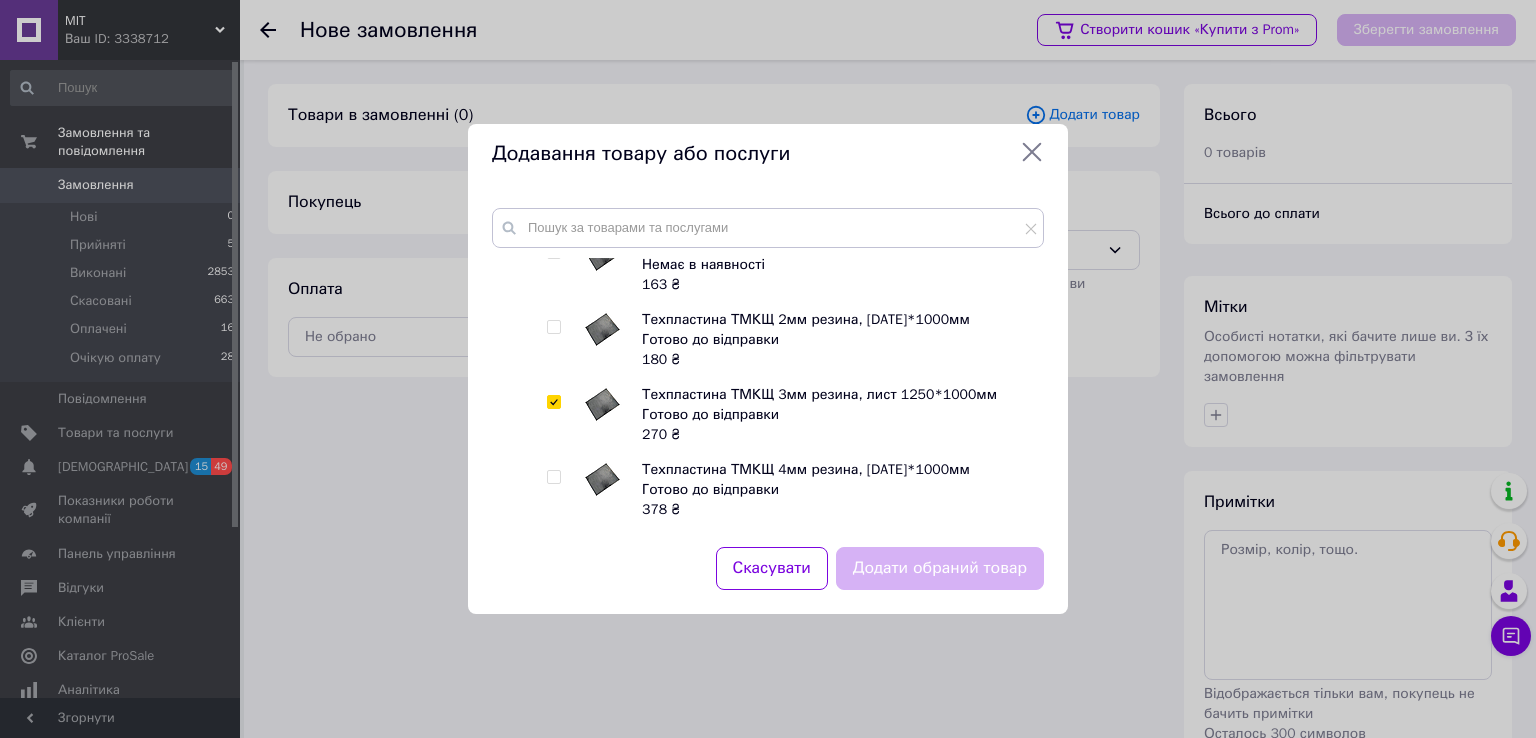 checkbox on "true" 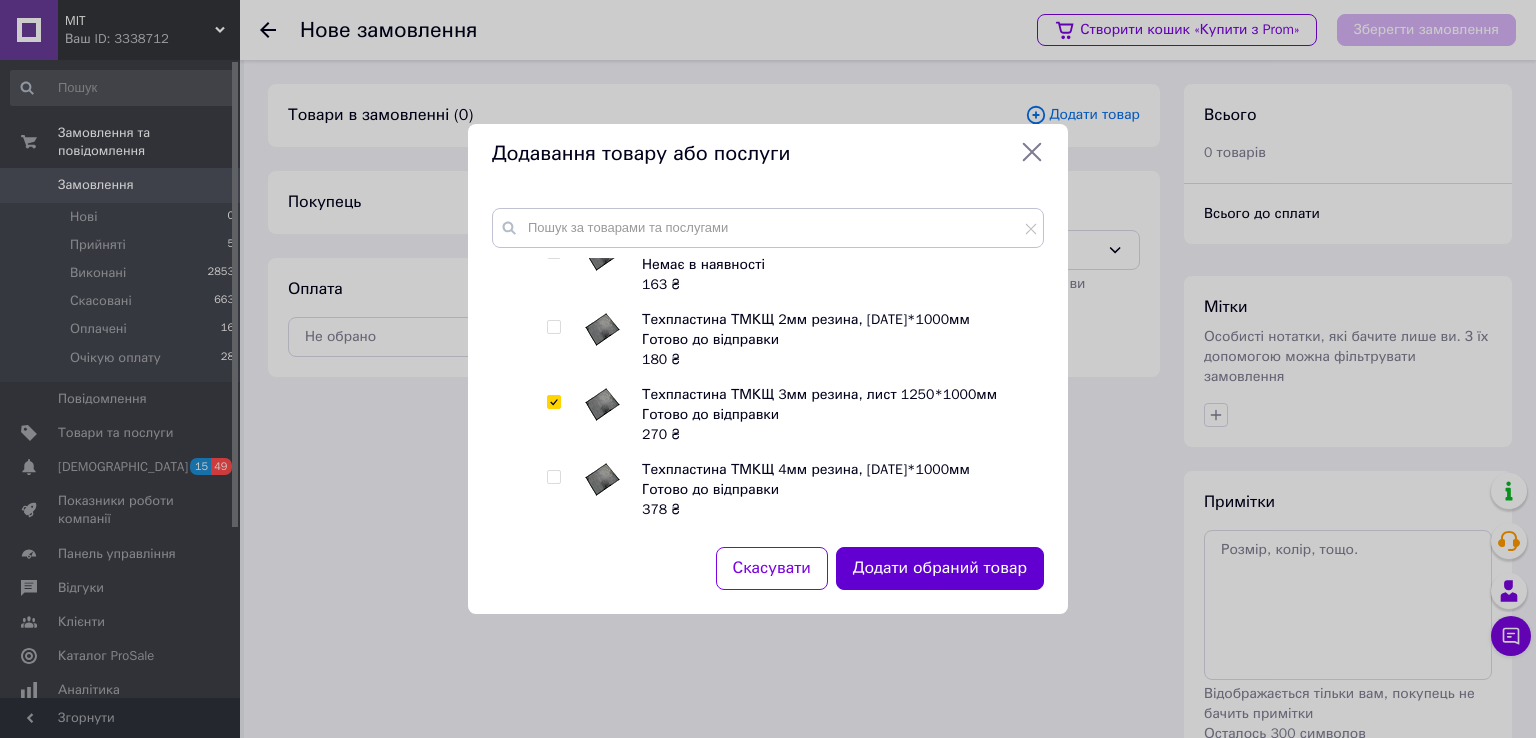 click on "Додати обраний товар" at bounding box center [940, 568] 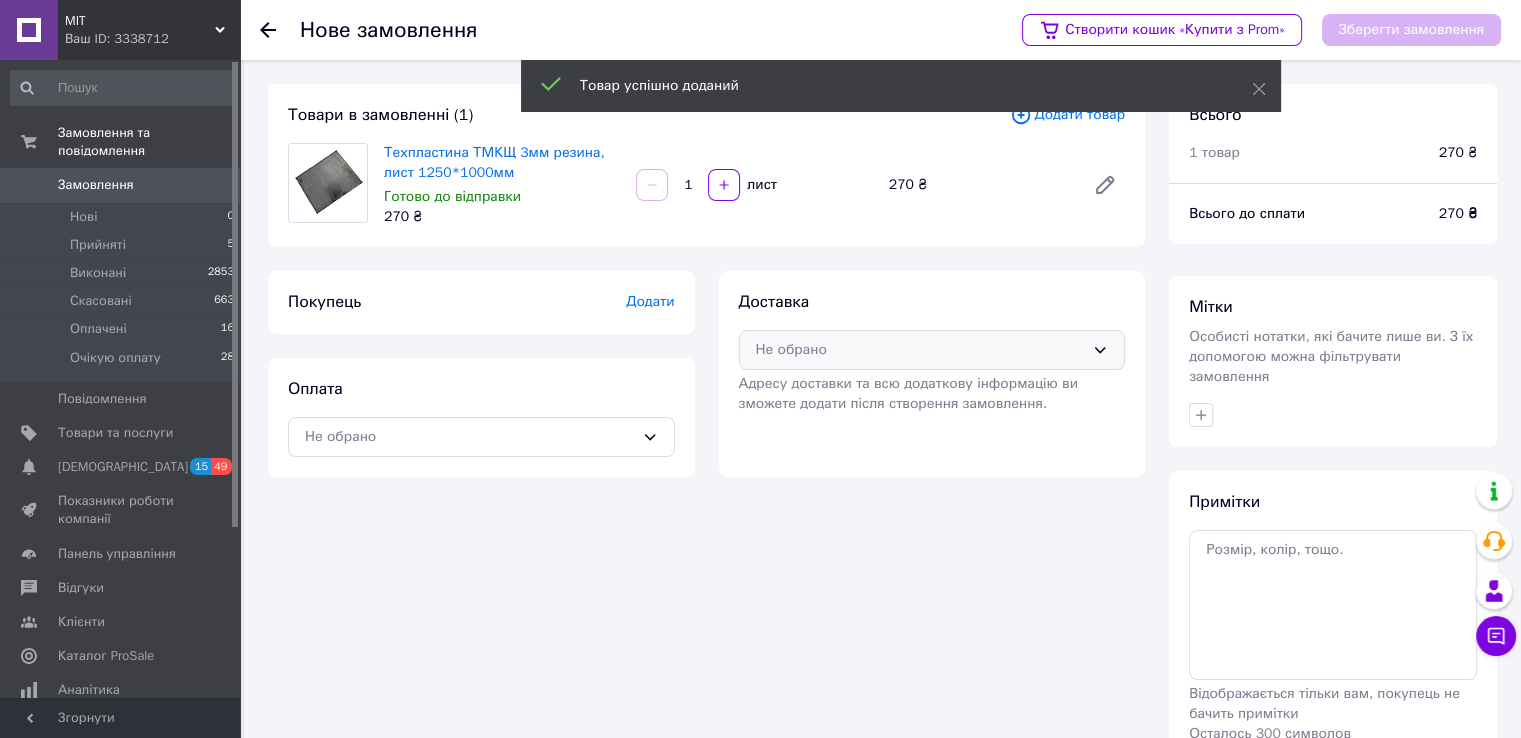 click on "Не обрано" at bounding box center [920, 350] 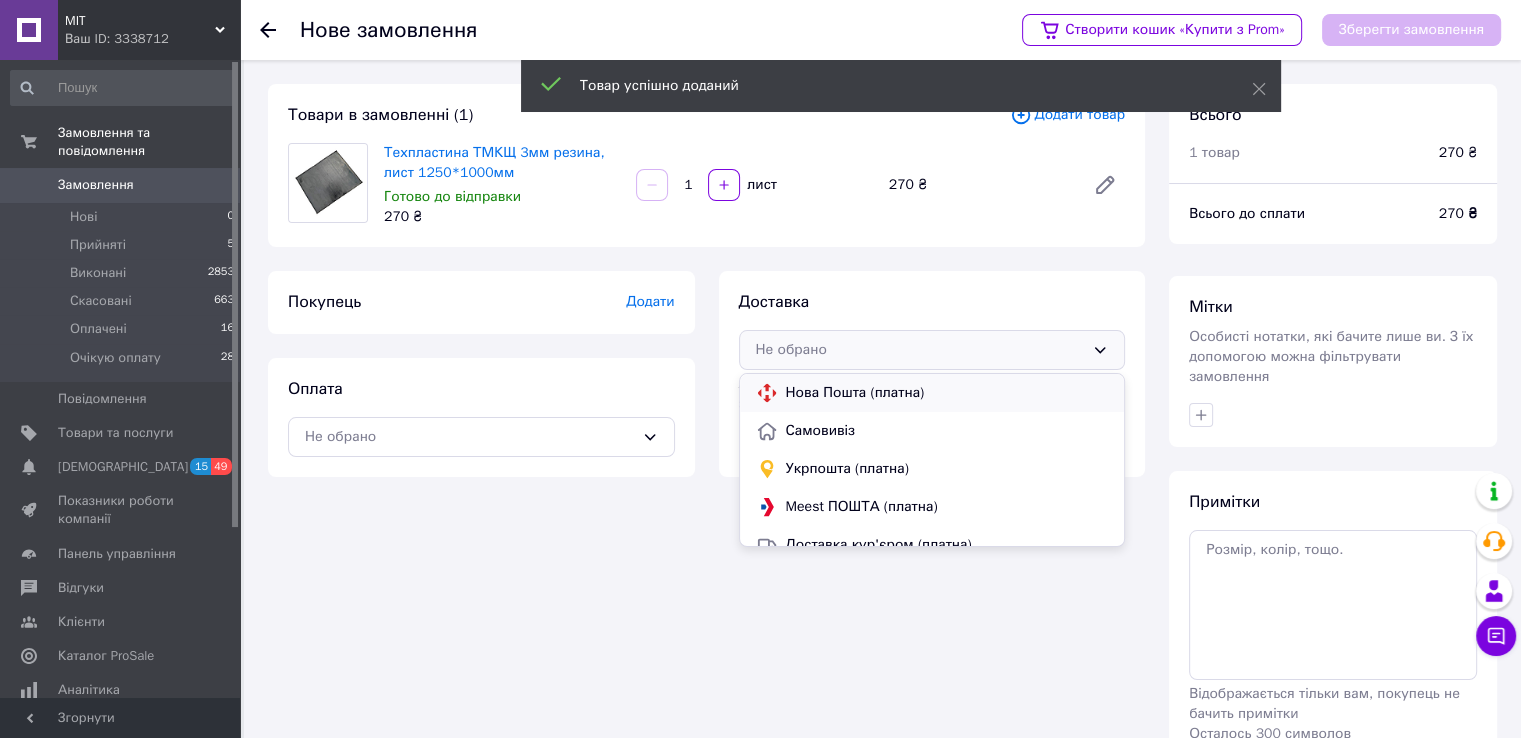 click on "Нова Пошта (платна)" at bounding box center (932, 393) 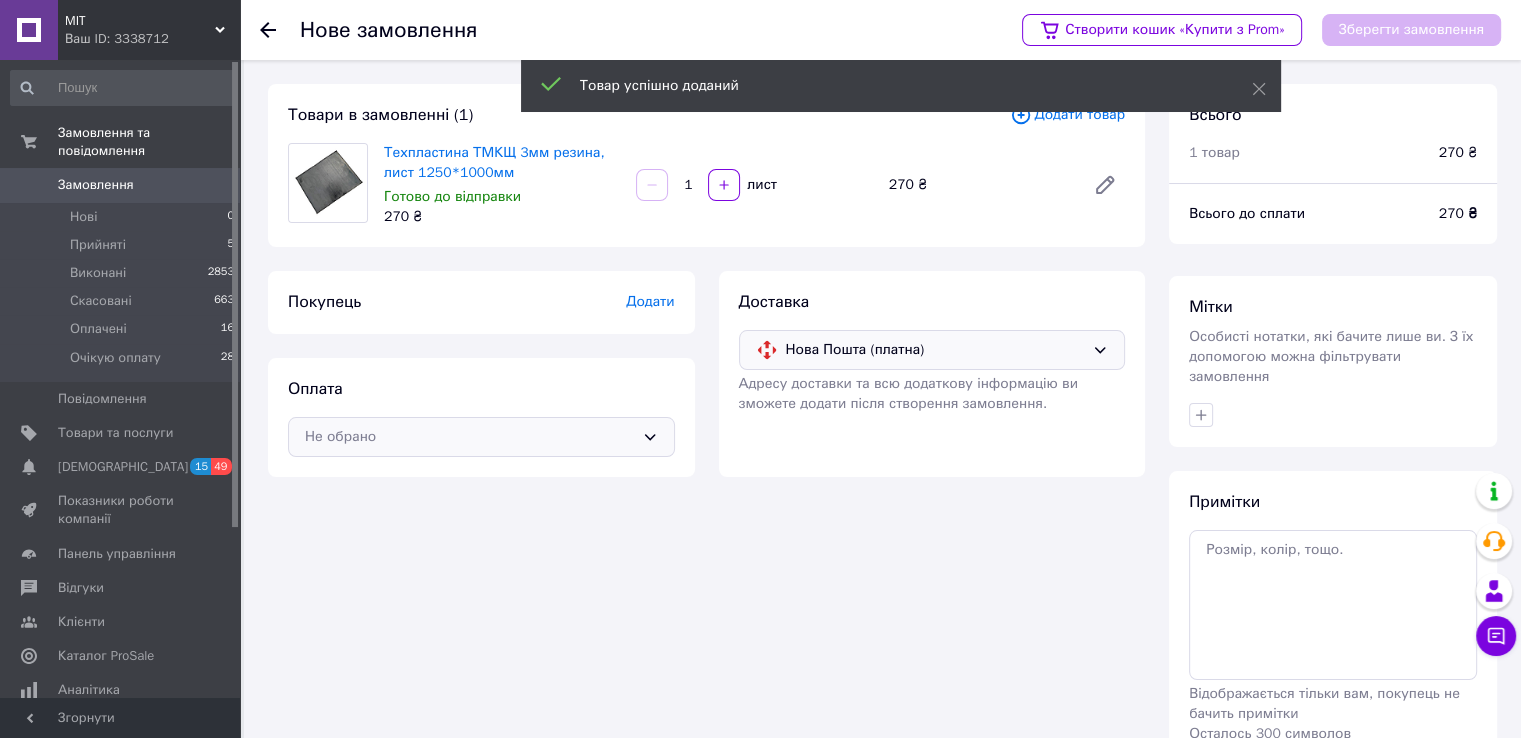 click on "Не обрано" at bounding box center [469, 437] 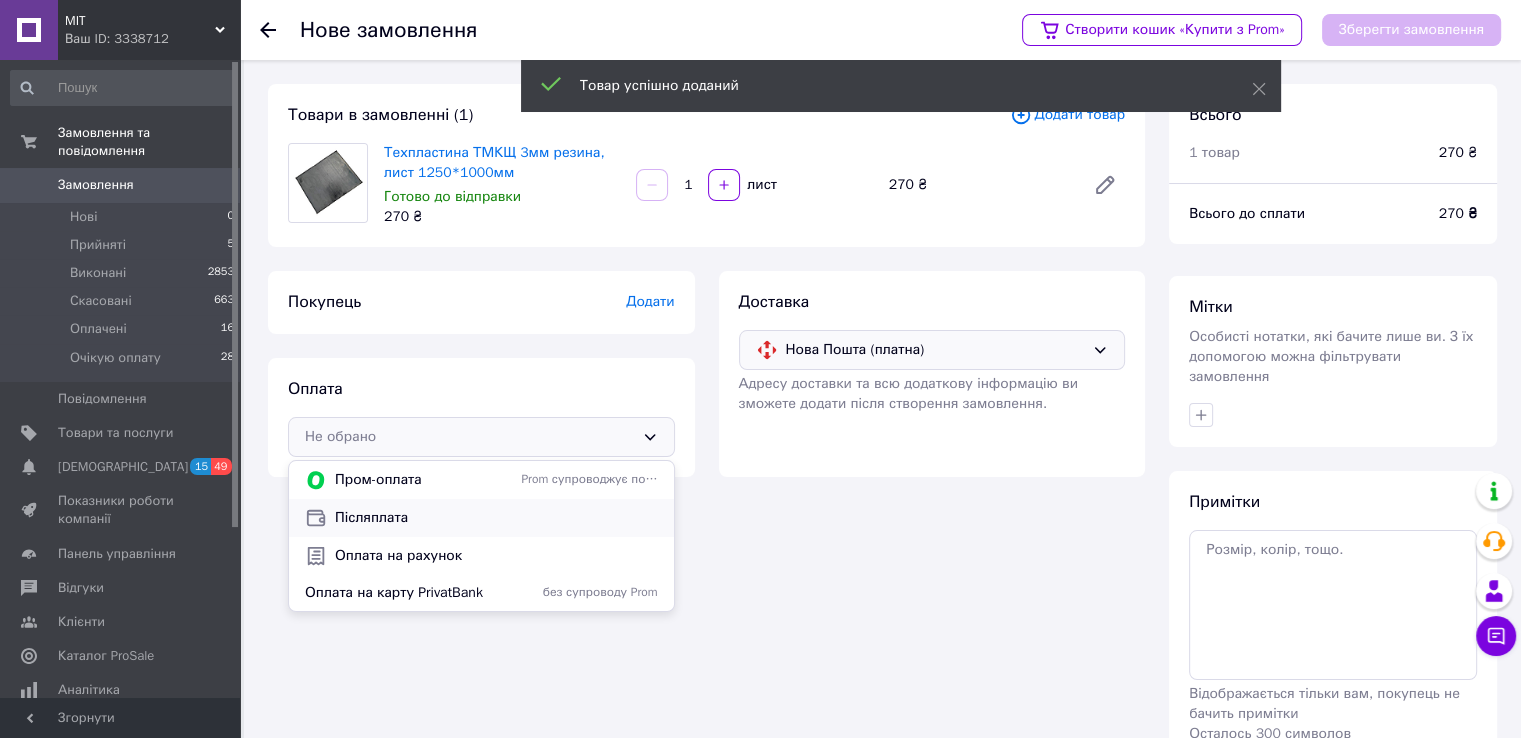 click on "Післяплата" at bounding box center [496, 518] 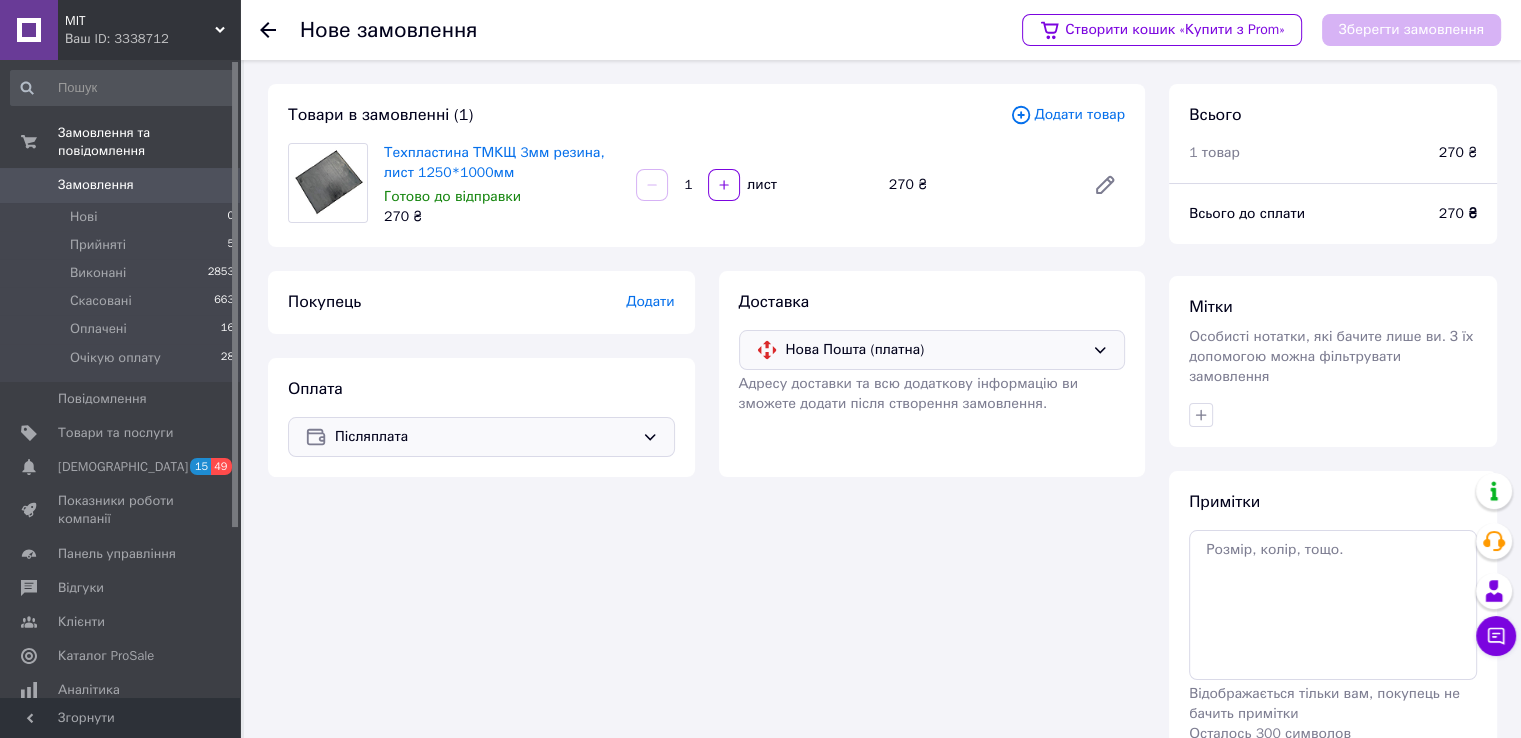 drag, startPoint x: 548, startPoint y: 434, endPoint x: 522, endPoint y: 455, distance: 33.42155 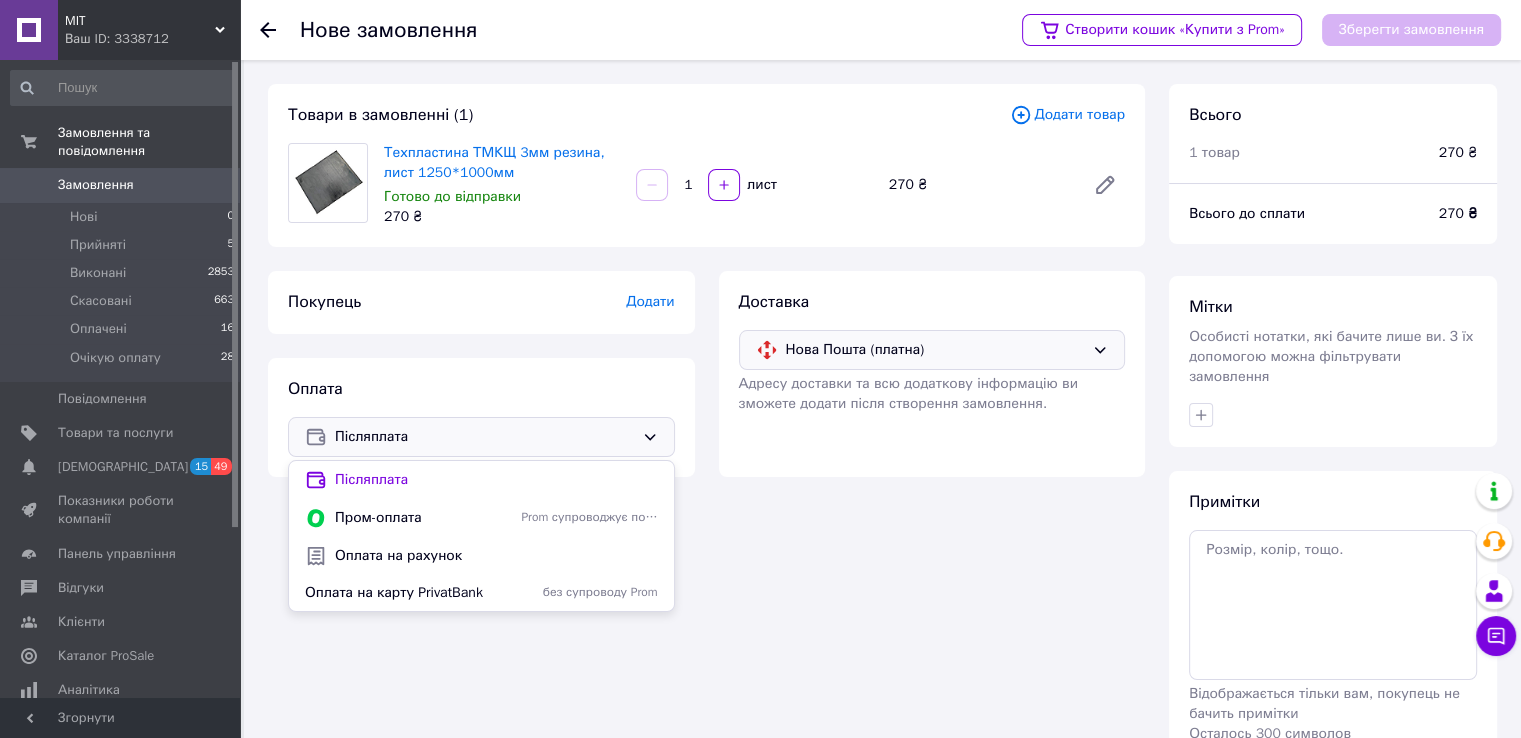 click on "Оплата на рахунок" at bounding box center (496, 556) 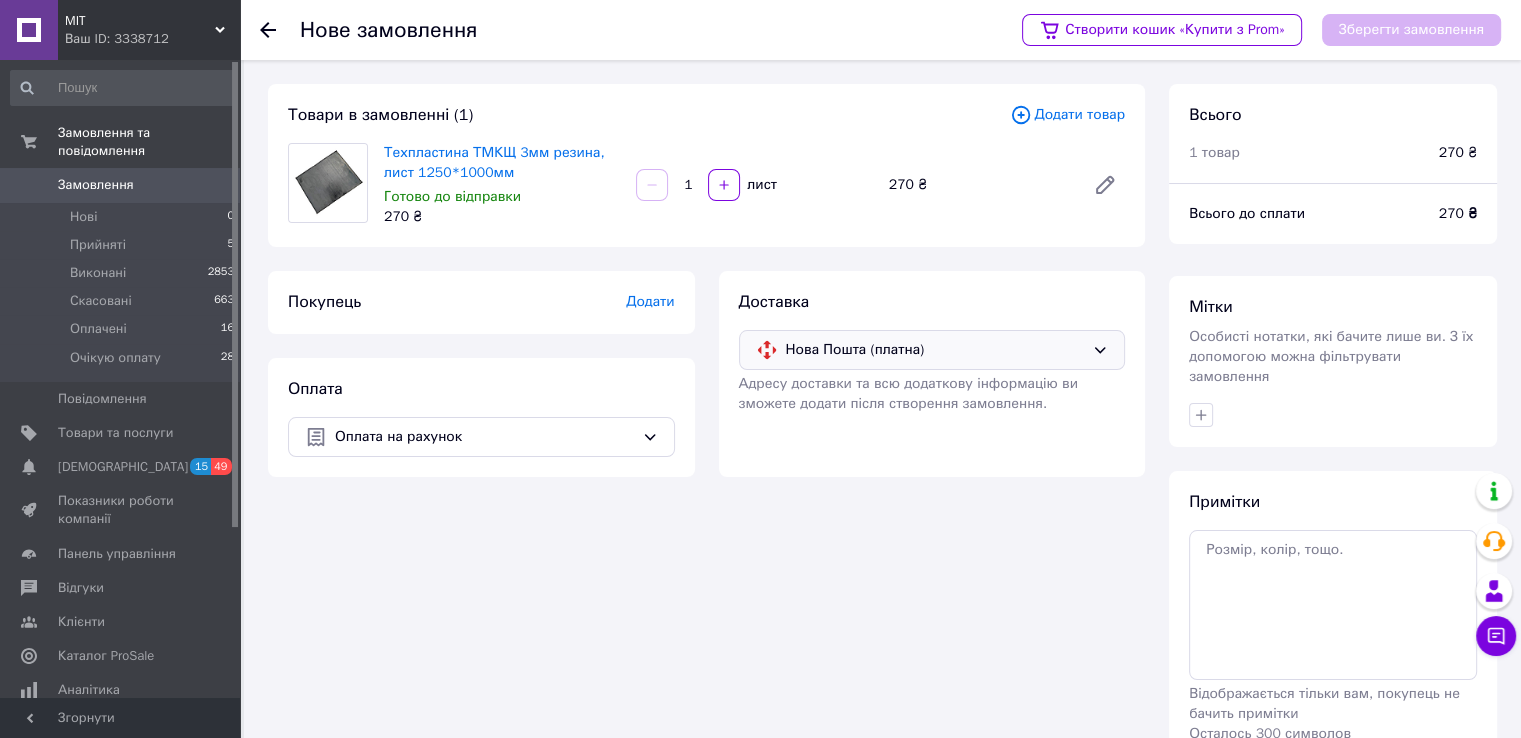 click on "Додати" at bounding box center (650, 301) 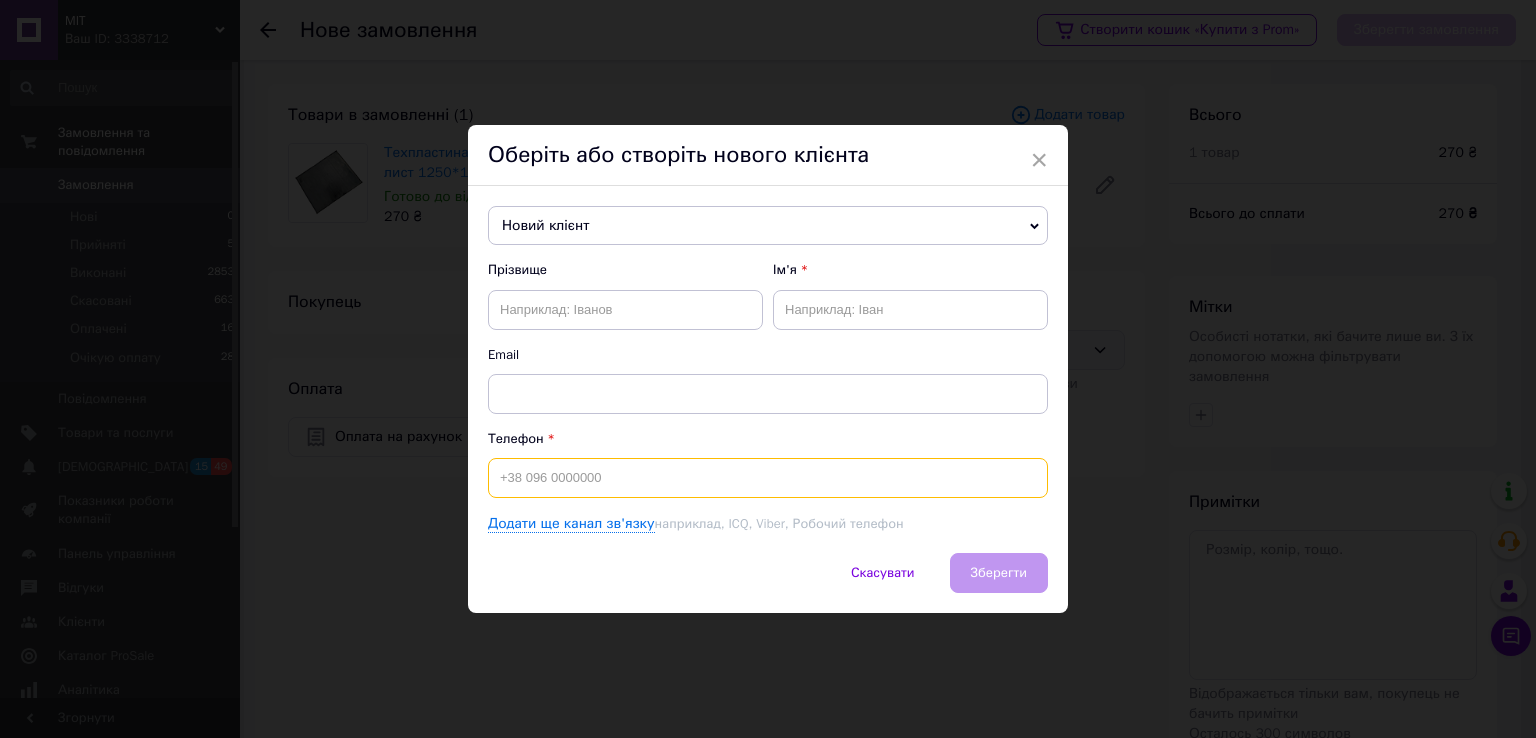 click at bounding box center (768, 478) 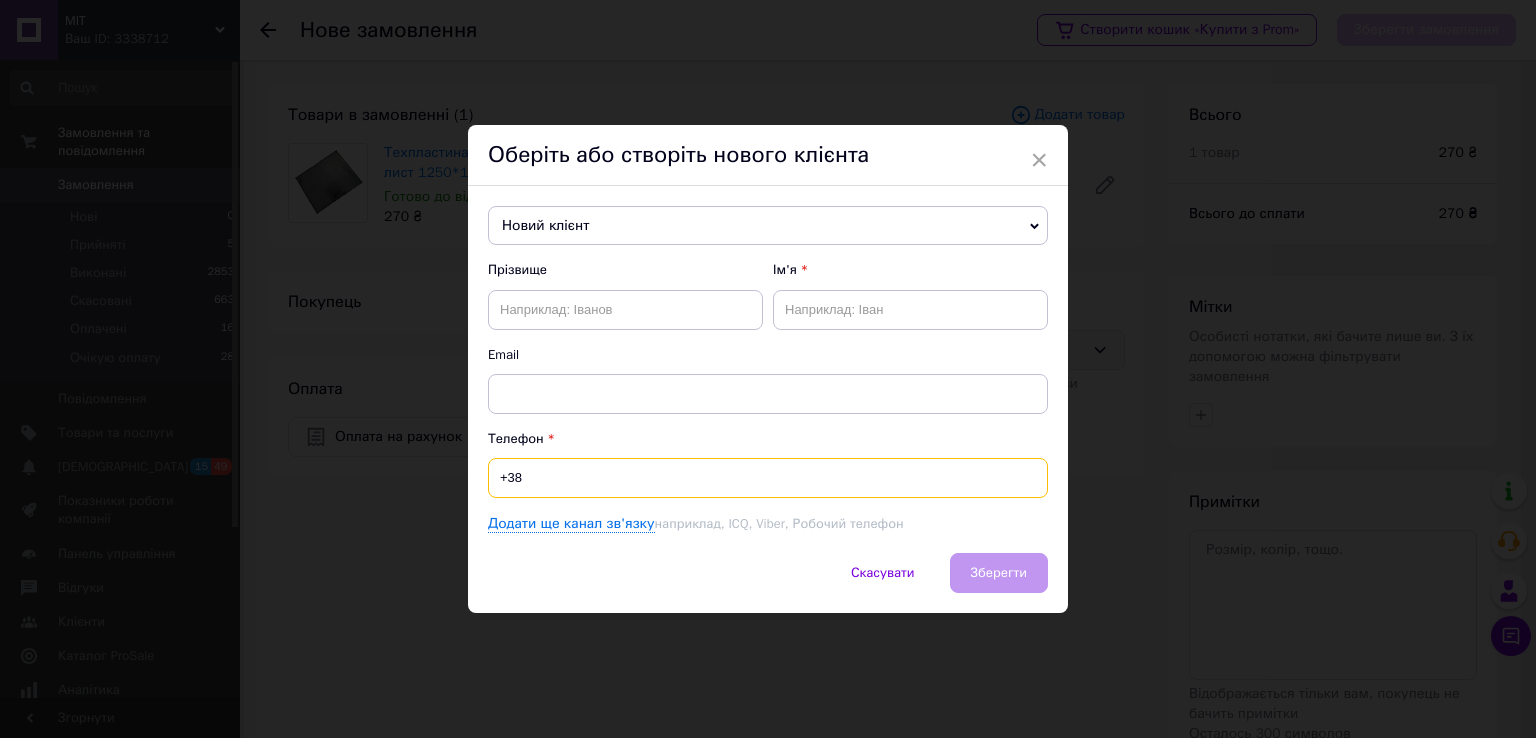 paste on "067898933" 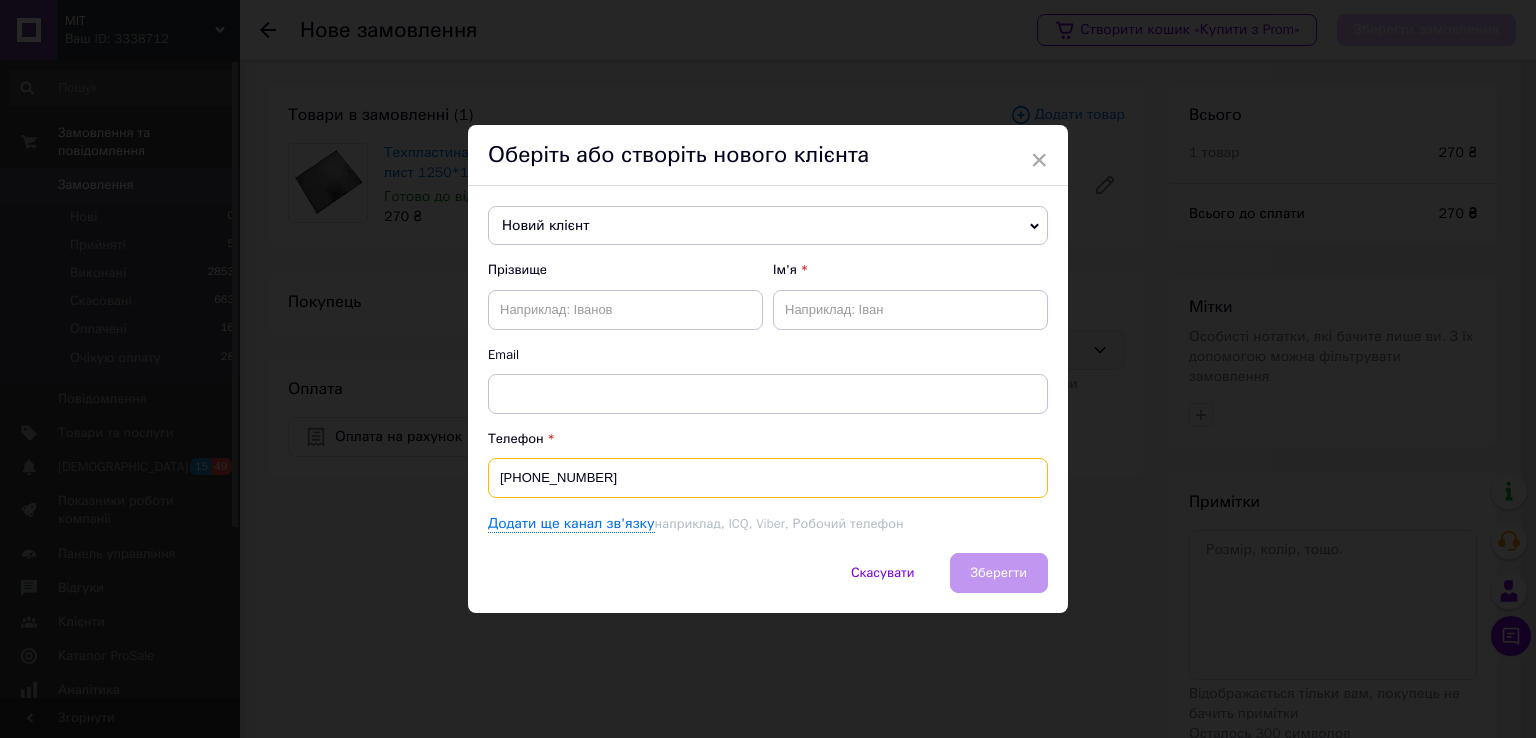 click on "[PHONE_NUMBER]" at bounding box center (768, 478) 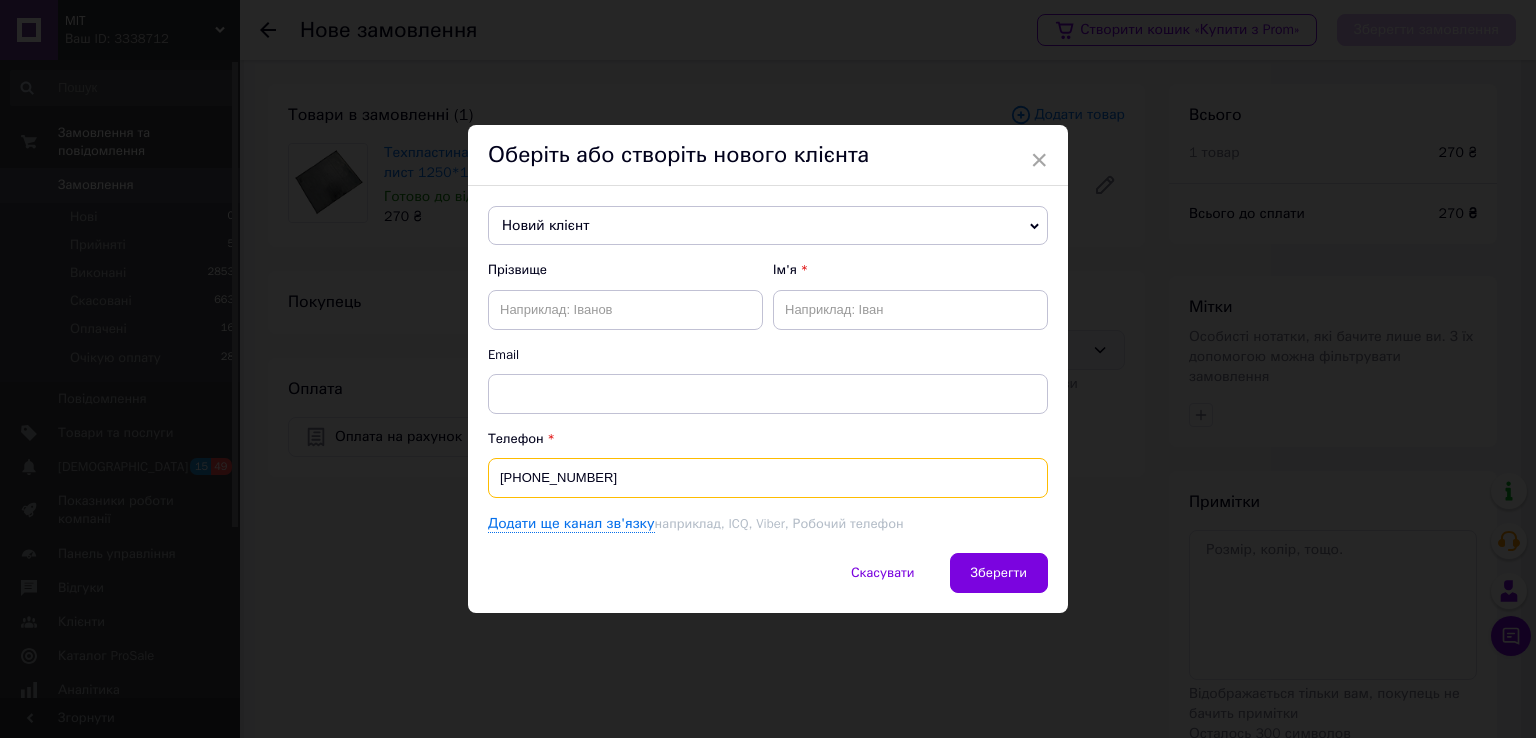 type on "[PHONE_NUMBER]" 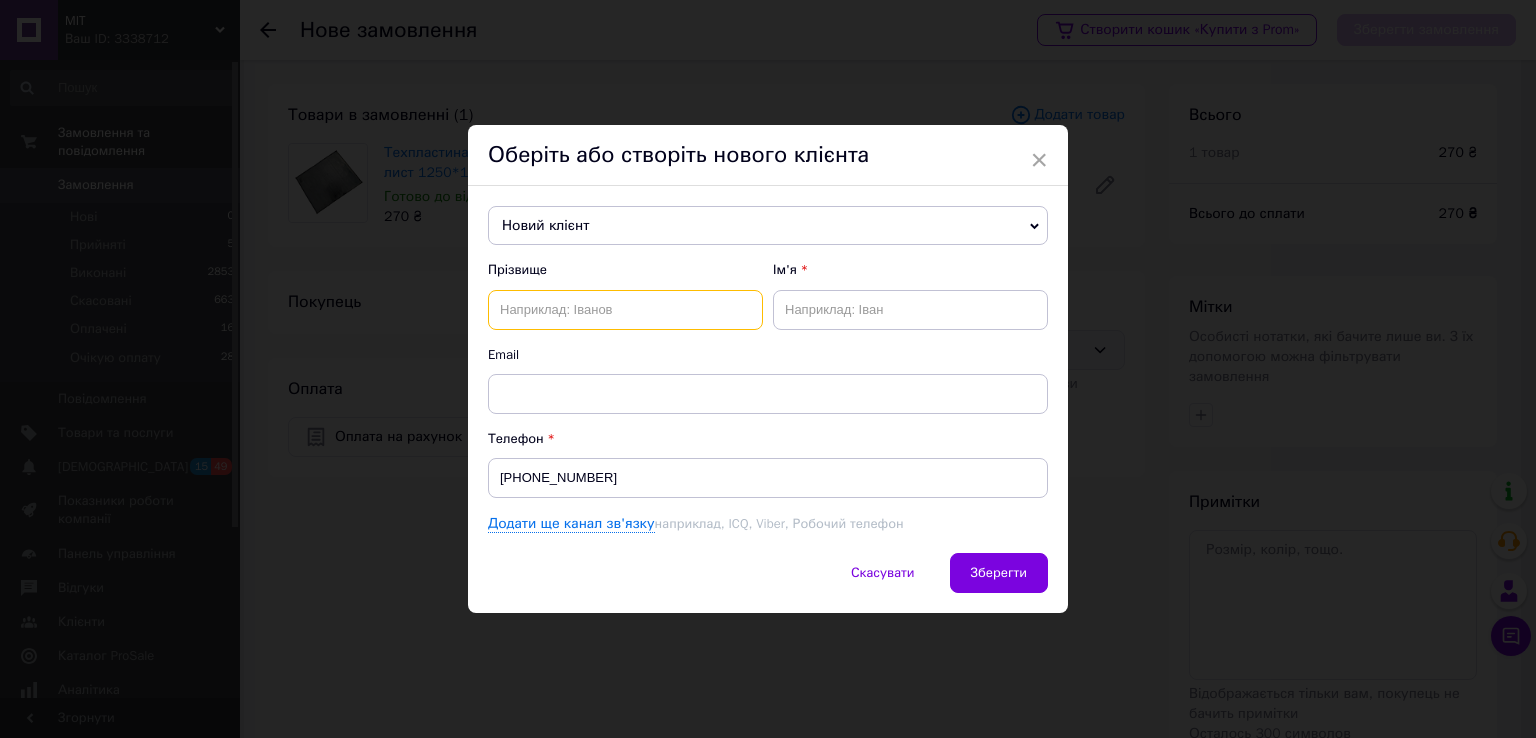 click at bounding box center (625, 310) 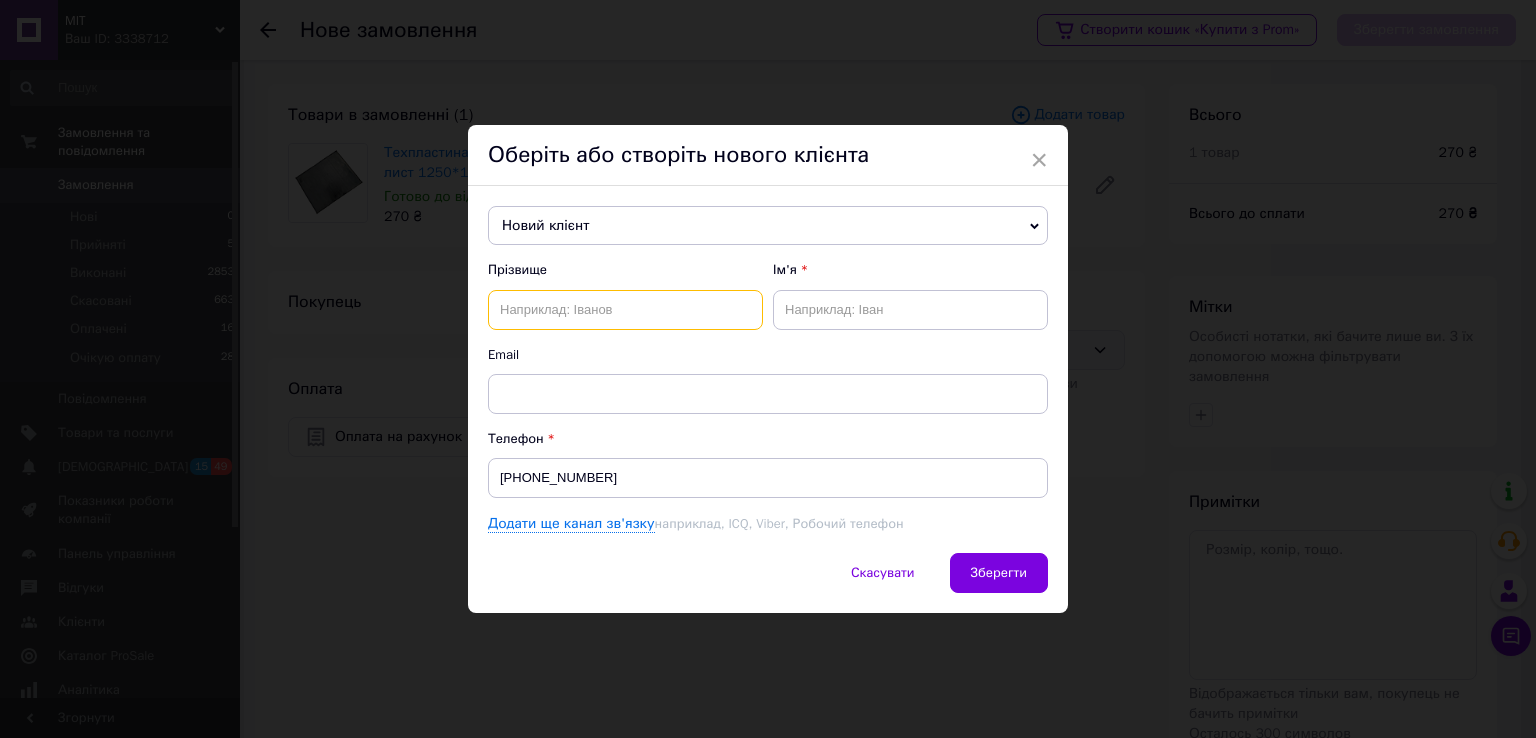 paste on "[PERSON_NAME]" 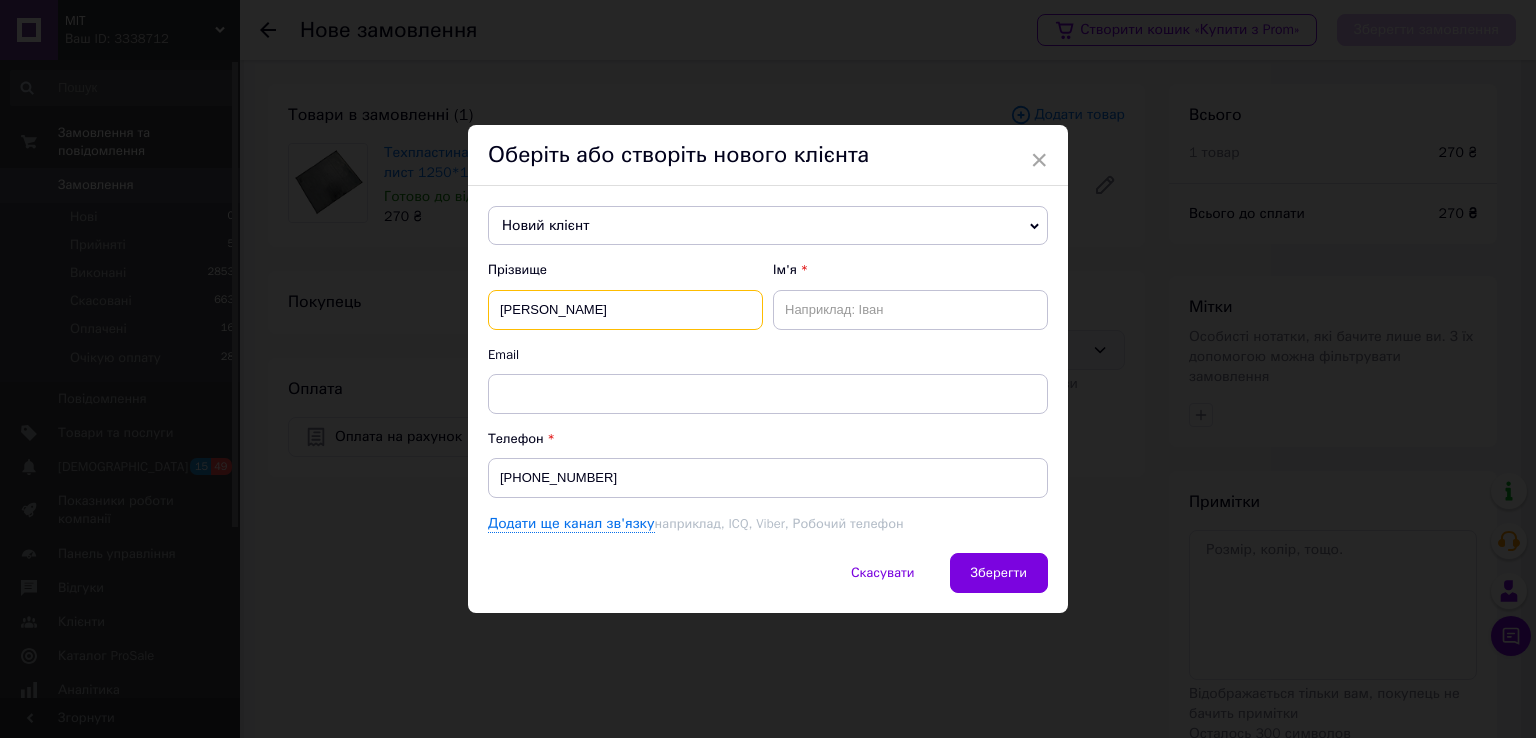 type on "[PERSON_NAME]" 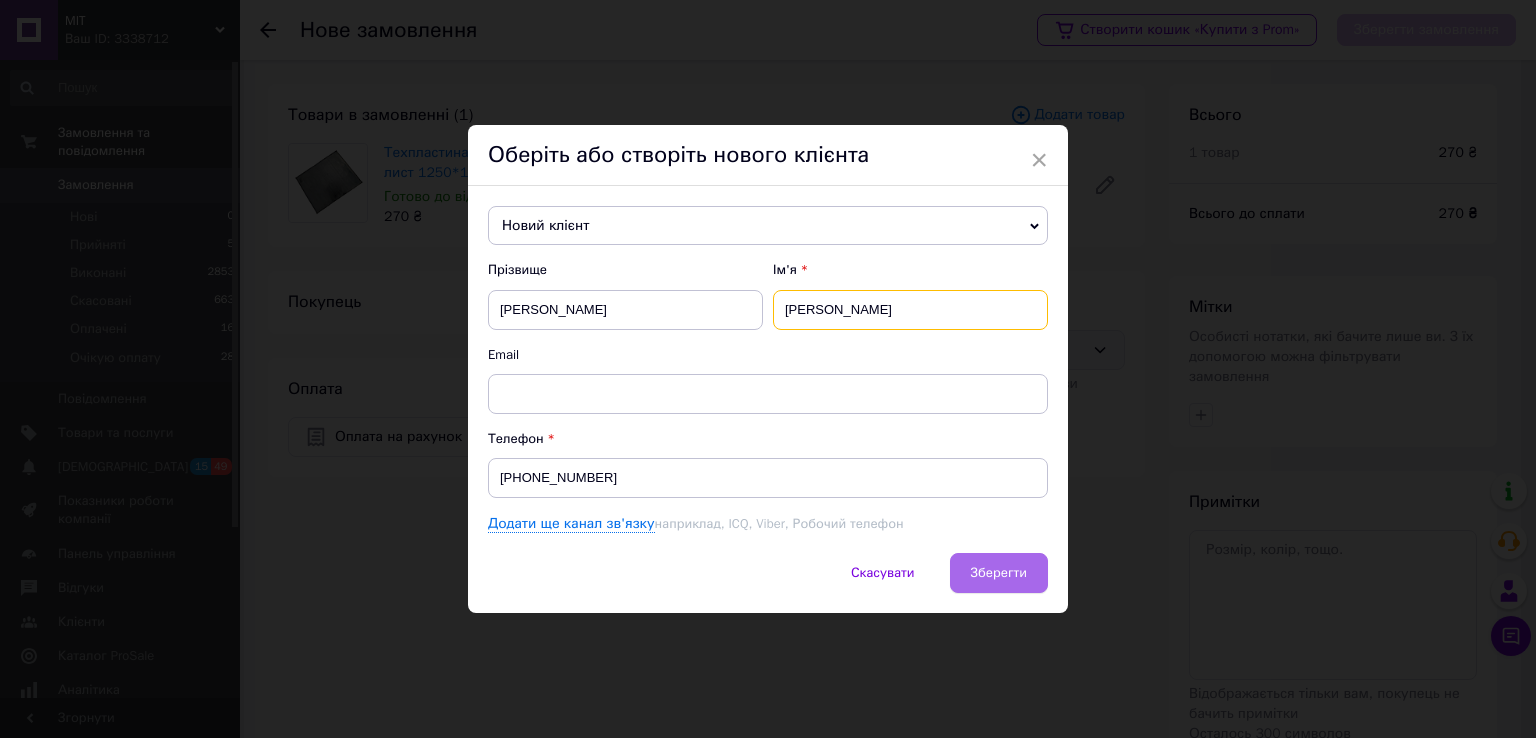 type on "[PERSON_NAME]" 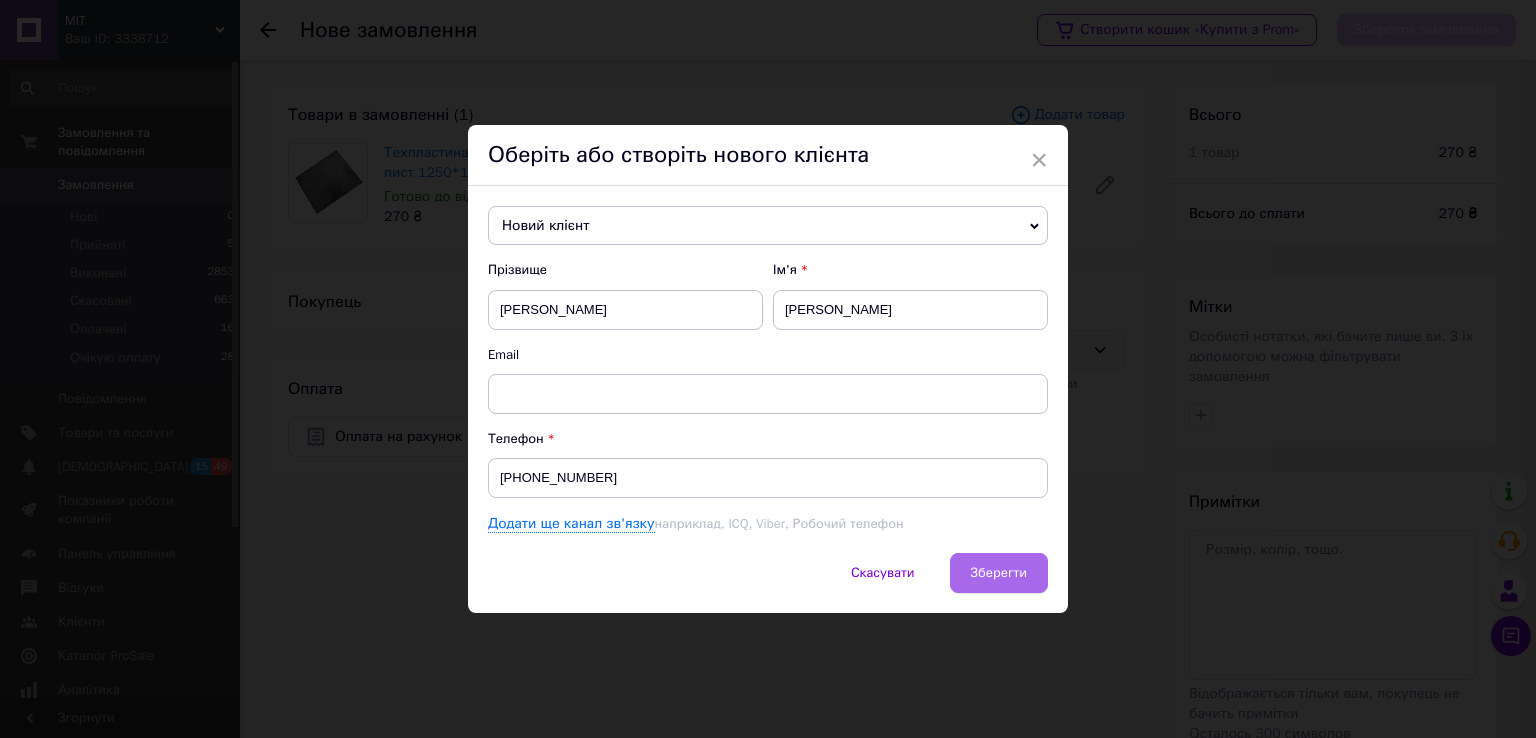 click on "Зберегти" at bounding box center (999, 573) 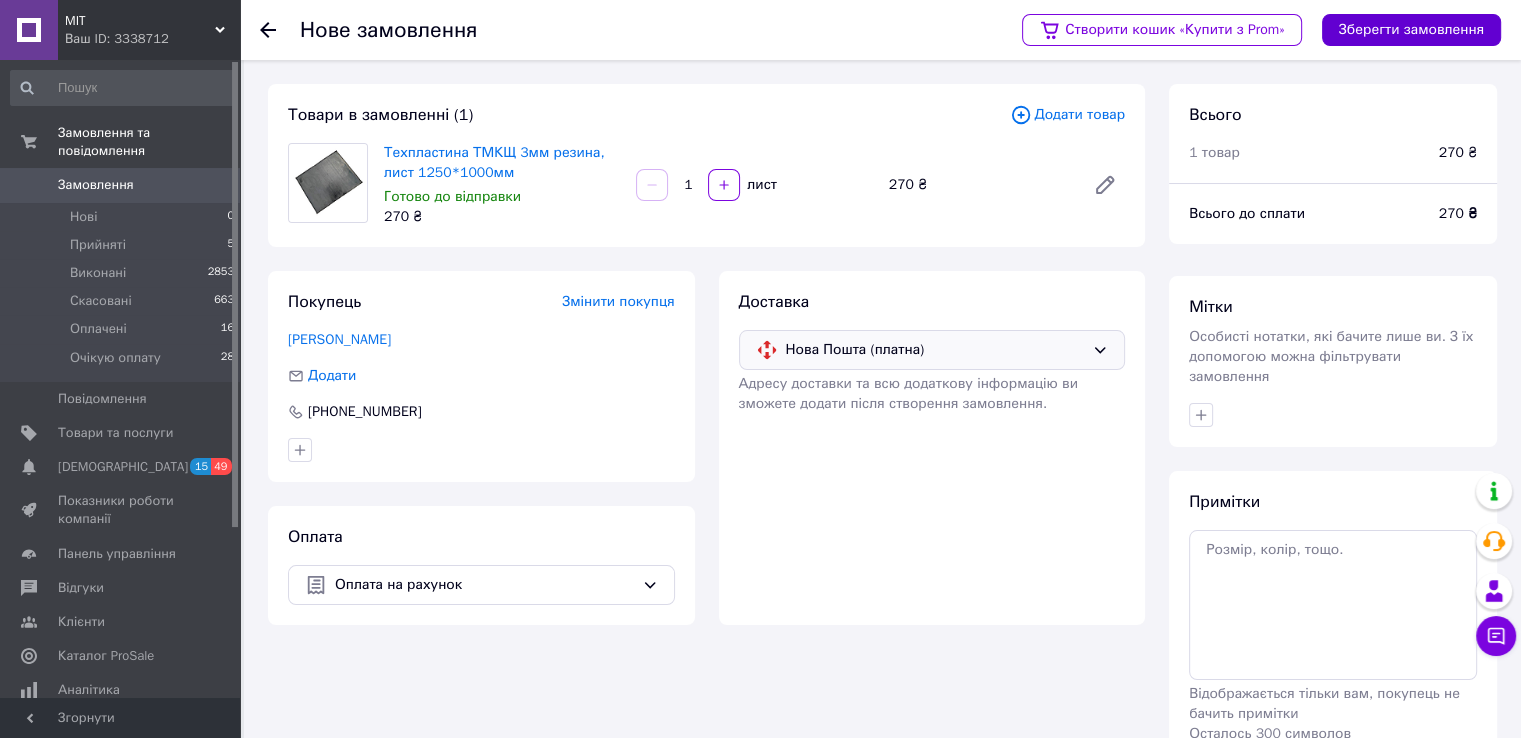 click on "Зберегти замовлення" at bounding box center (1411, 30) 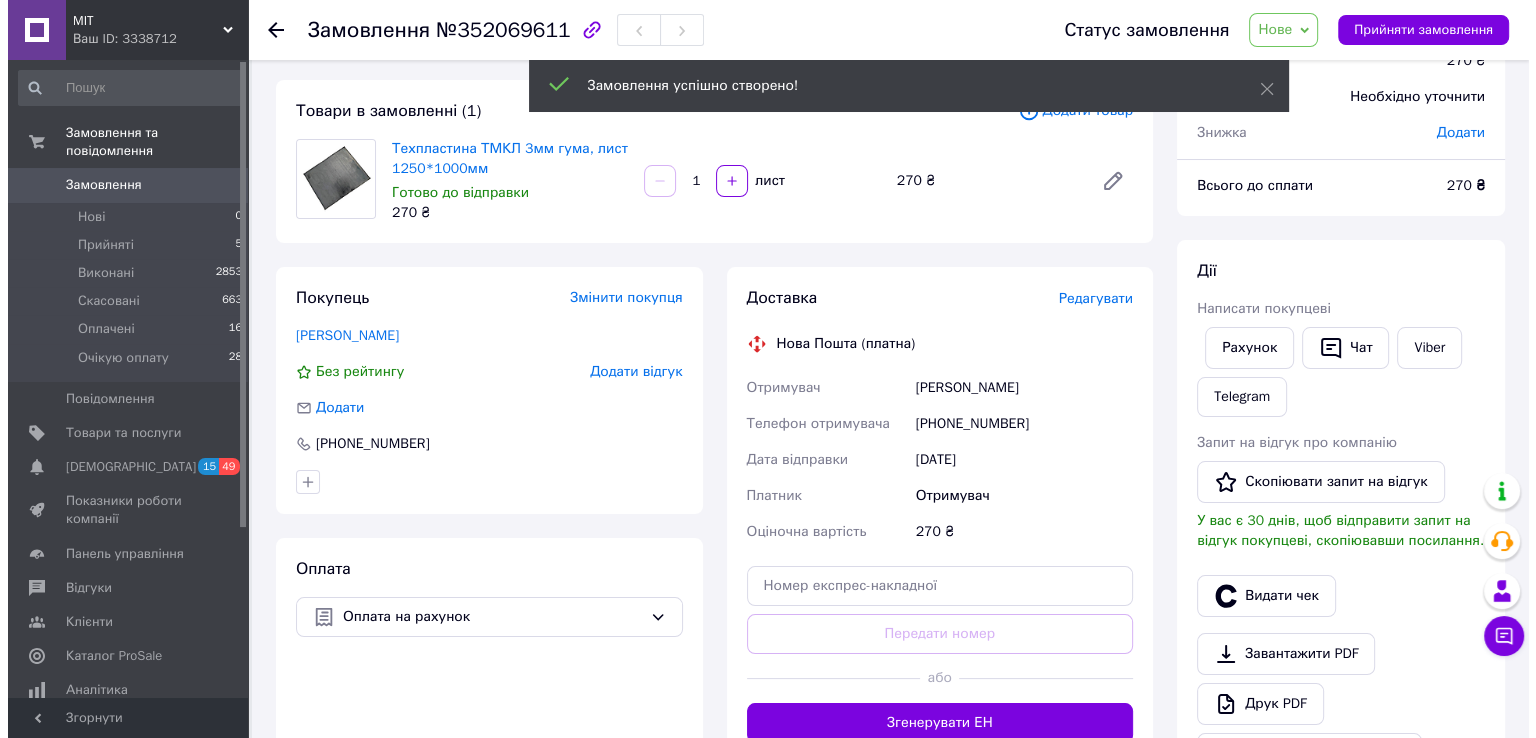 scroll, scrollTop: 100, scrollLeft: 0, axis: vertical 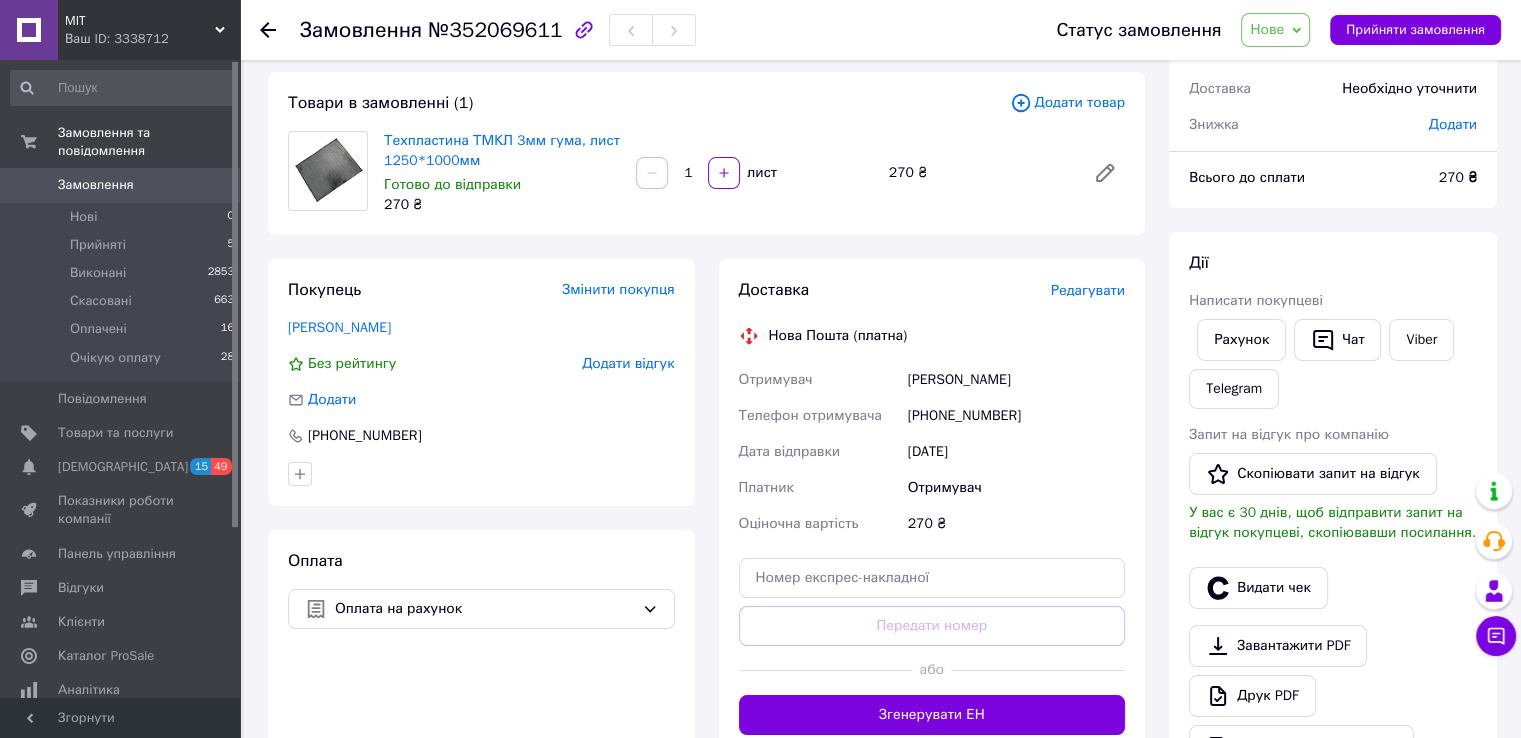 click on "Редагувати" at bounding box center (1088, 290) 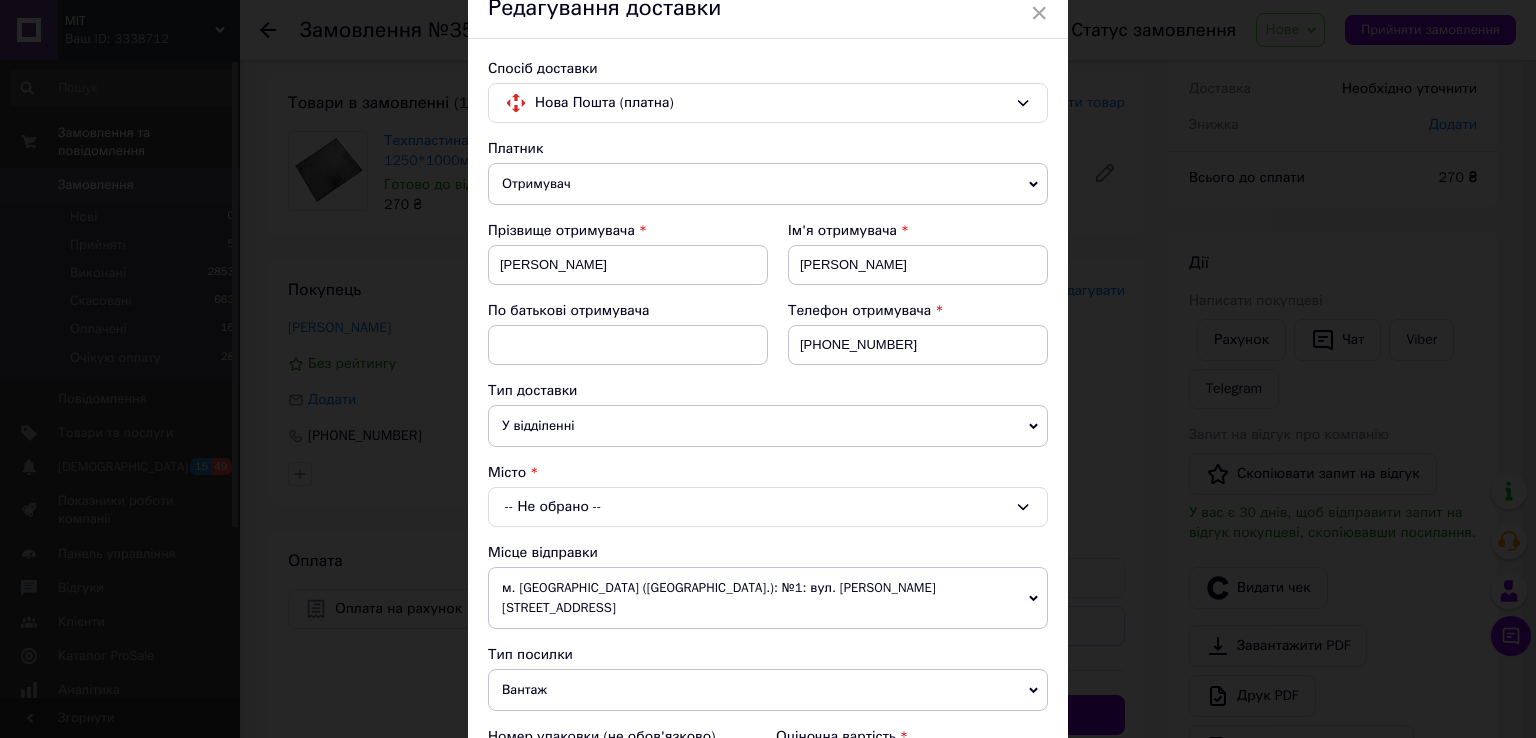scroll, scrollTop: 100, scrollLeft: 0, axis: vertical 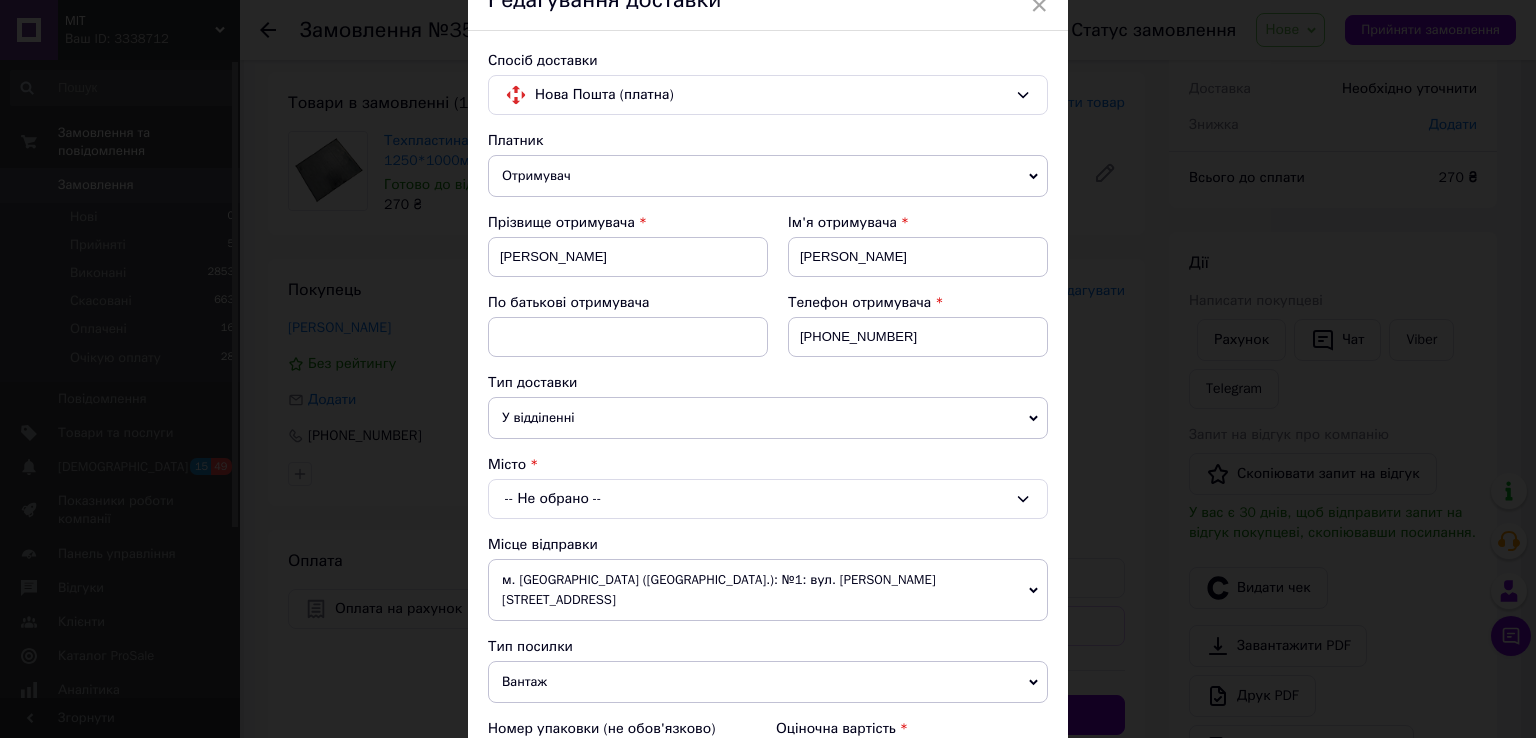 click on "-- Не обрано --" at bounding box center (768, 499) 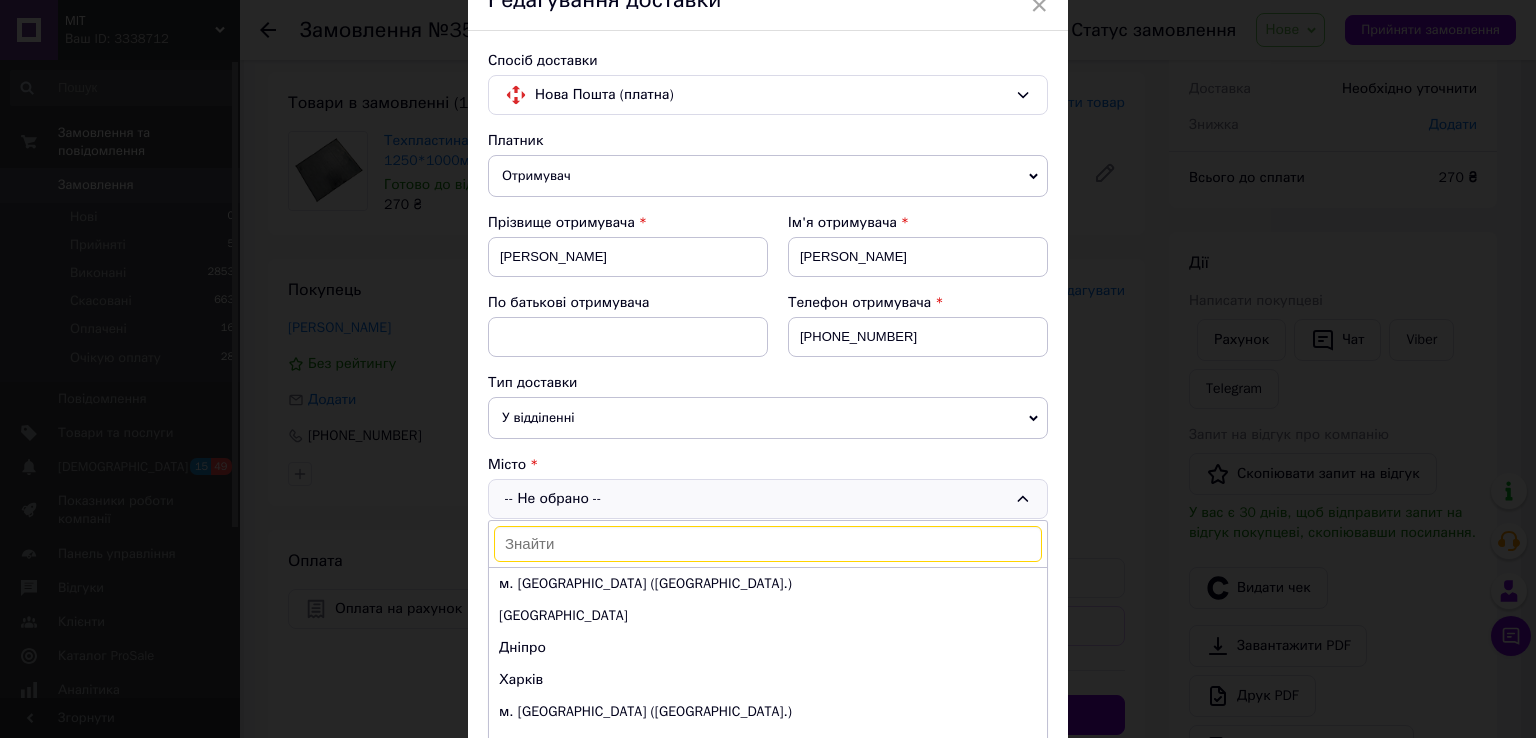 paste on "Баришівка" 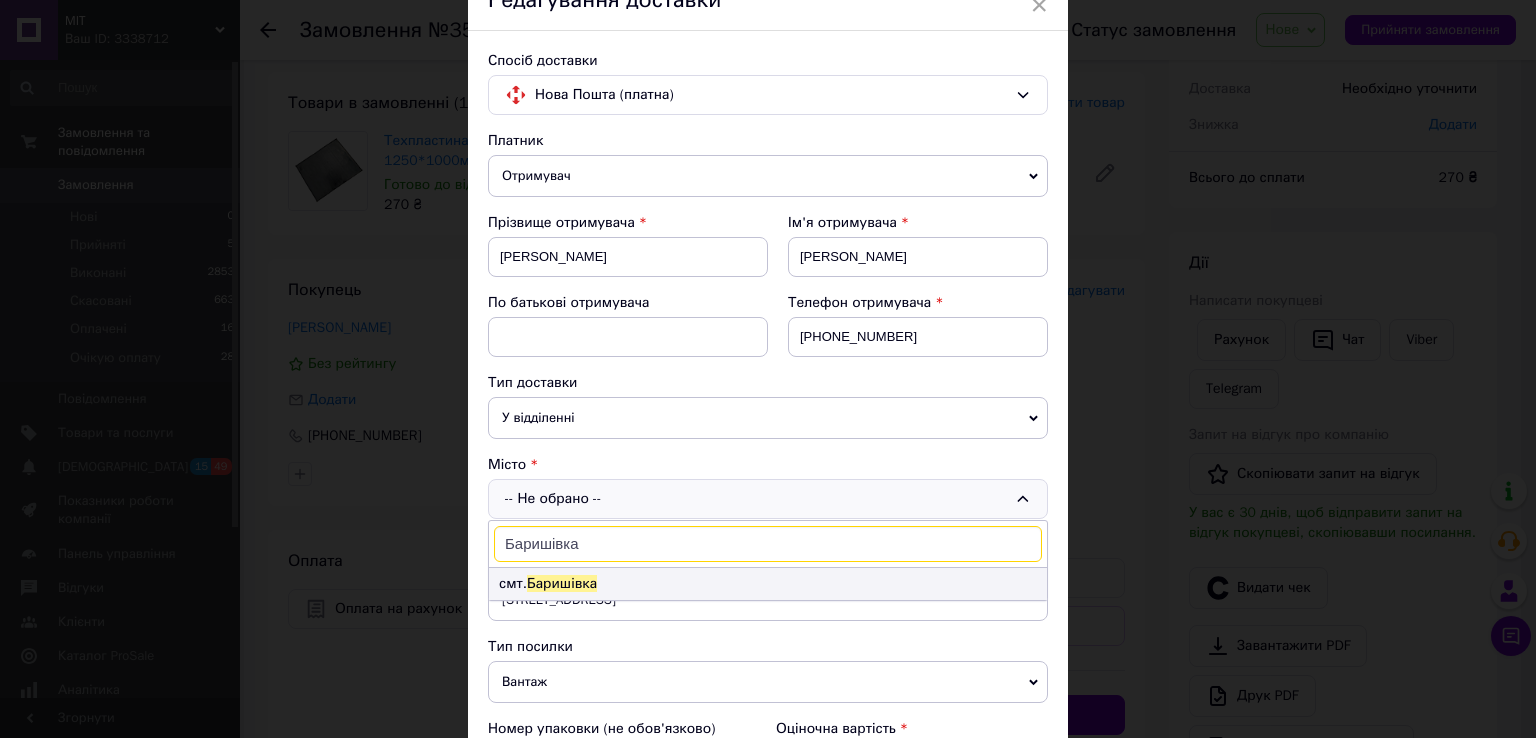type on "Баришівка" 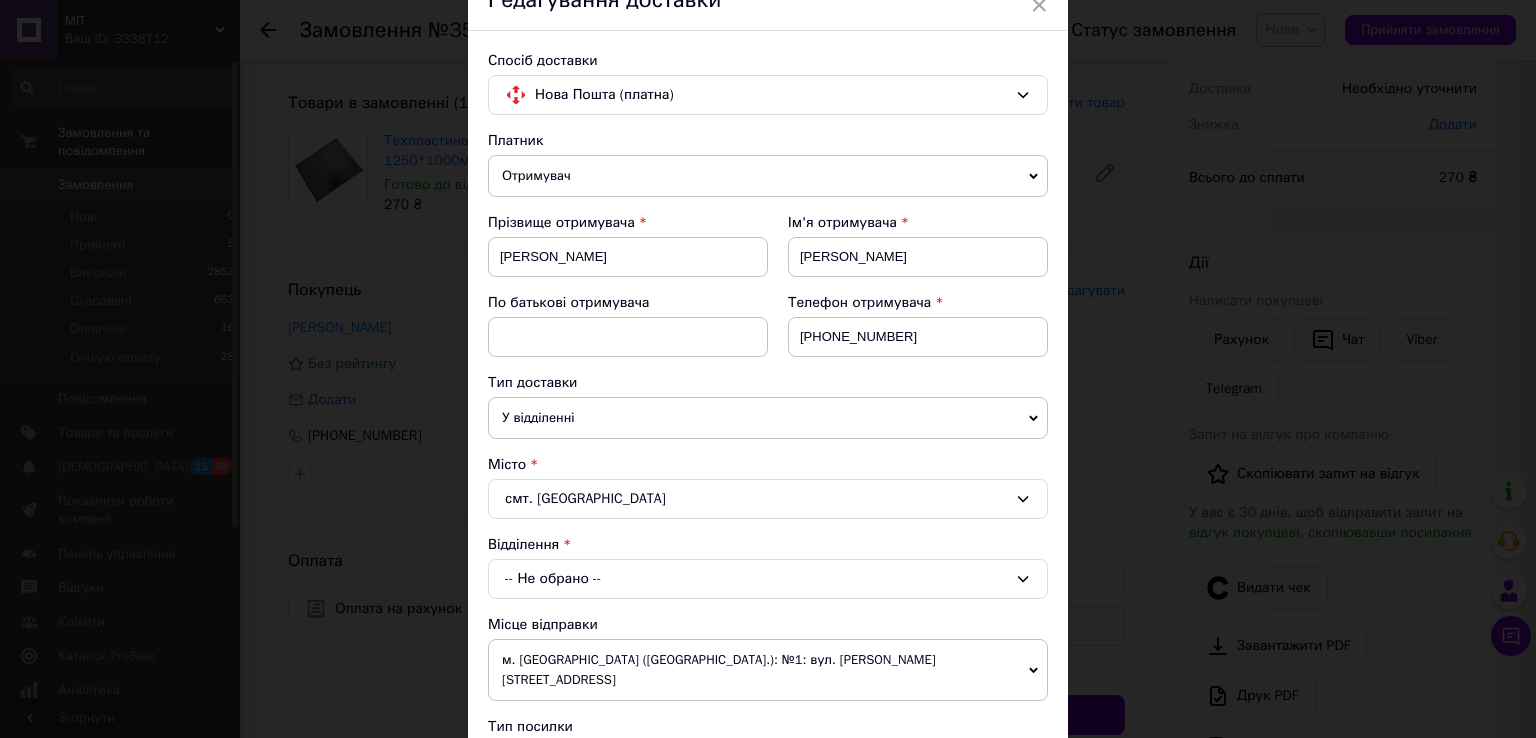 click on "-- Не обрано --" at bounding box center (768, 579) 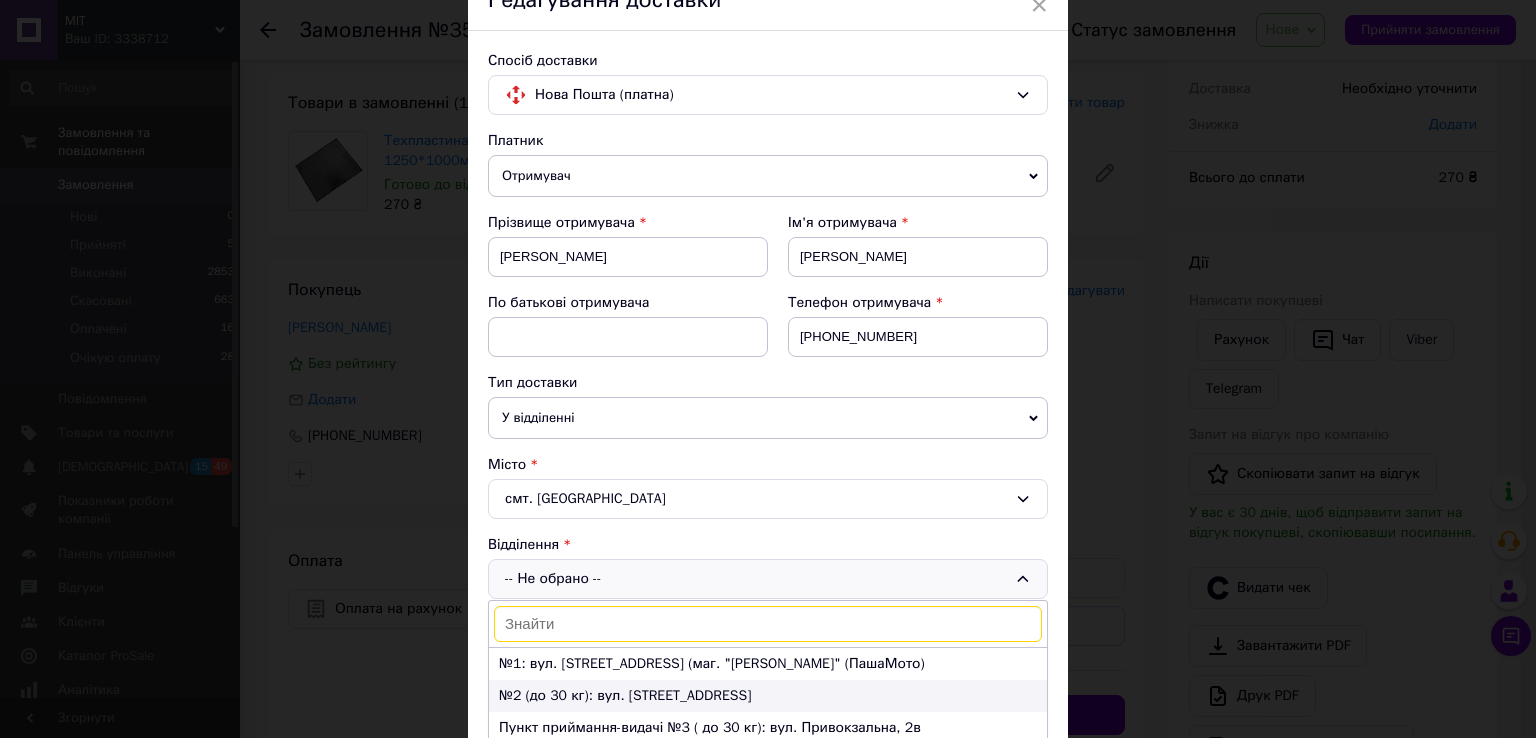 click on "№2 (до 30 кг): вул. [STREET_ADDRESS]" at bounding box center [768, 696] 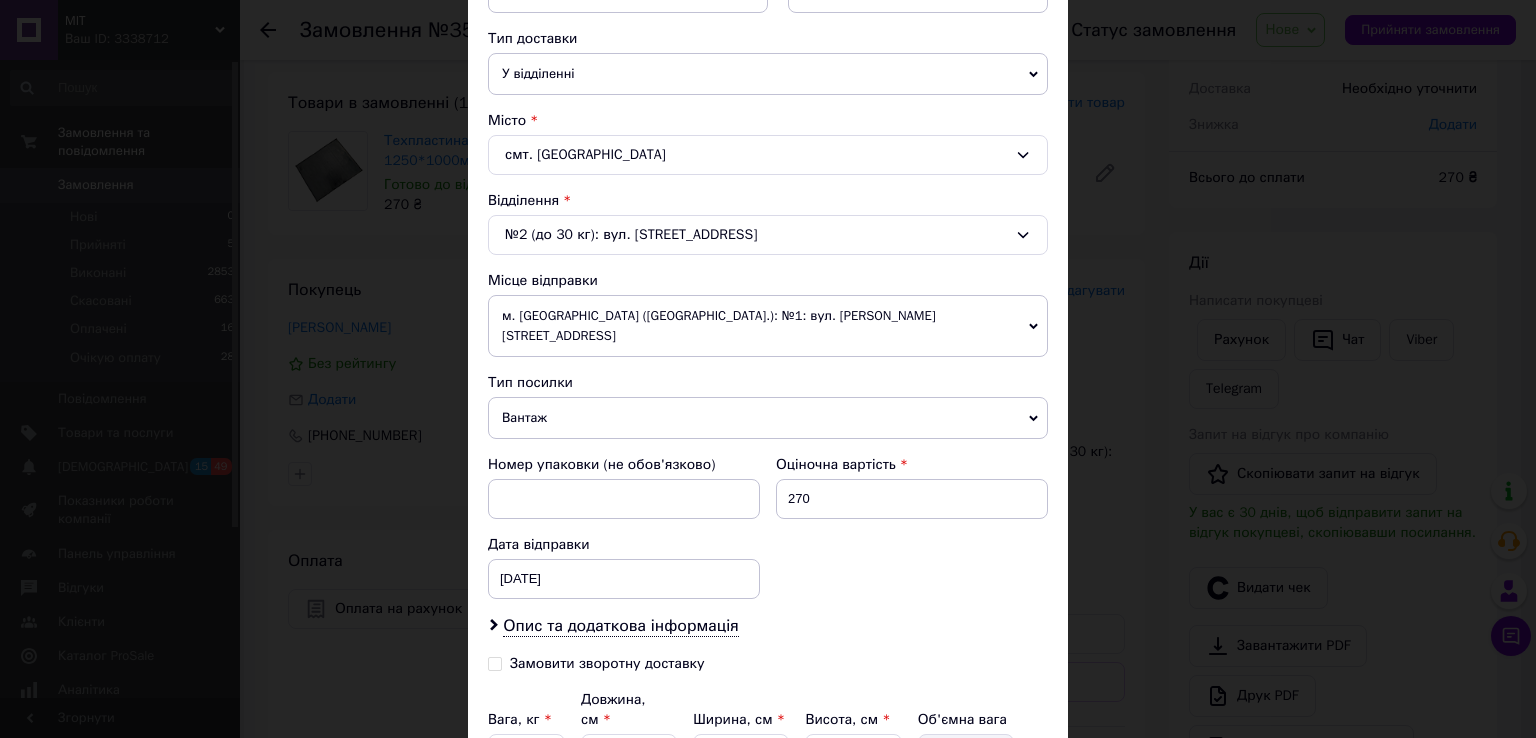 scroll, scrollTop: 320, scrollLeft: 0, axis: vertical 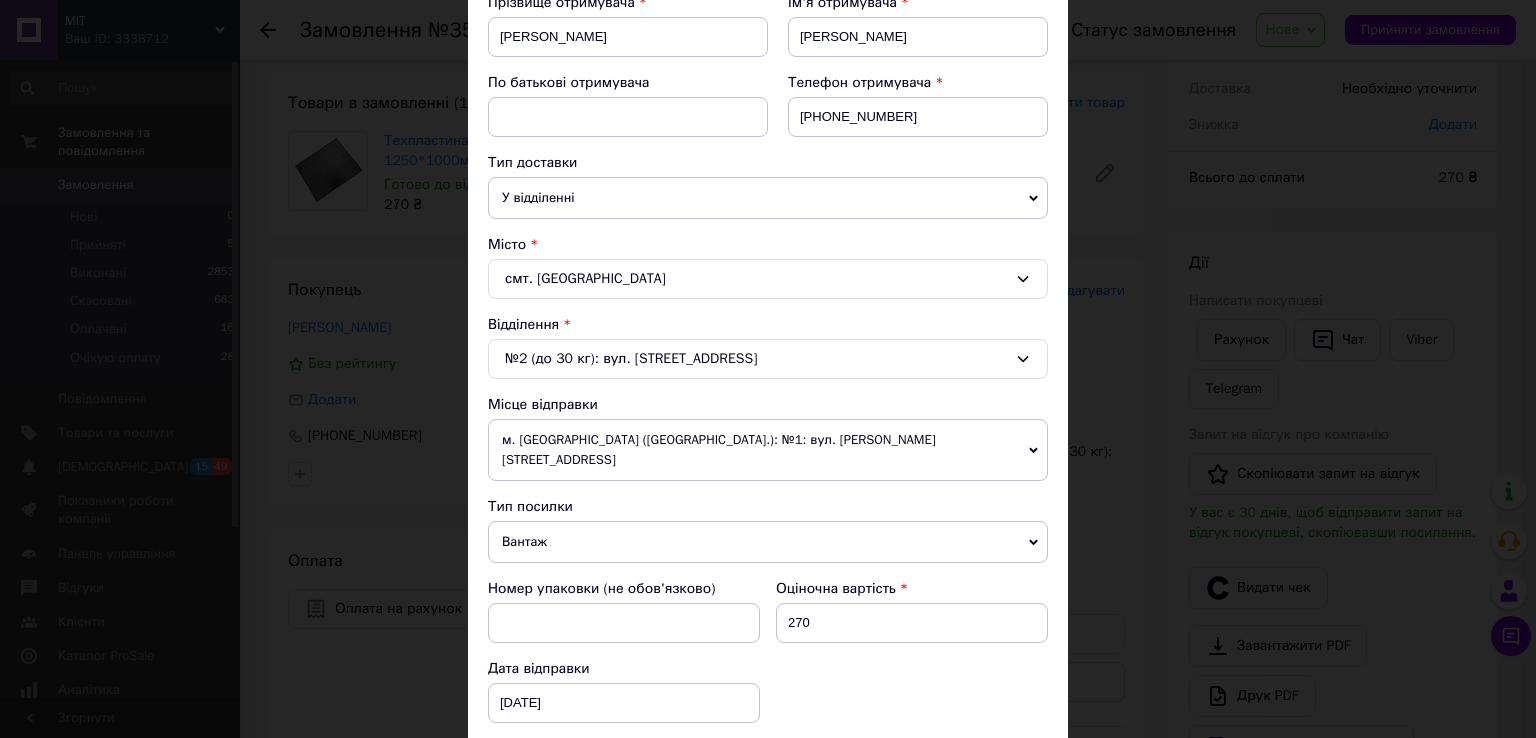click on "№2 (до 30 кг): вул. [STREET_ADDRESS]" at bounding box center [768, 359] 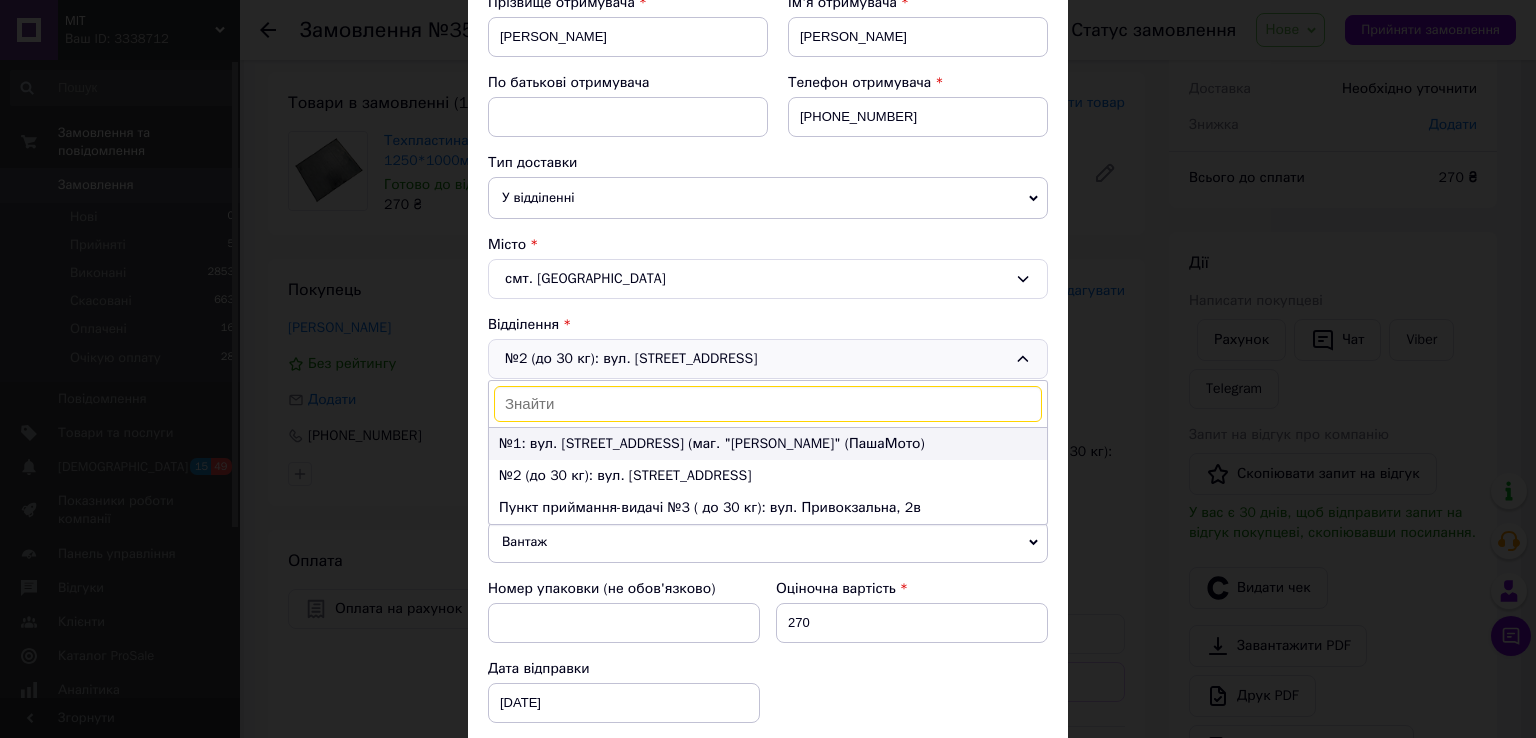 click on "№1: вул. [STREET_ADDRESS] (маг. "[PERSON_NAME]" (ПашаМото)" at bounding box center [768, 444] 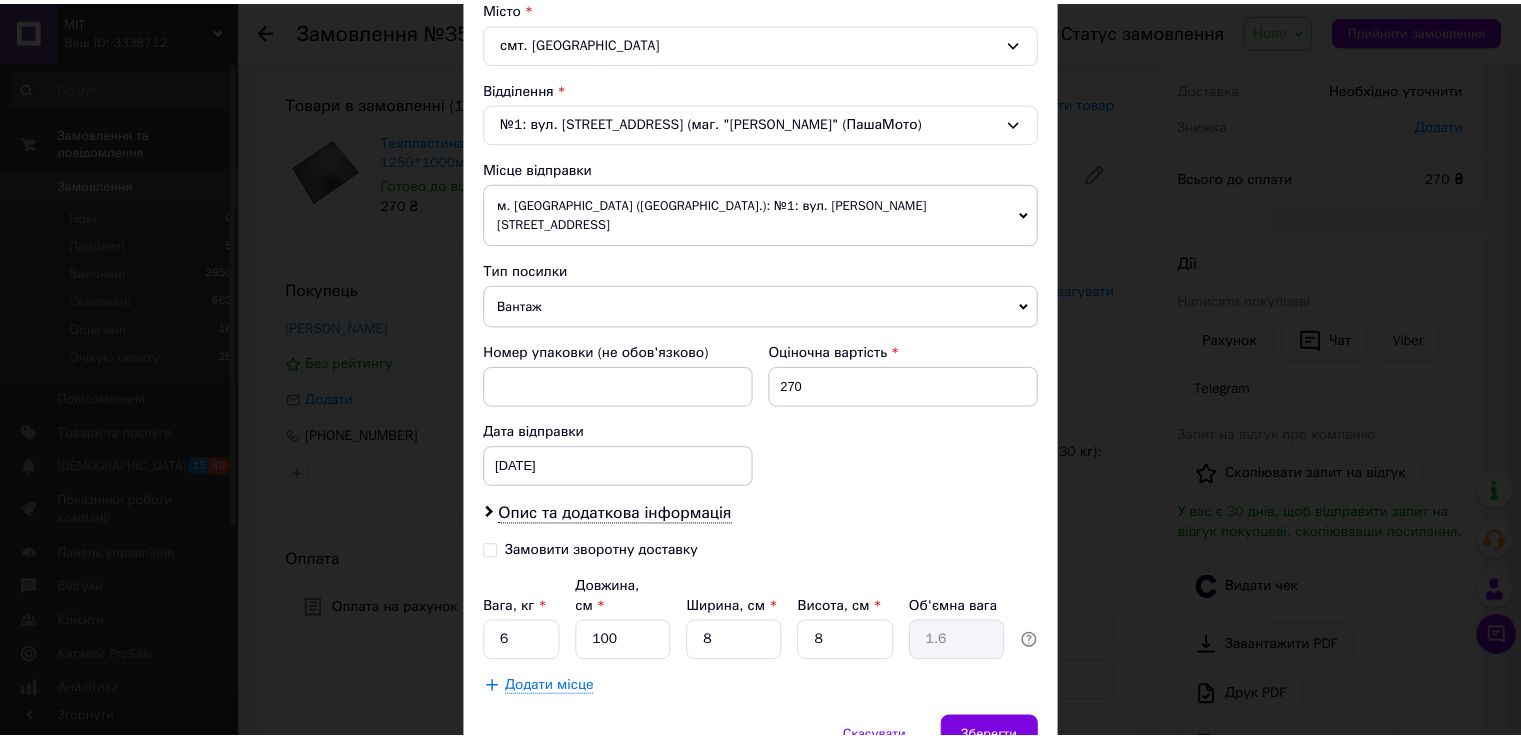 scroll, scrollTop: 620, scrollLeft: 0, axis: vertical 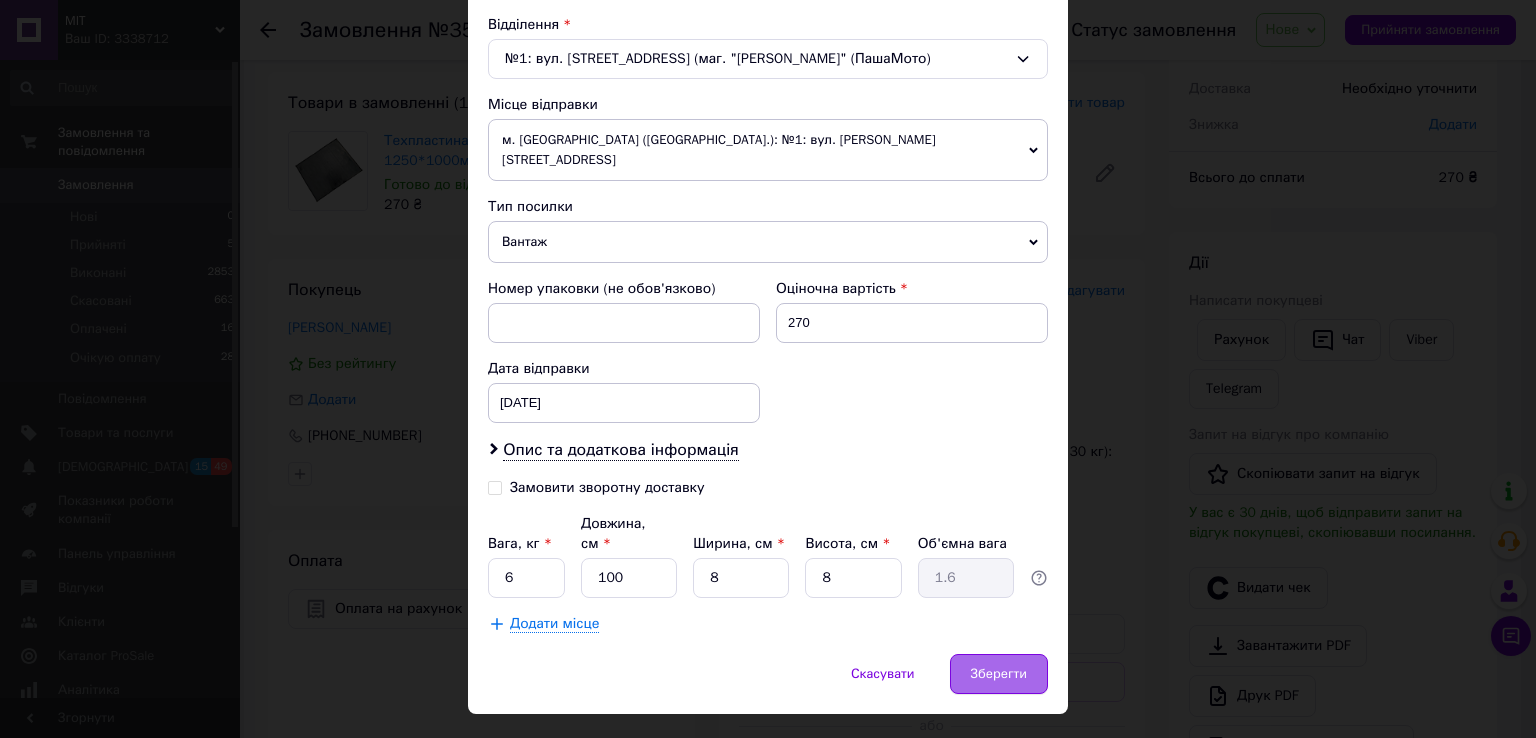 click on "Зберегти" at bounding box center (999, 674) 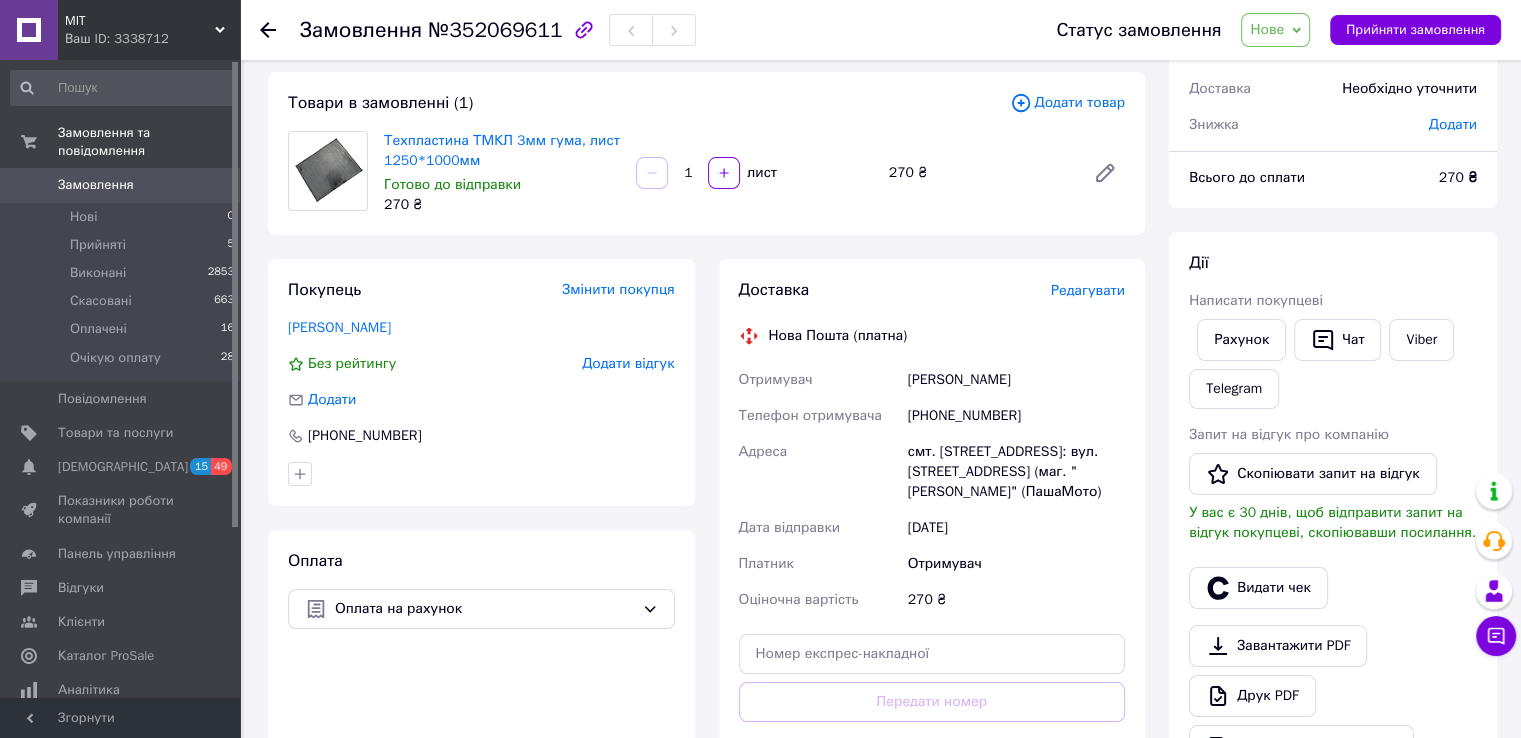 click on "Нове" at bounding box center (1275, 30) 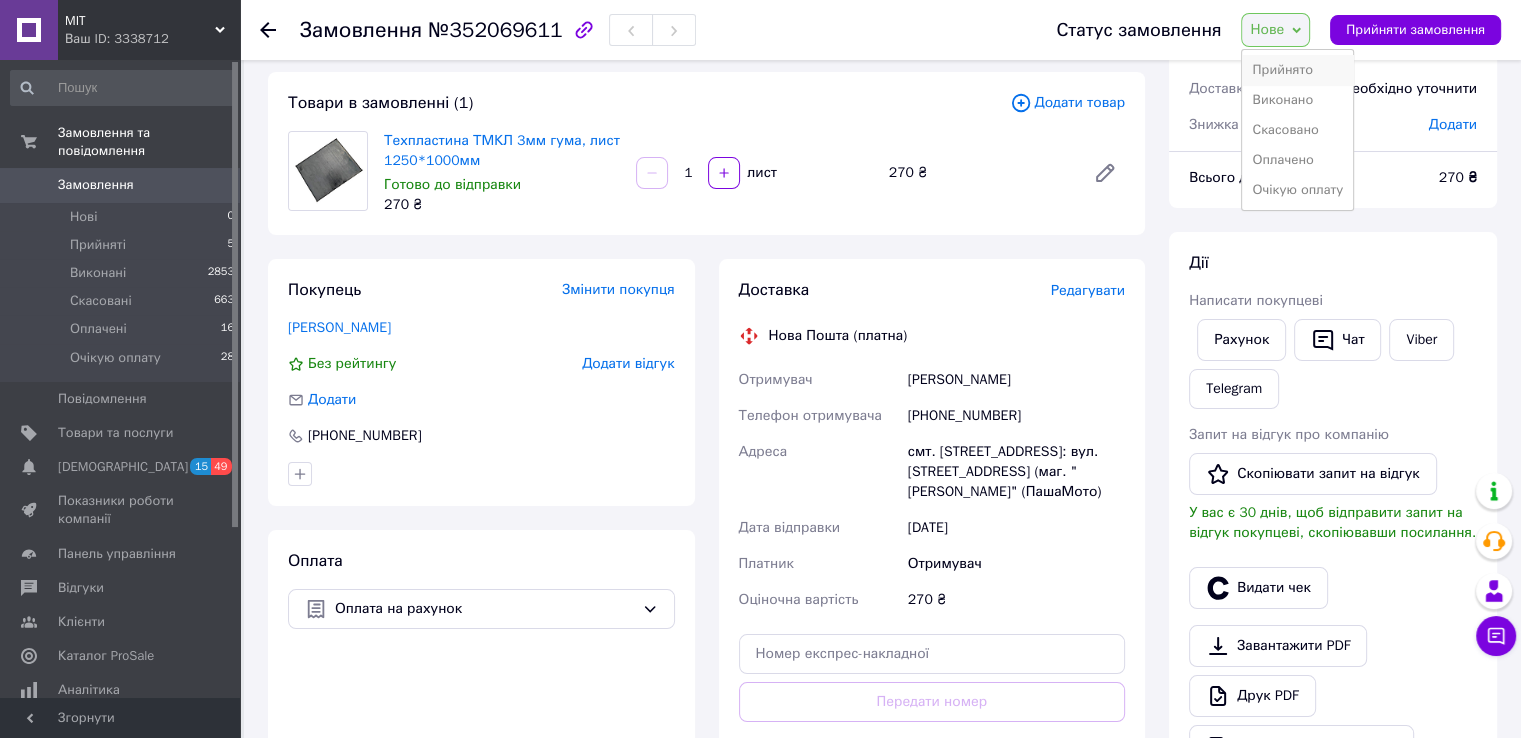 click on "Прийнято" at bounding box center (1297, 70) 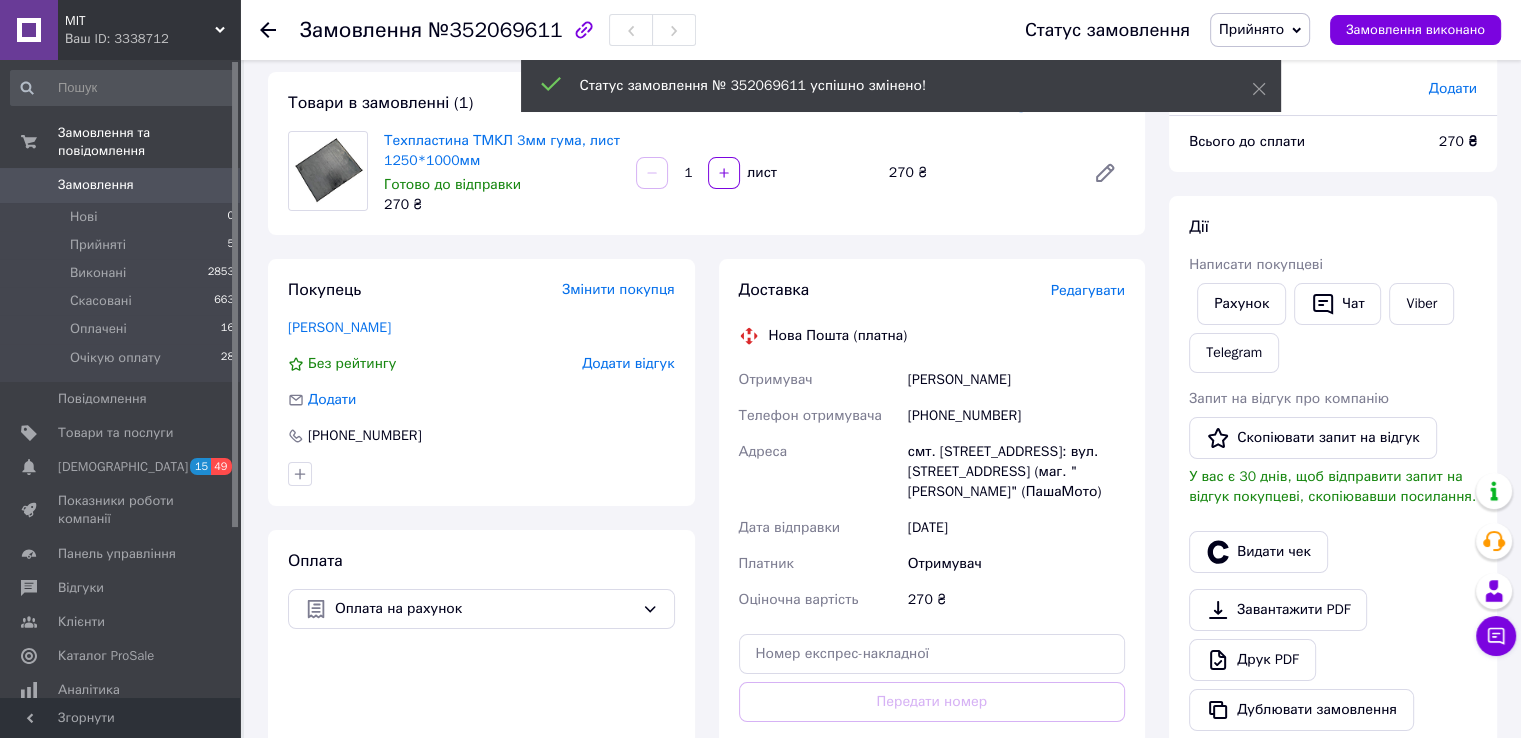 click 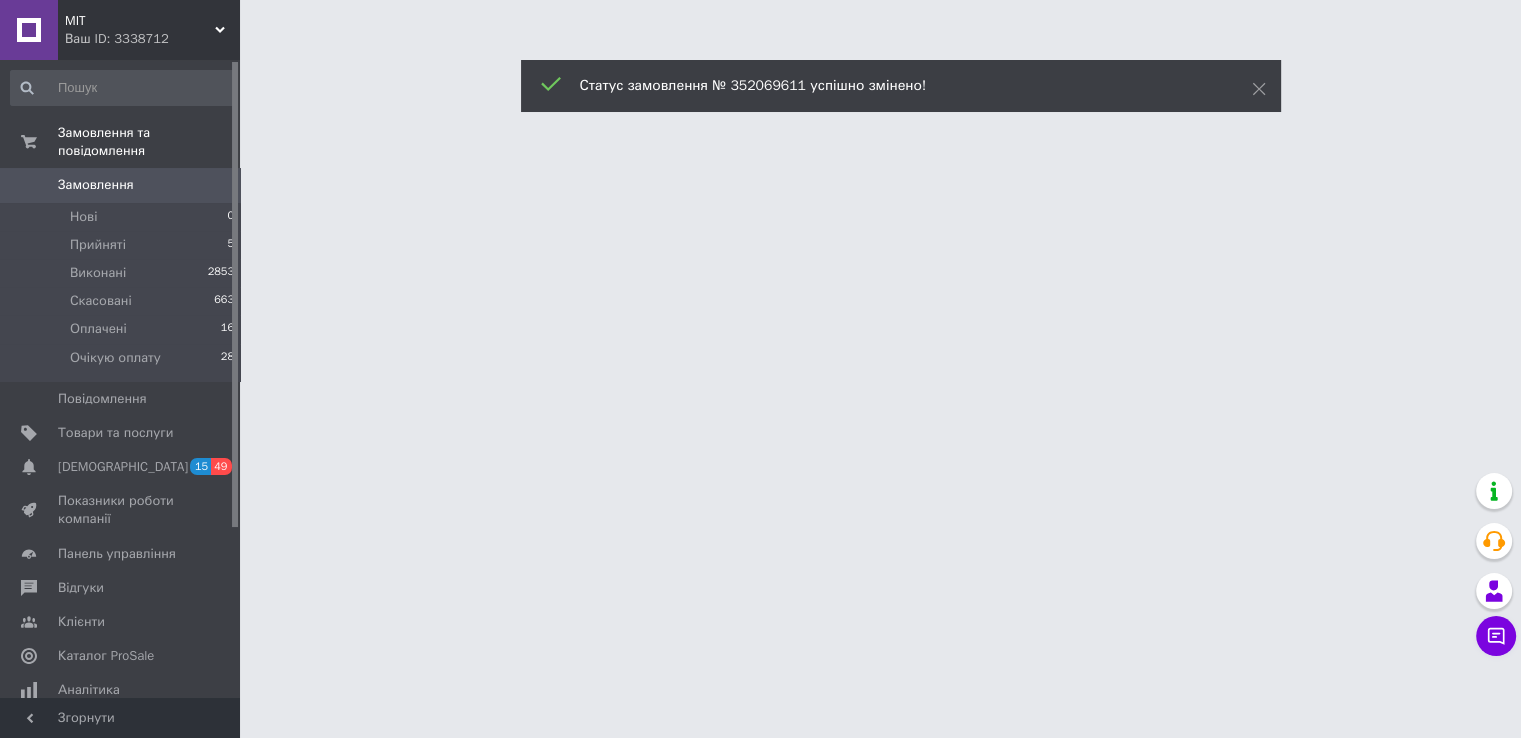 scroll, scrollTop: 0, scrollLeft: 0, axis: both 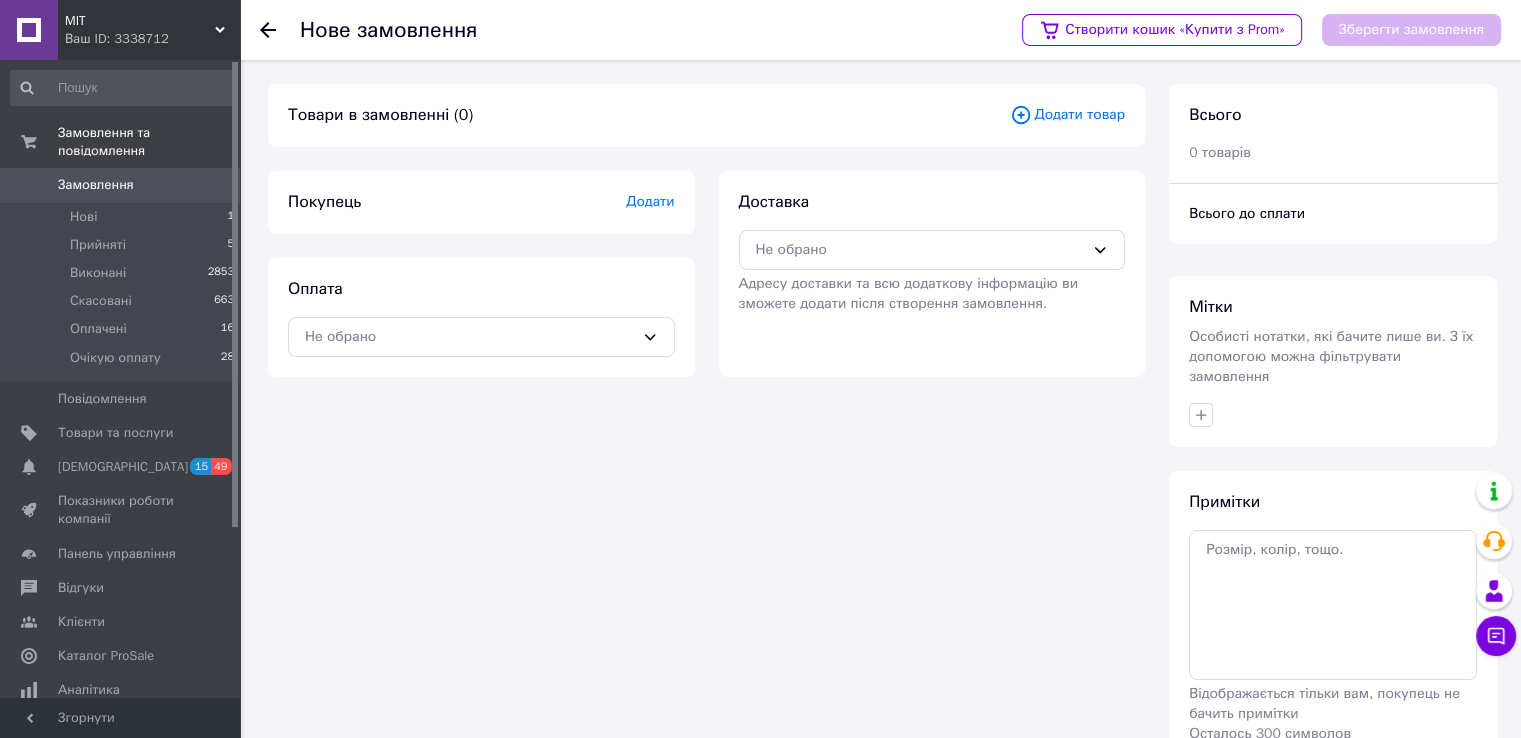 click on "Замовлення 0" at bounding box center (123, 185) 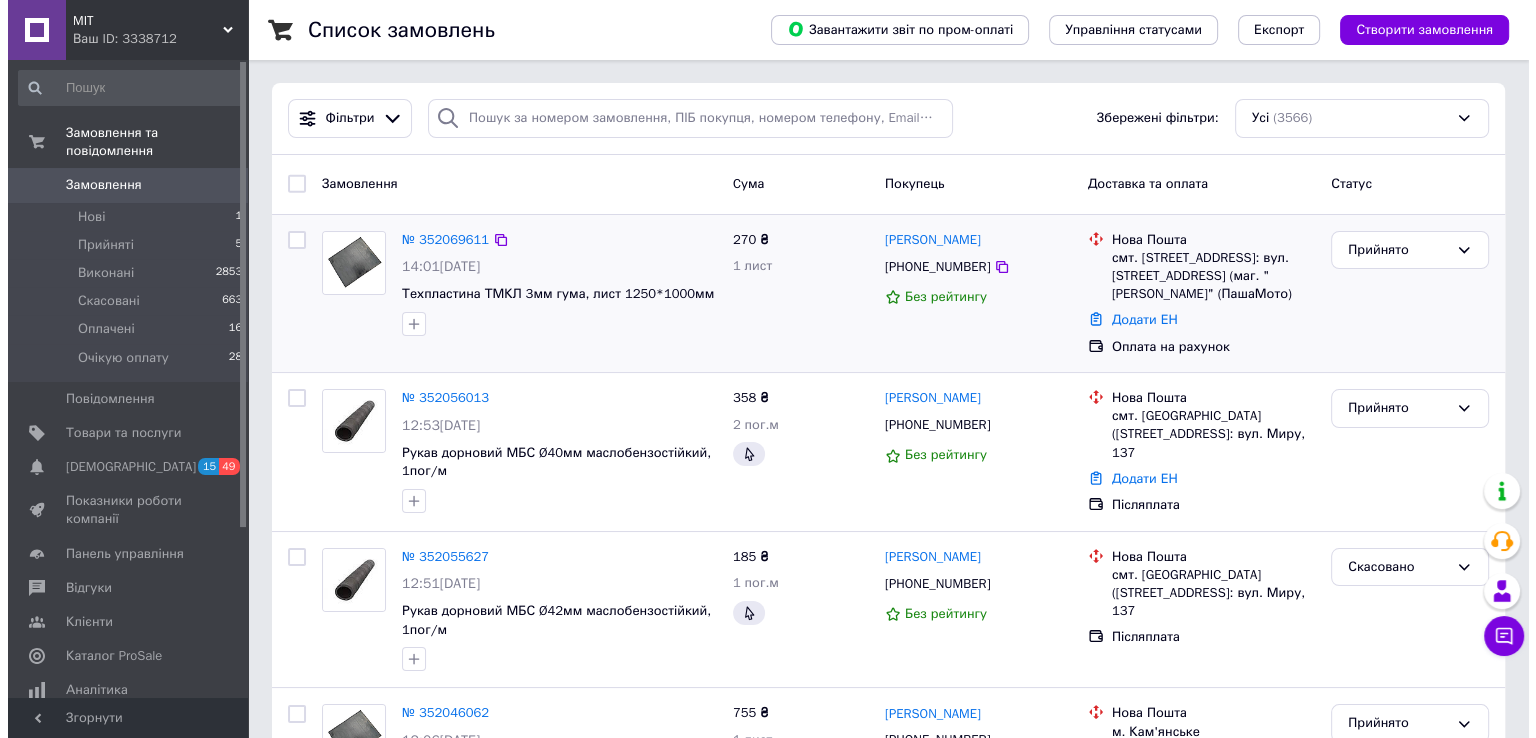 scroll, scrollTop: 0, scrollLeft: 0, axis: both 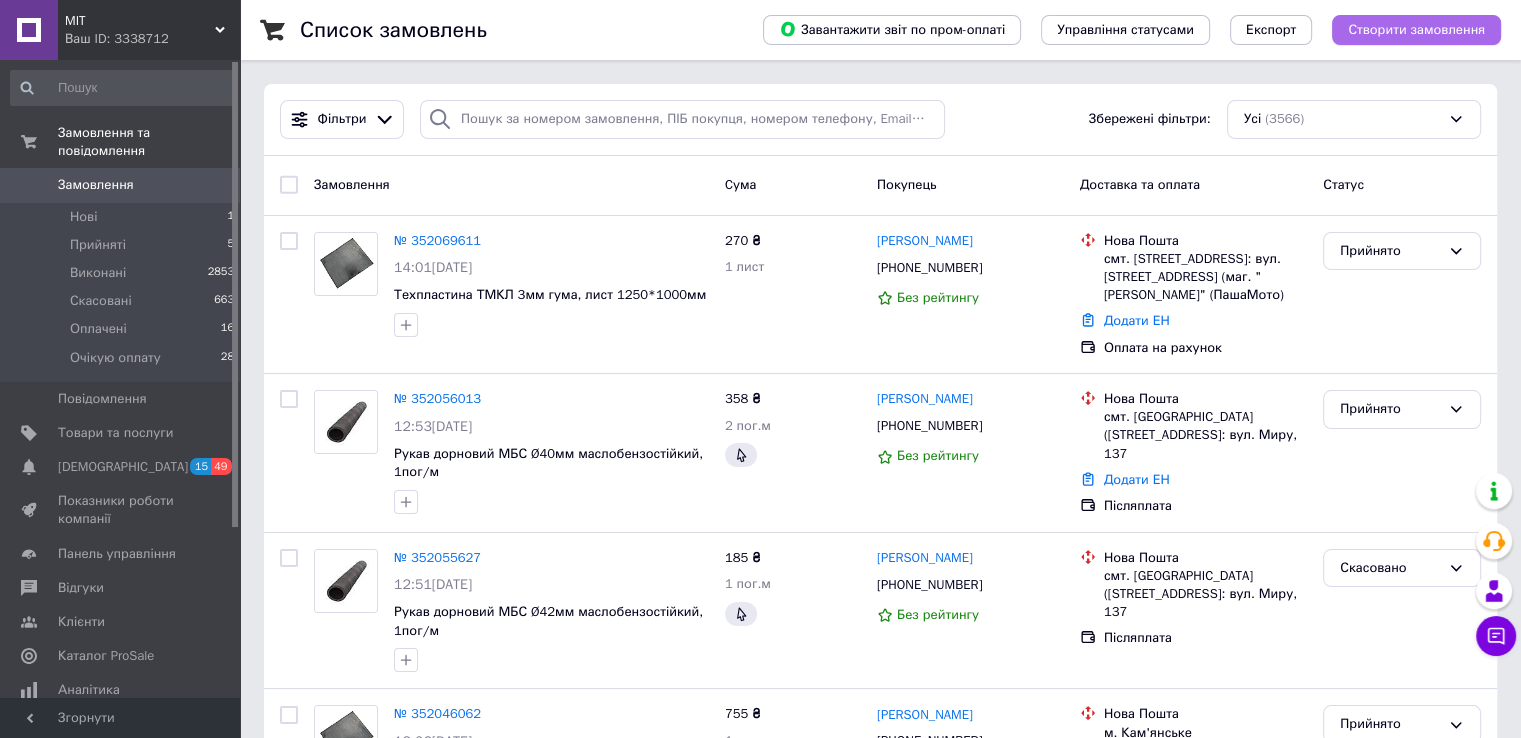 click on "Створити замовлення" at bounding box center [1416, 30] 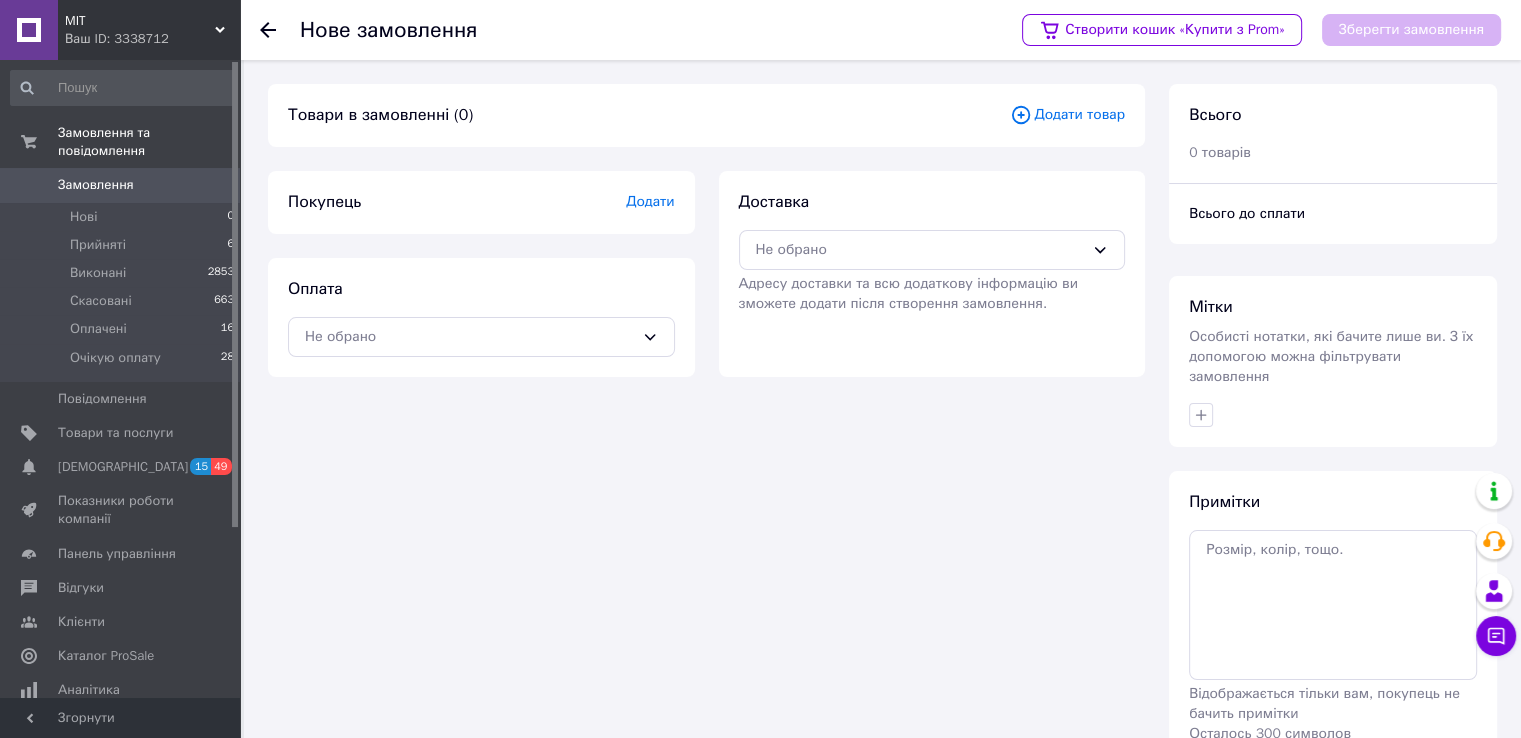 click on "Додати товар" at bounding box center [1067, 115] 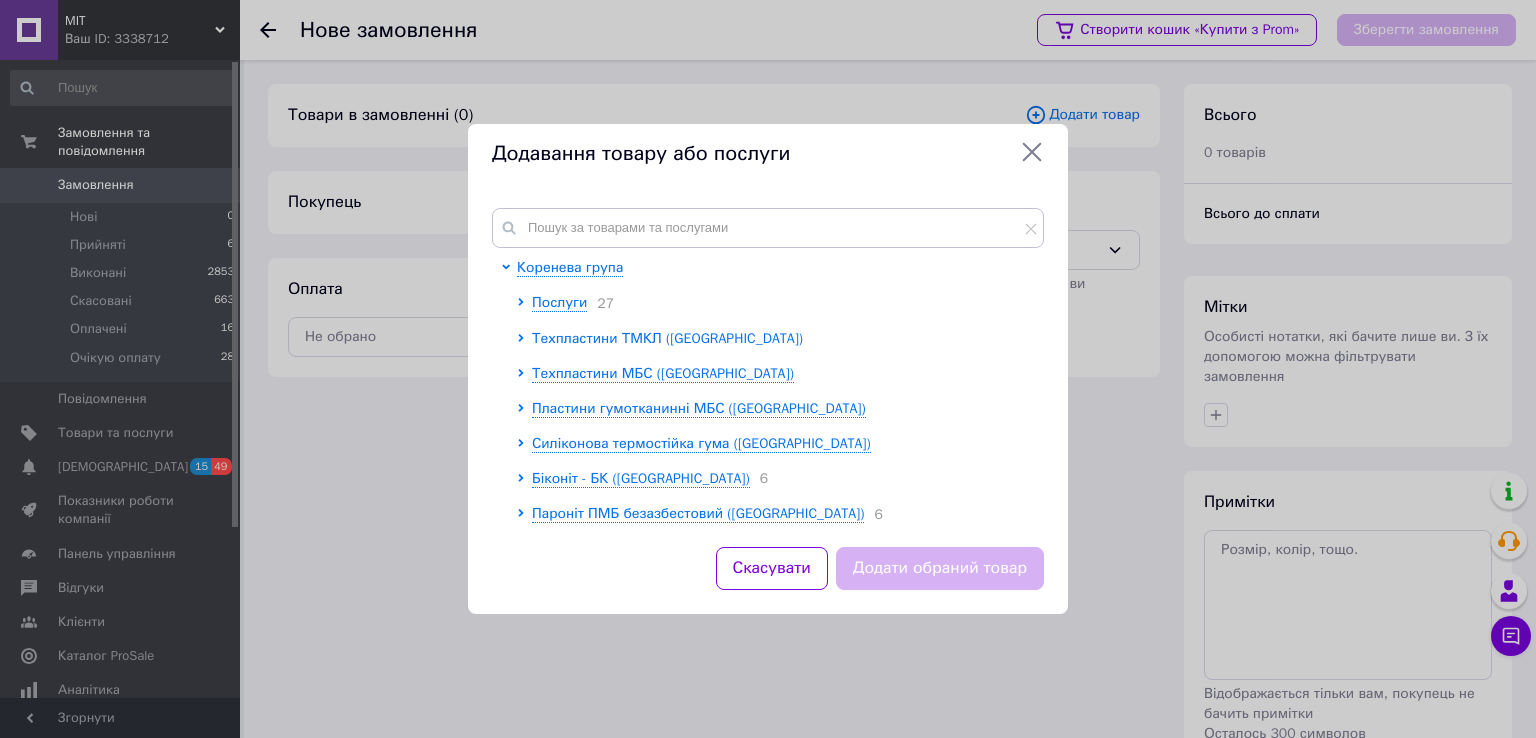 click on "Техпластини ТМКЛ ([GEOGRAPHIC_DATA])" at bounding box center (667, 338) 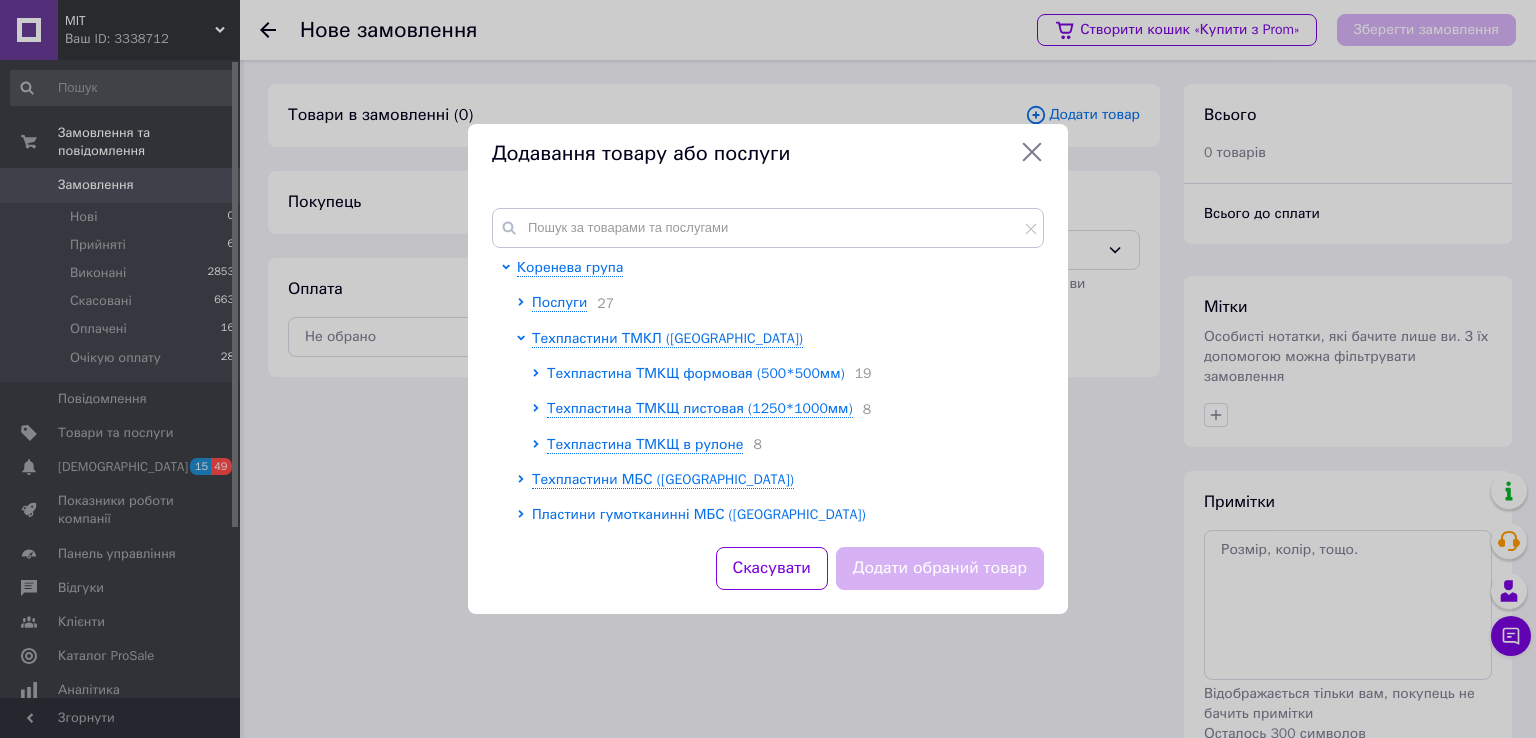 click on "Техпластина ТМКЩ формовая (500*500мм)" at bounding box center (696, 373) 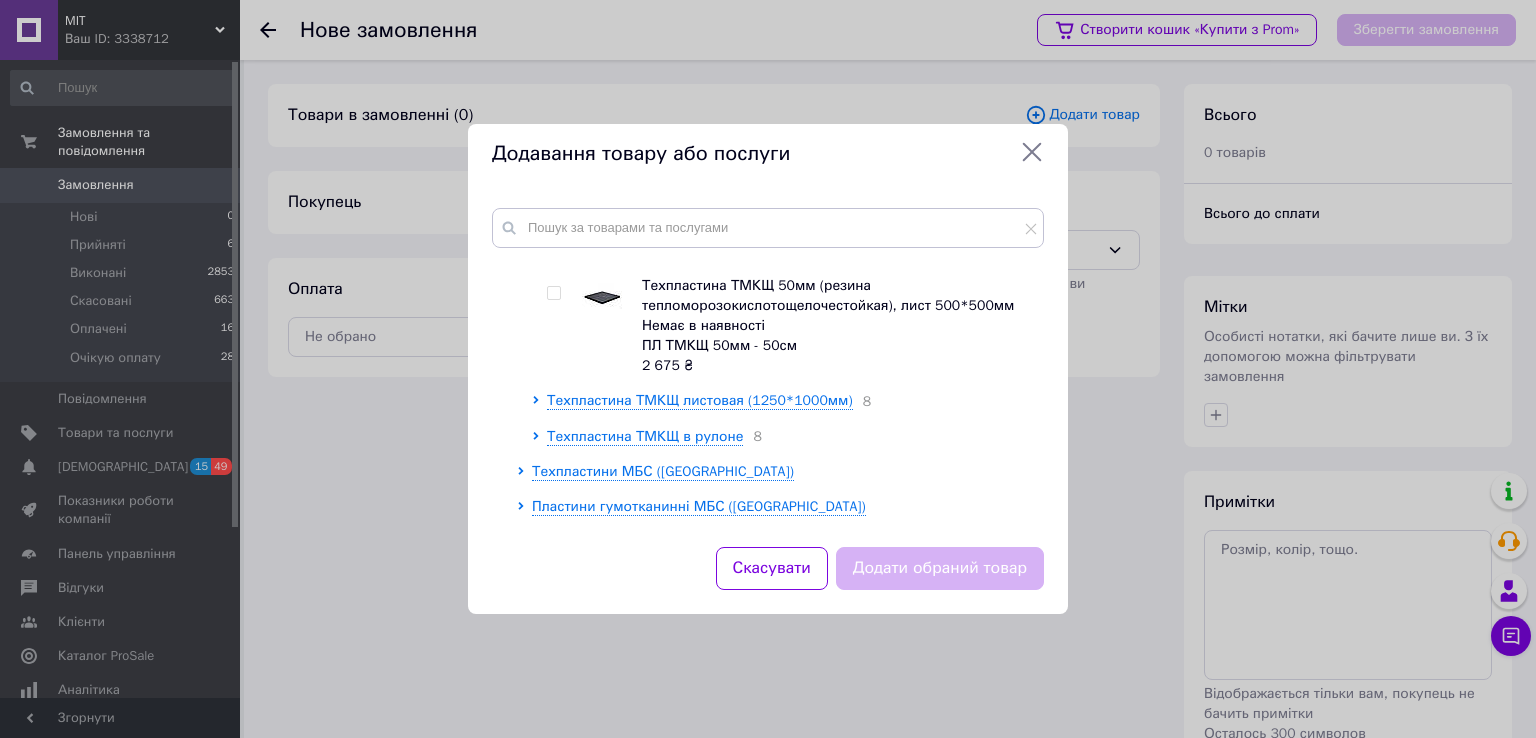 scroll, scrollTop: 1867, scrollLeft: 0, axis: vertical 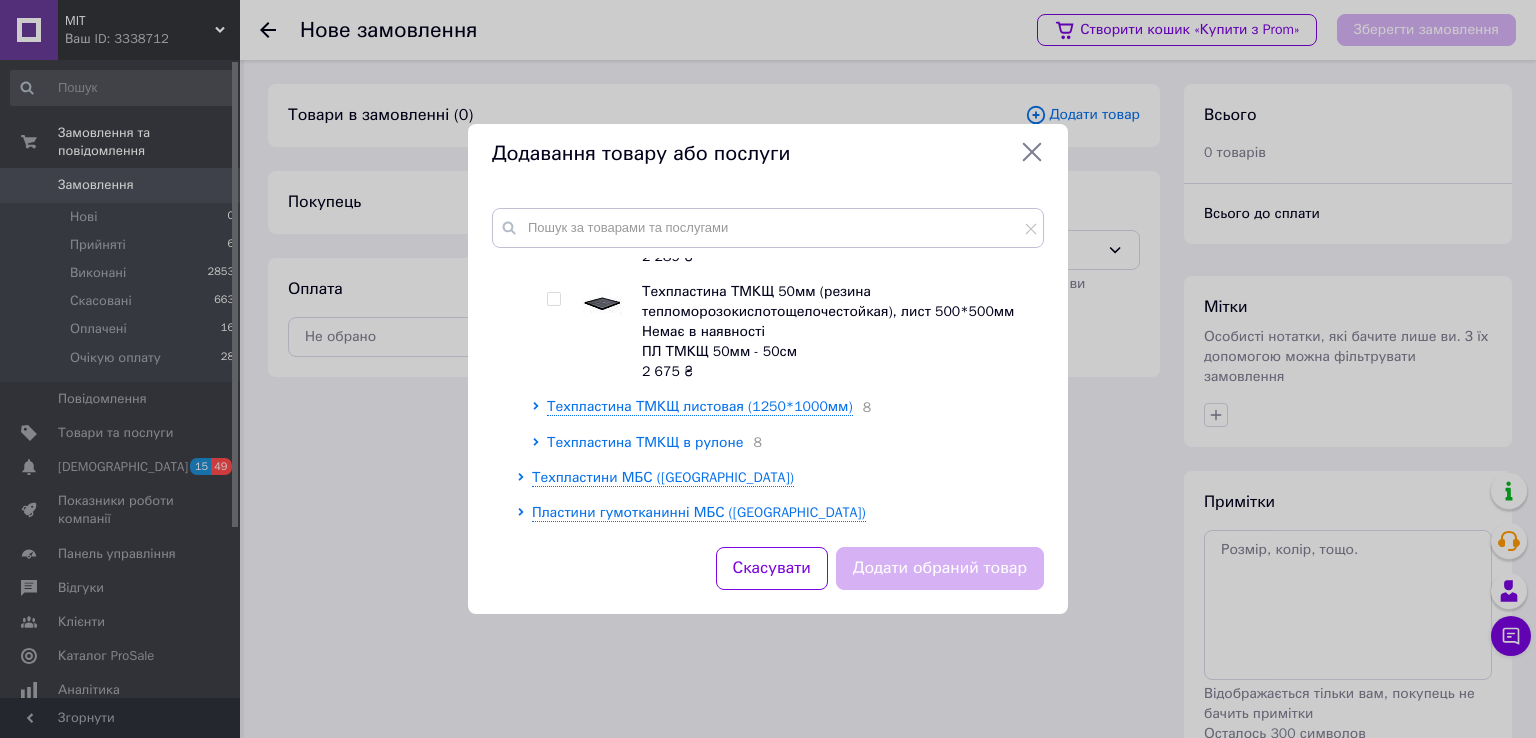 click on "Техпластина ТМКЩ в рулоне" at bounding box center (645, 442) 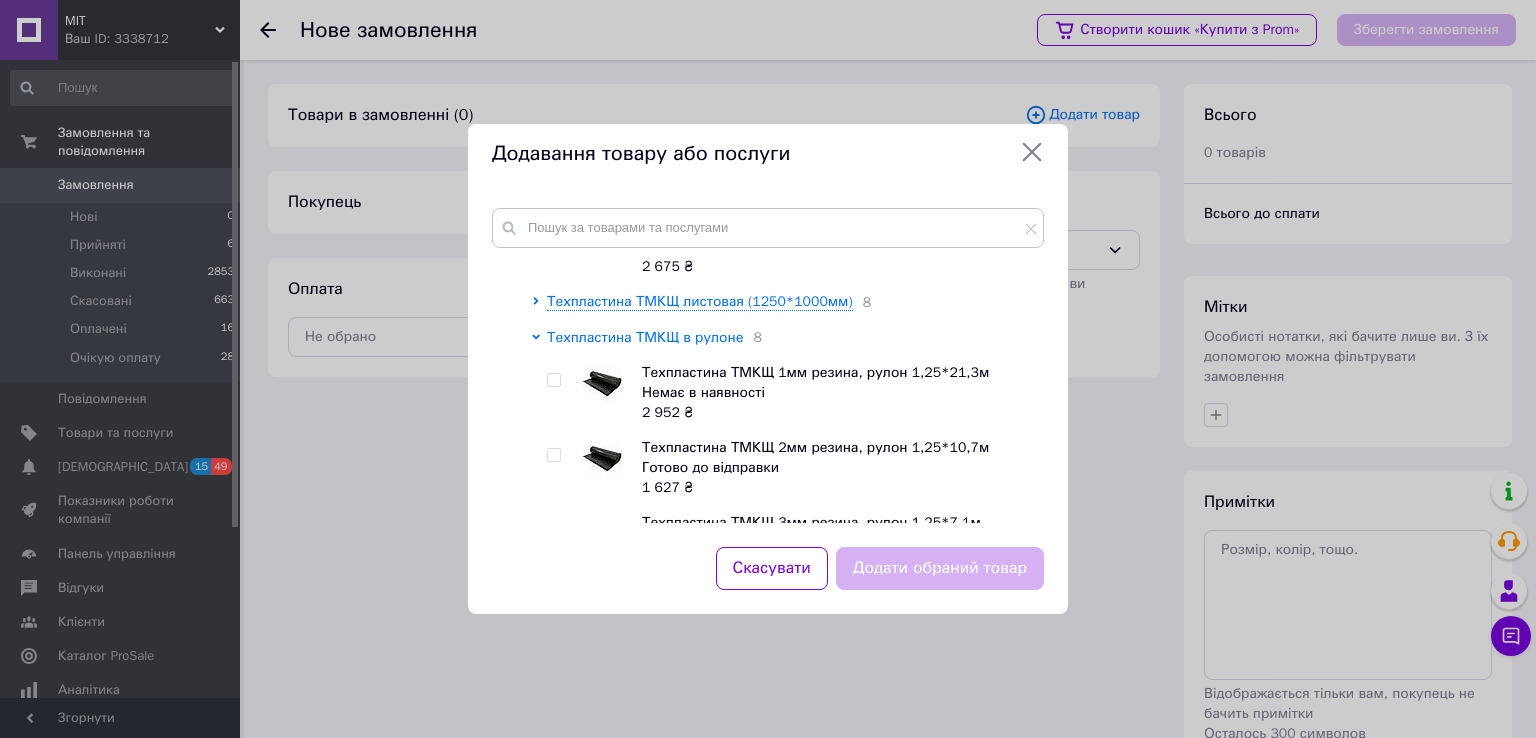 scroll, scrollTop: 2067, scrollLeft: 0, axis: vertical 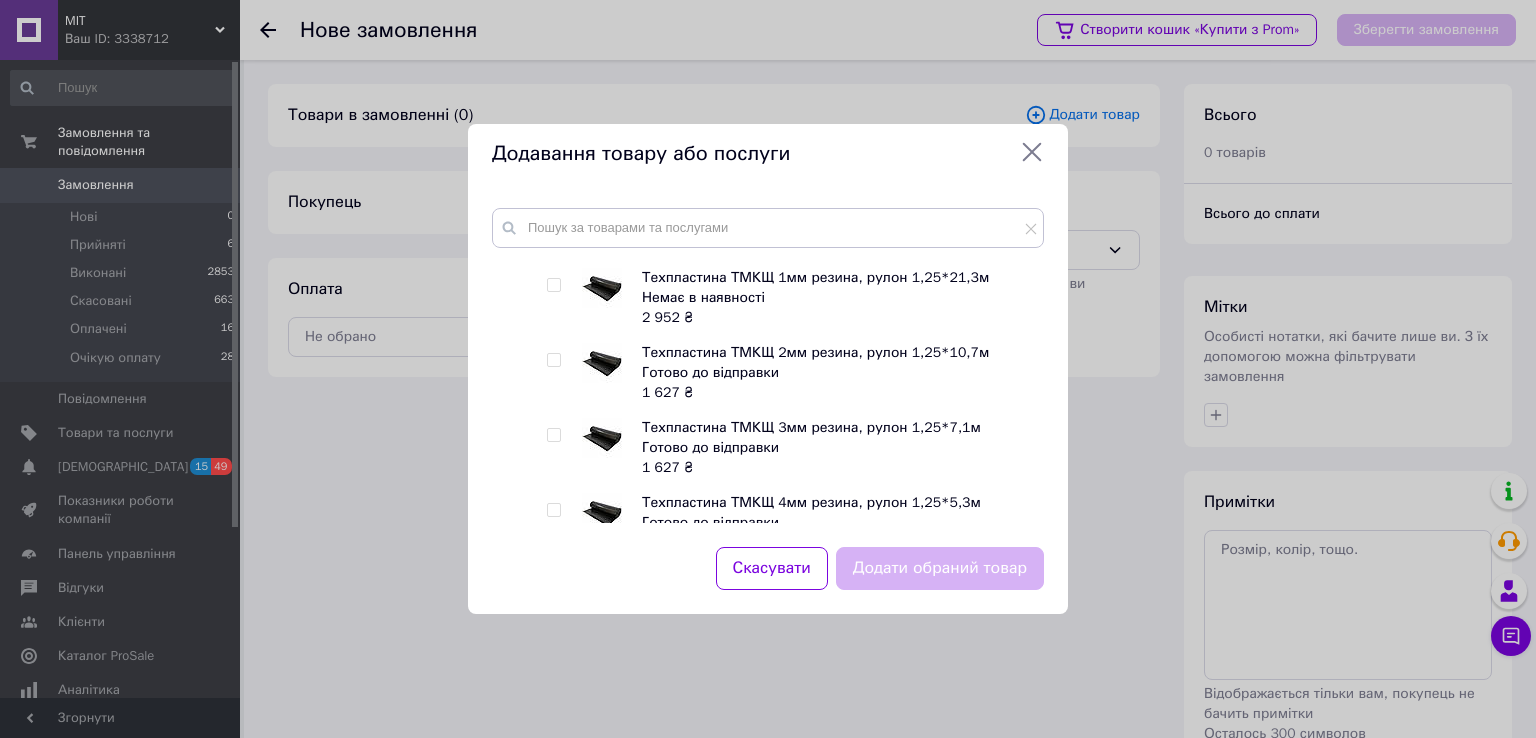 click 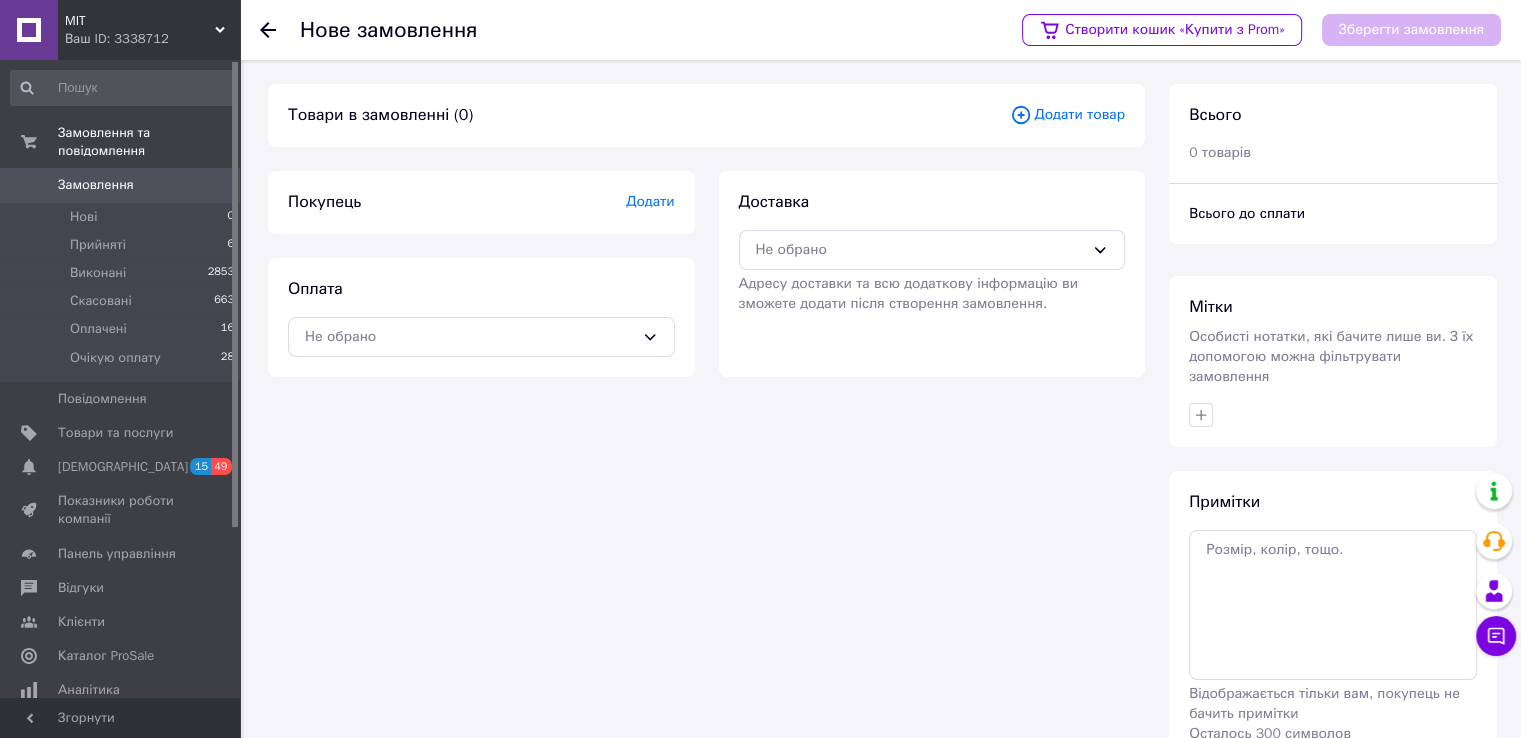 click on "Додати товар" at bounding box center [1067, 115] 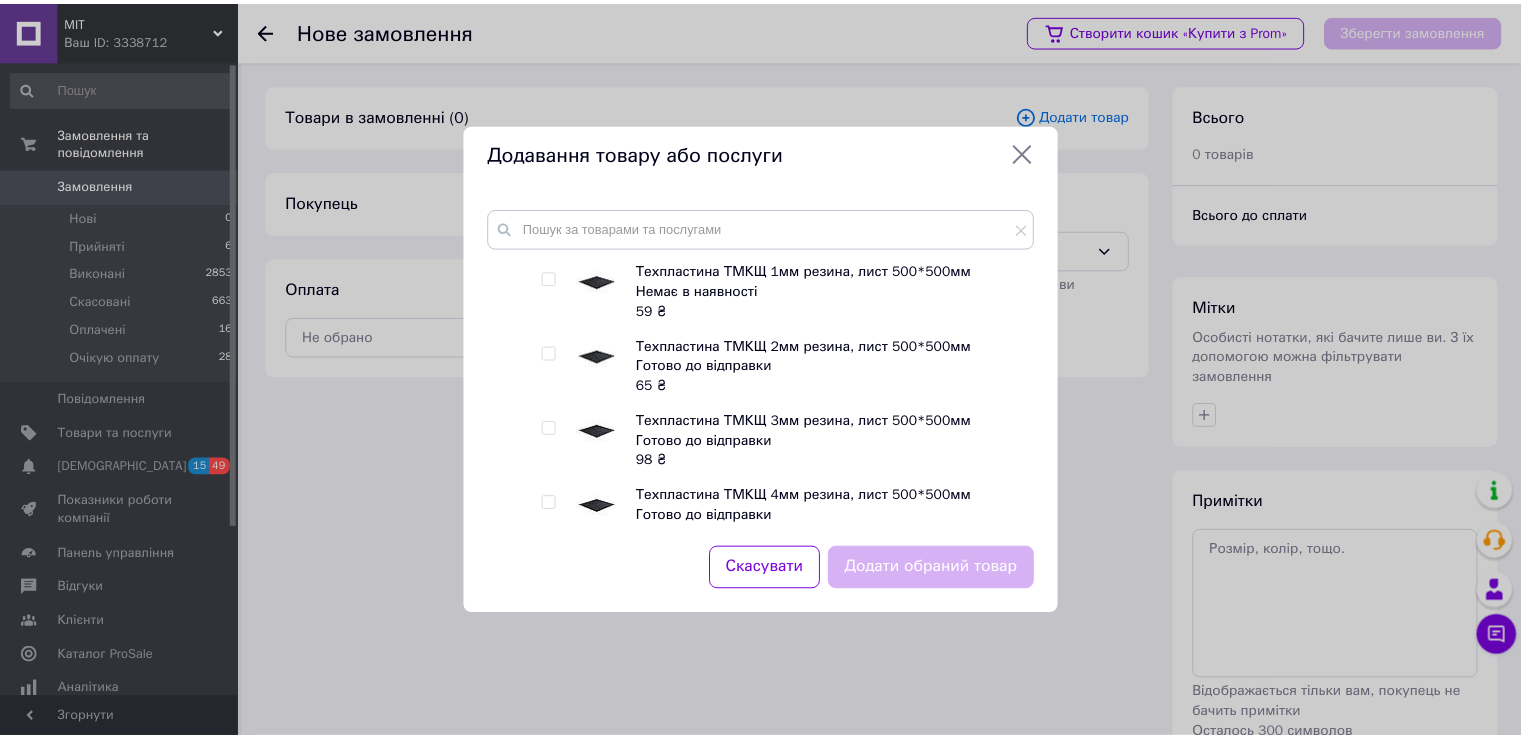 scroll, scrollTop: 200, scrollLeft: 0, axis: vertical 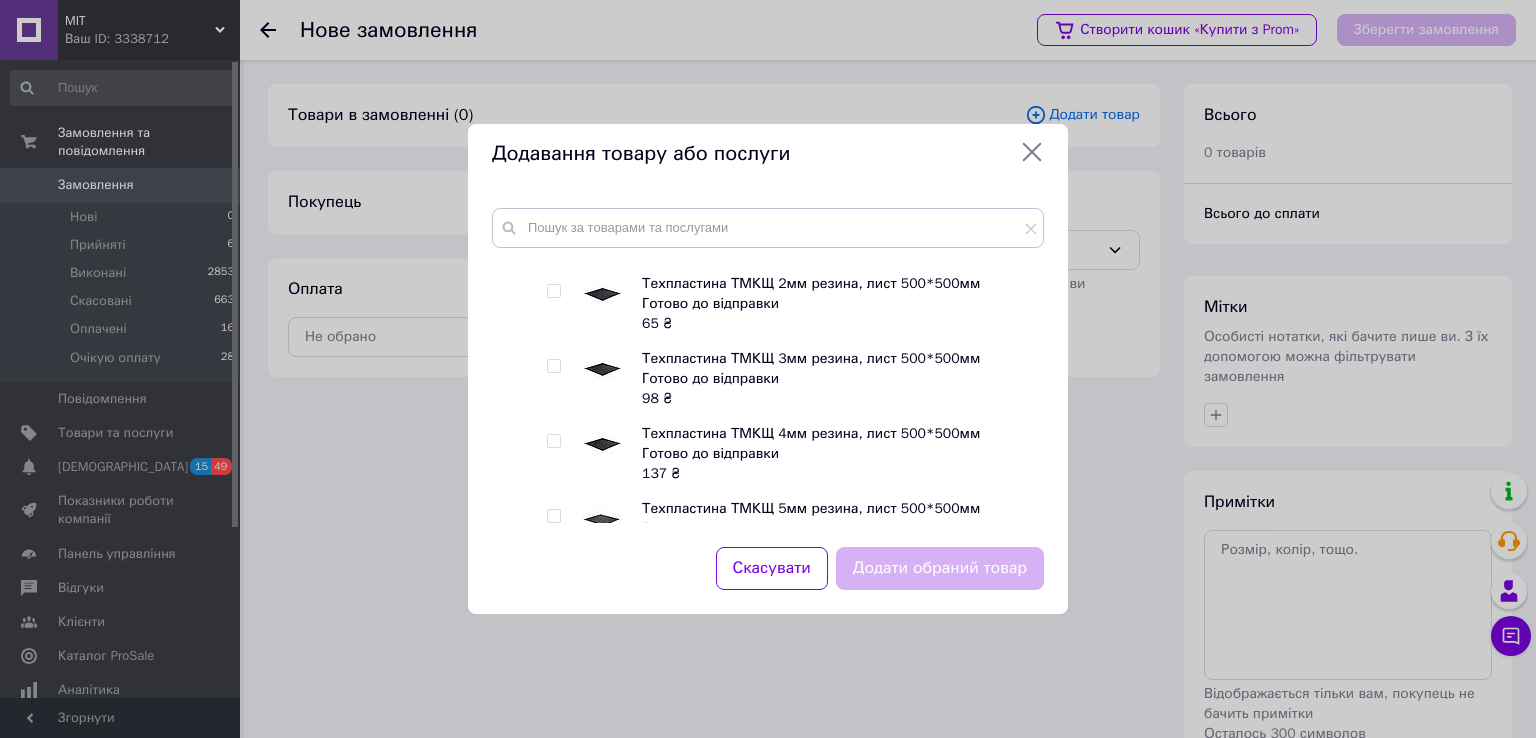 click at bounding box center (602, 369) 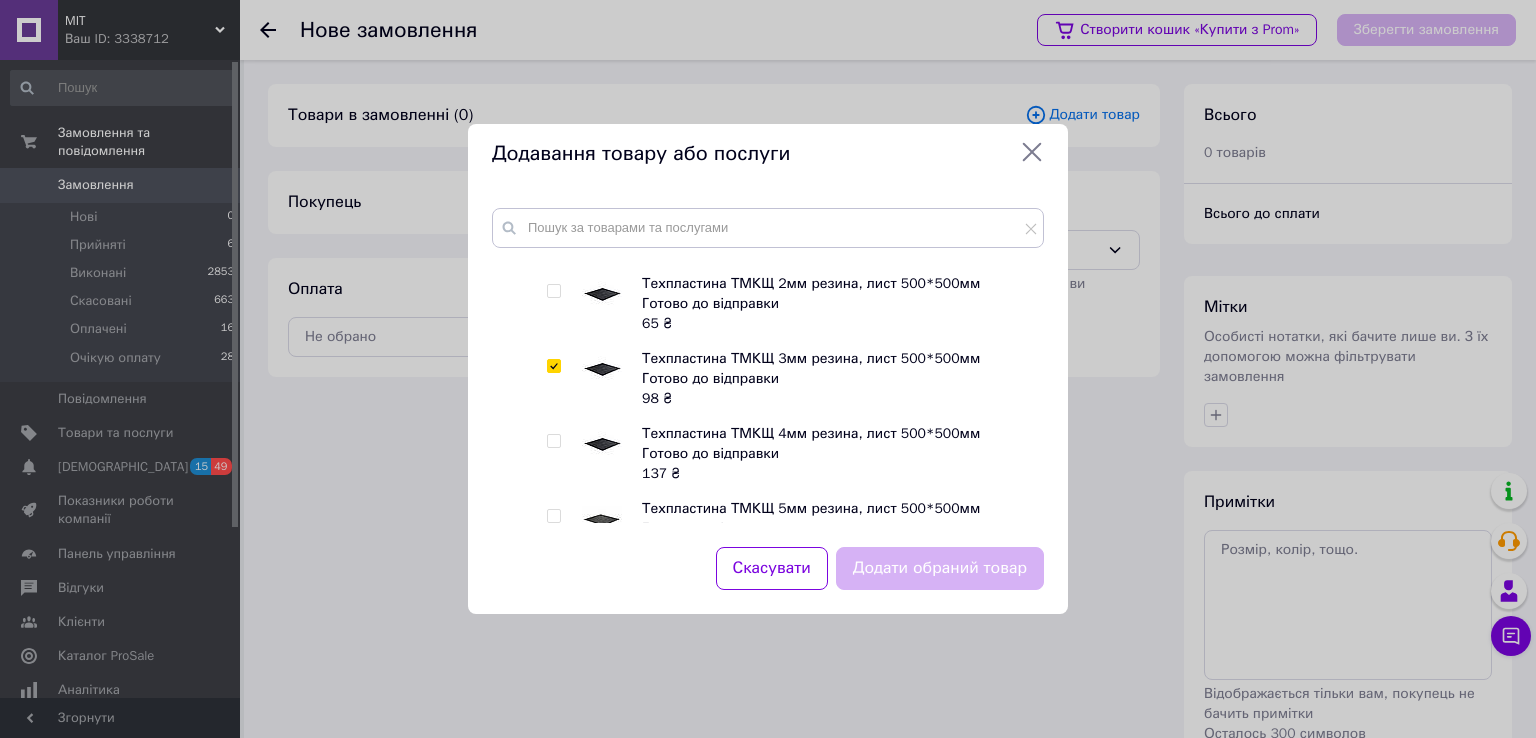 checkbox on "true" 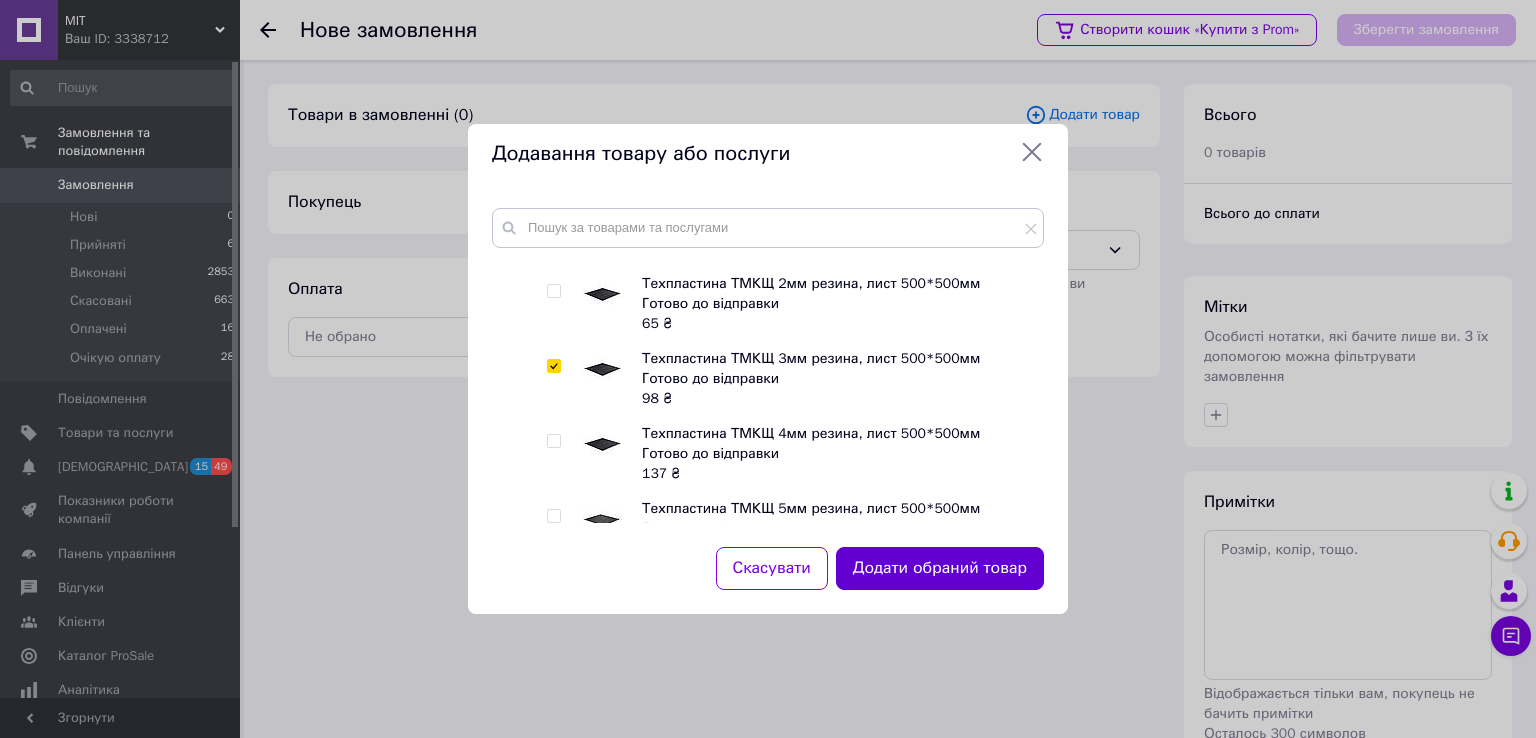 click on "Додати обраний товар" at bounding box center (940, 568) 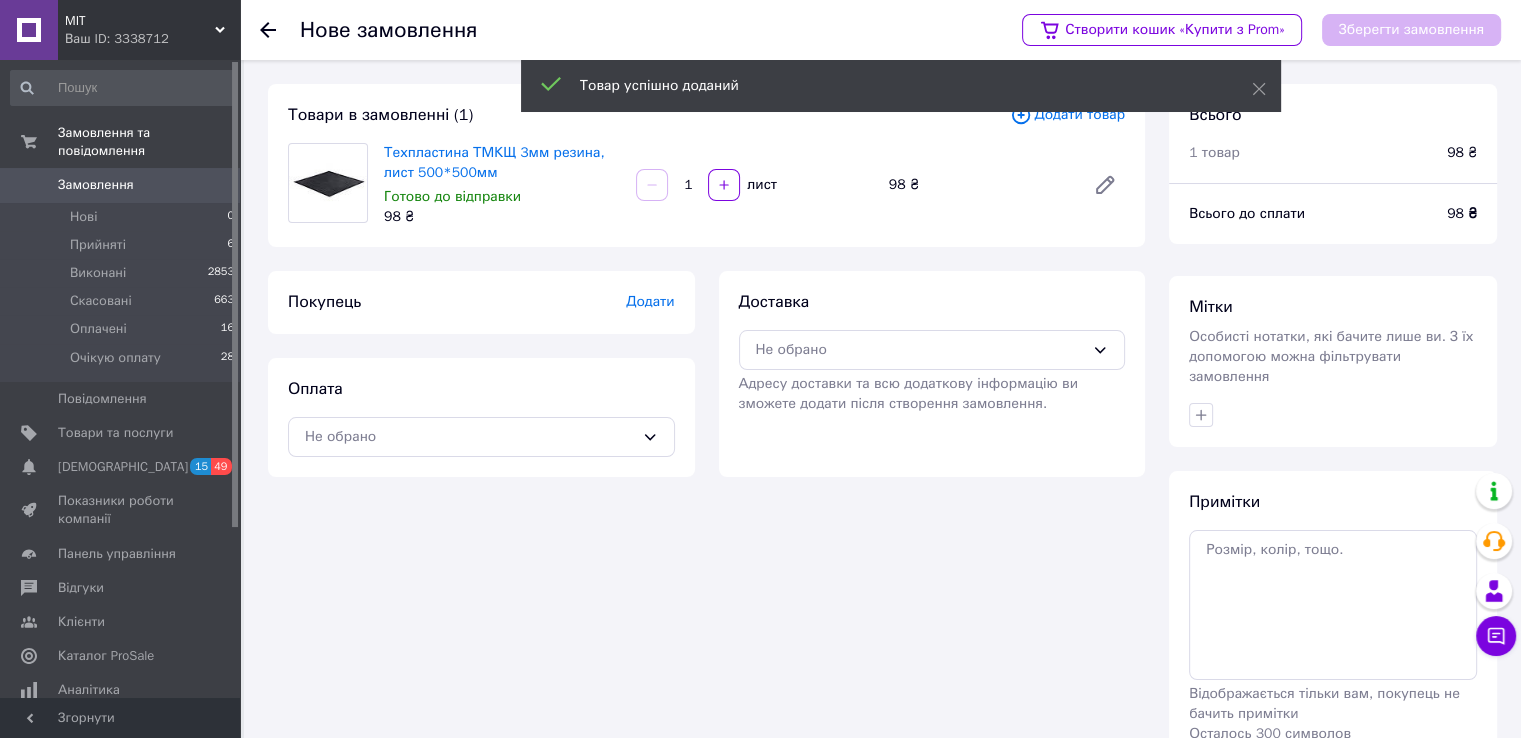 click on "Додати" at bounding box center (650, 301) 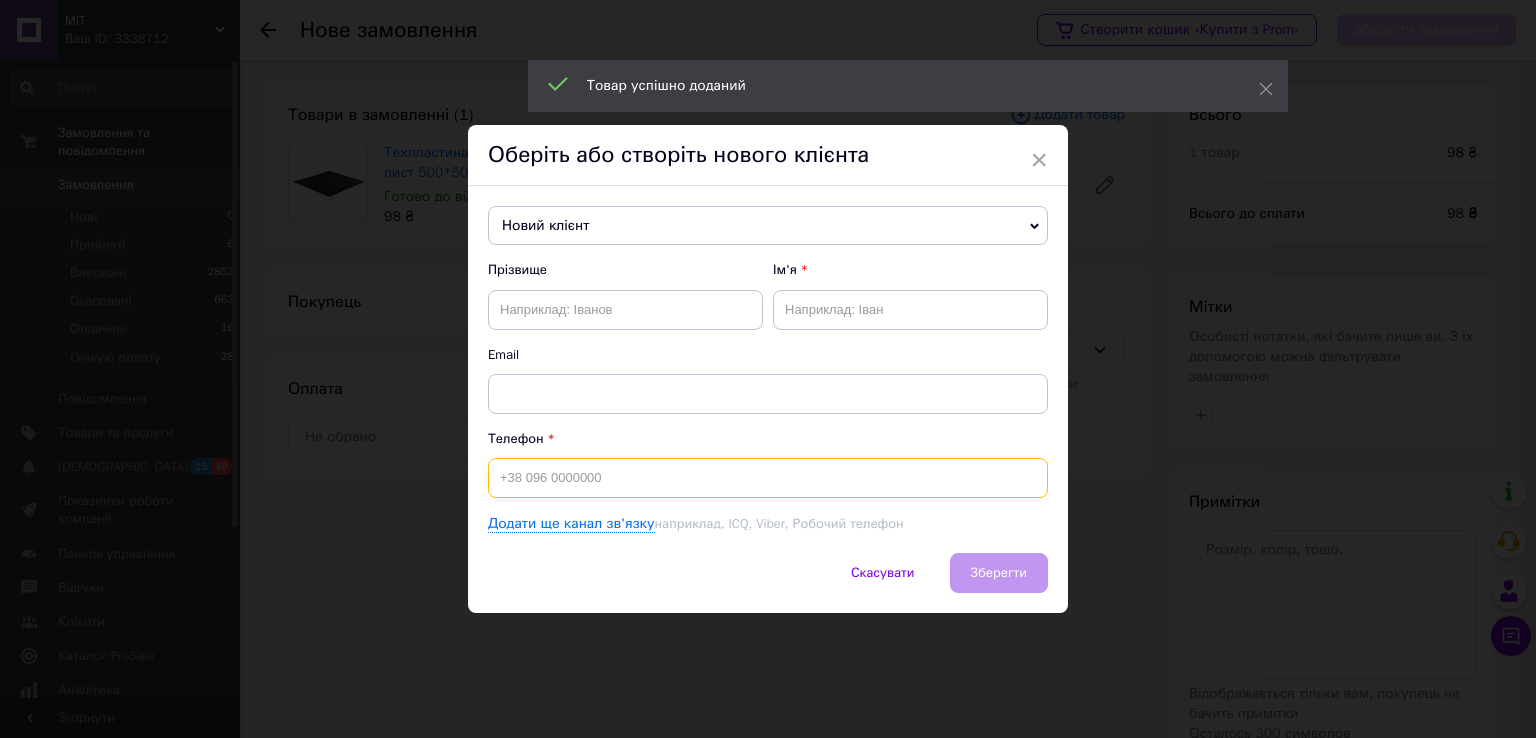click at bounding box center [768, 478] 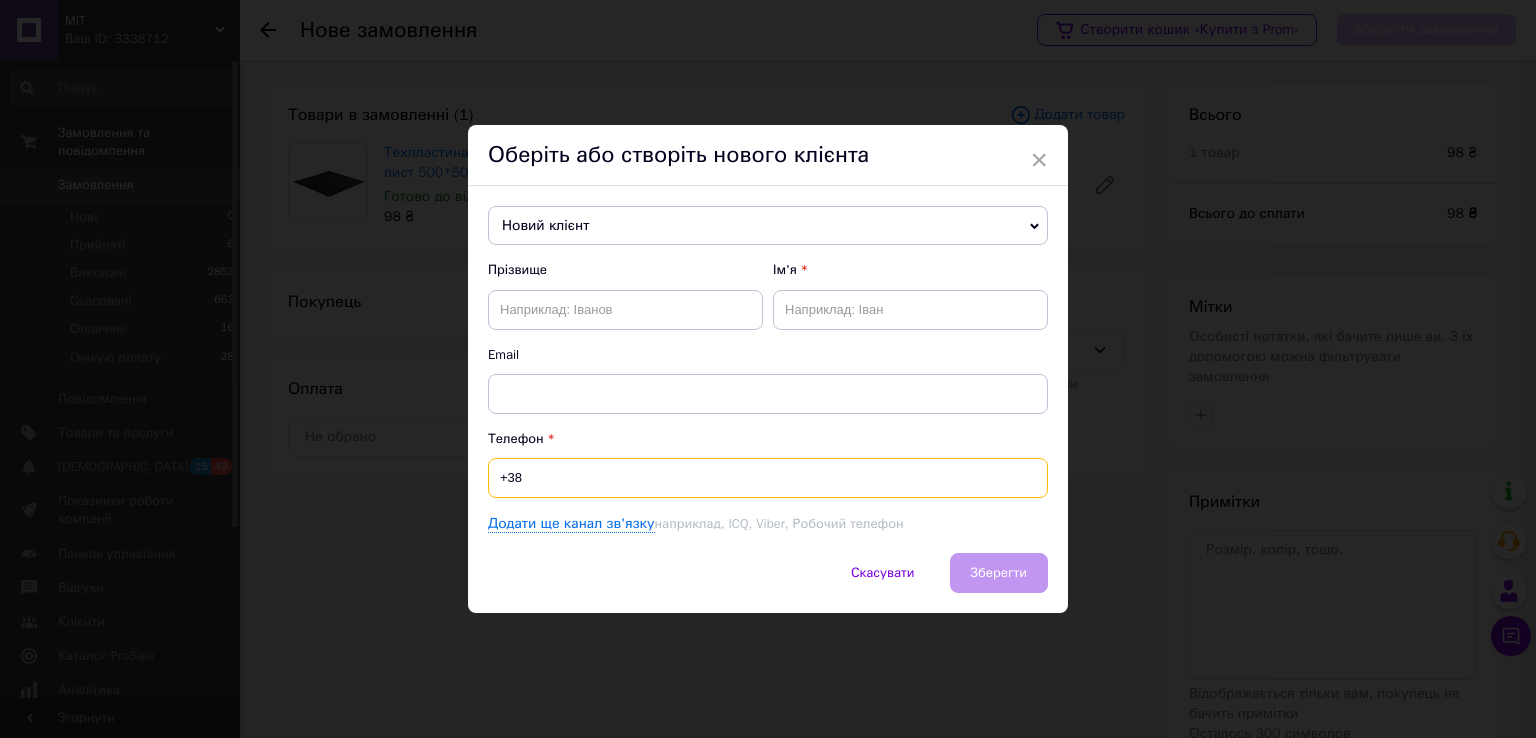 paste on "0986217895" 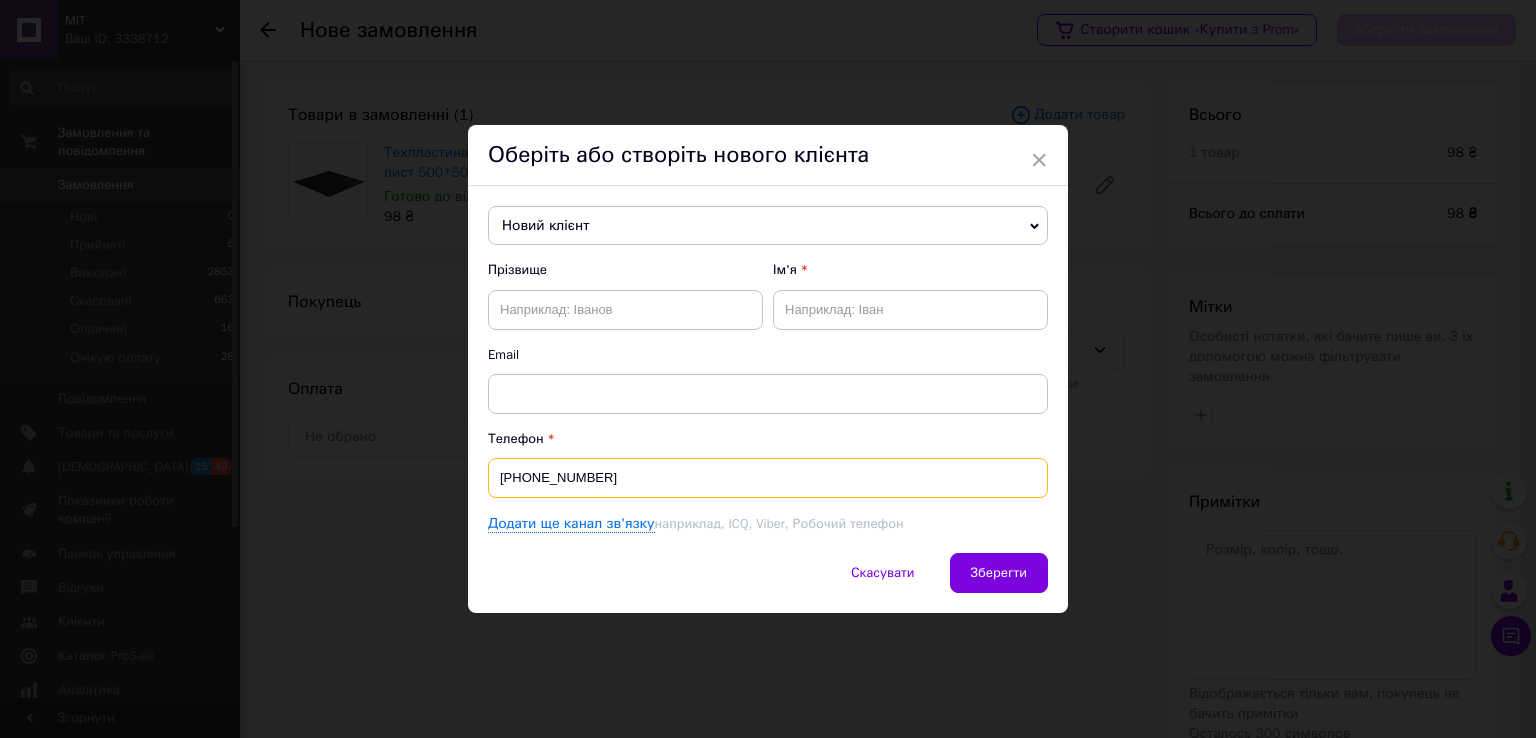 type on "[PHONE_NUMBER]" 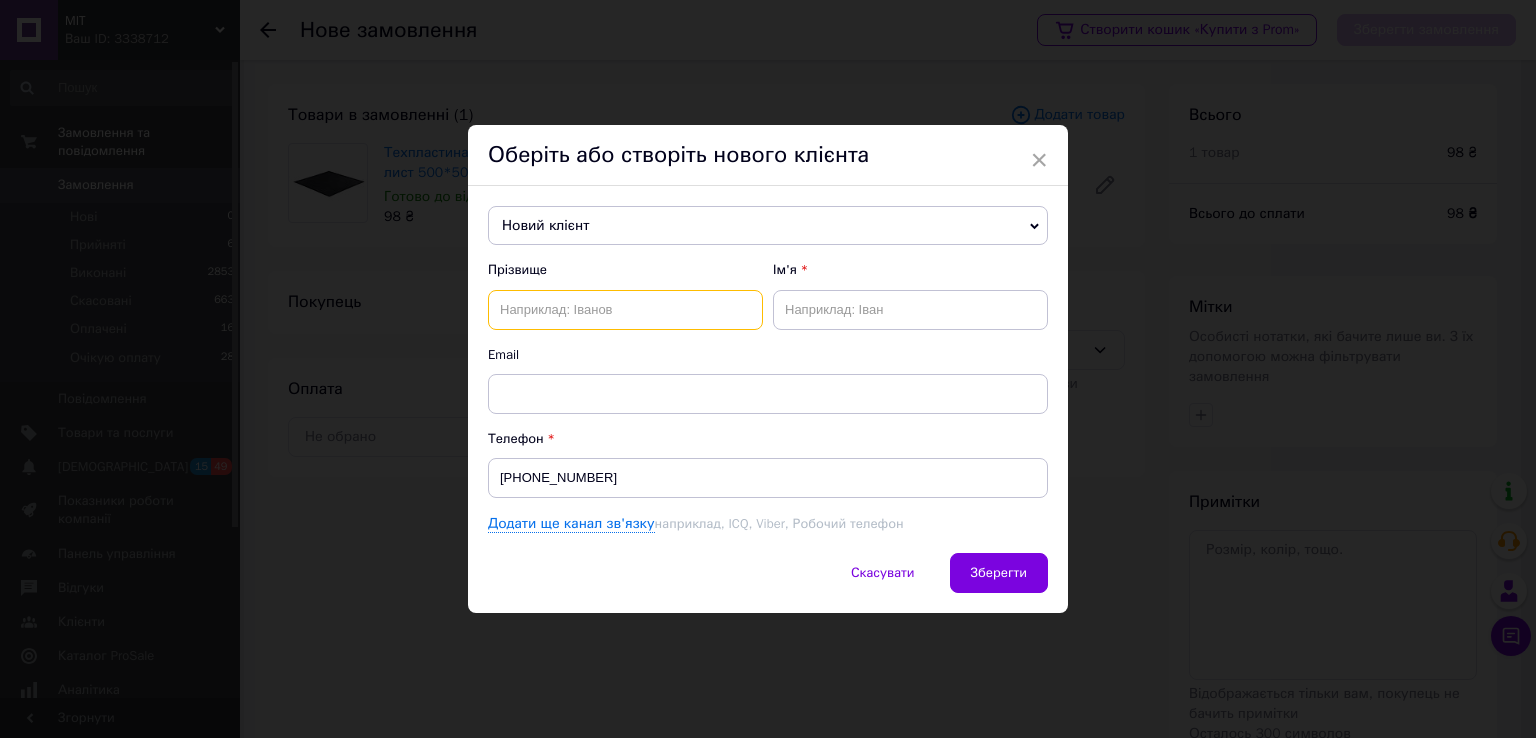 click at bounding box center (625, 310) 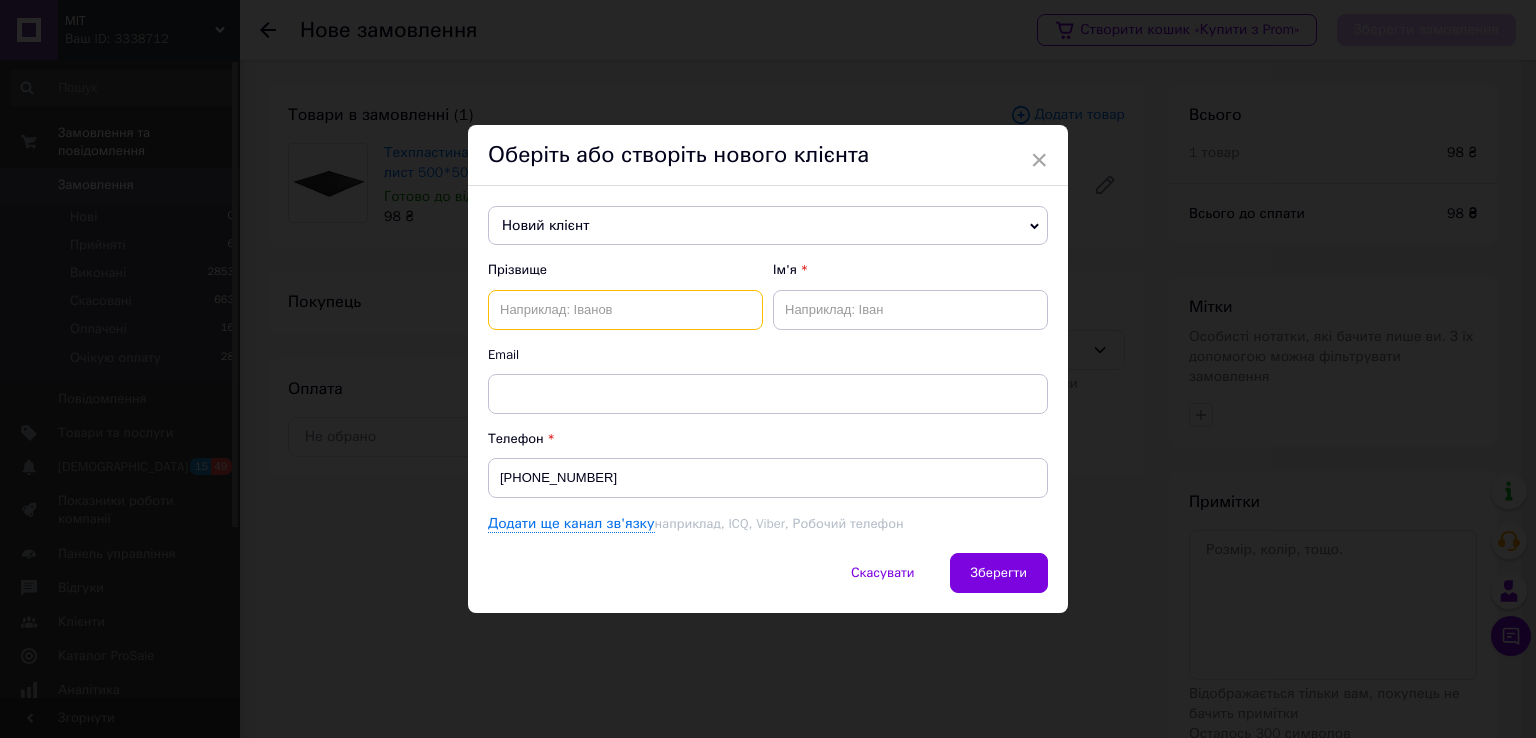 paste on "Пляс" 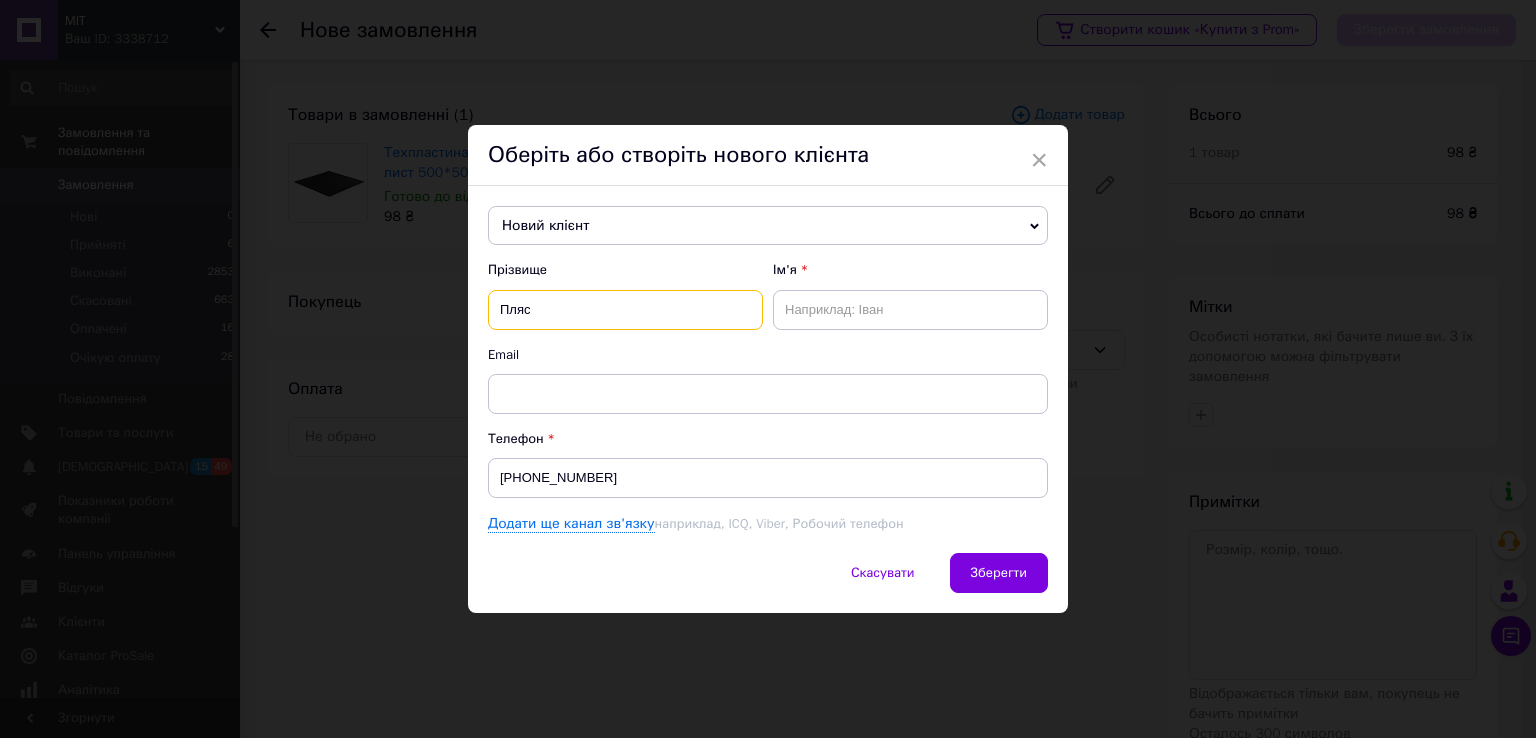 type on "Пляс" 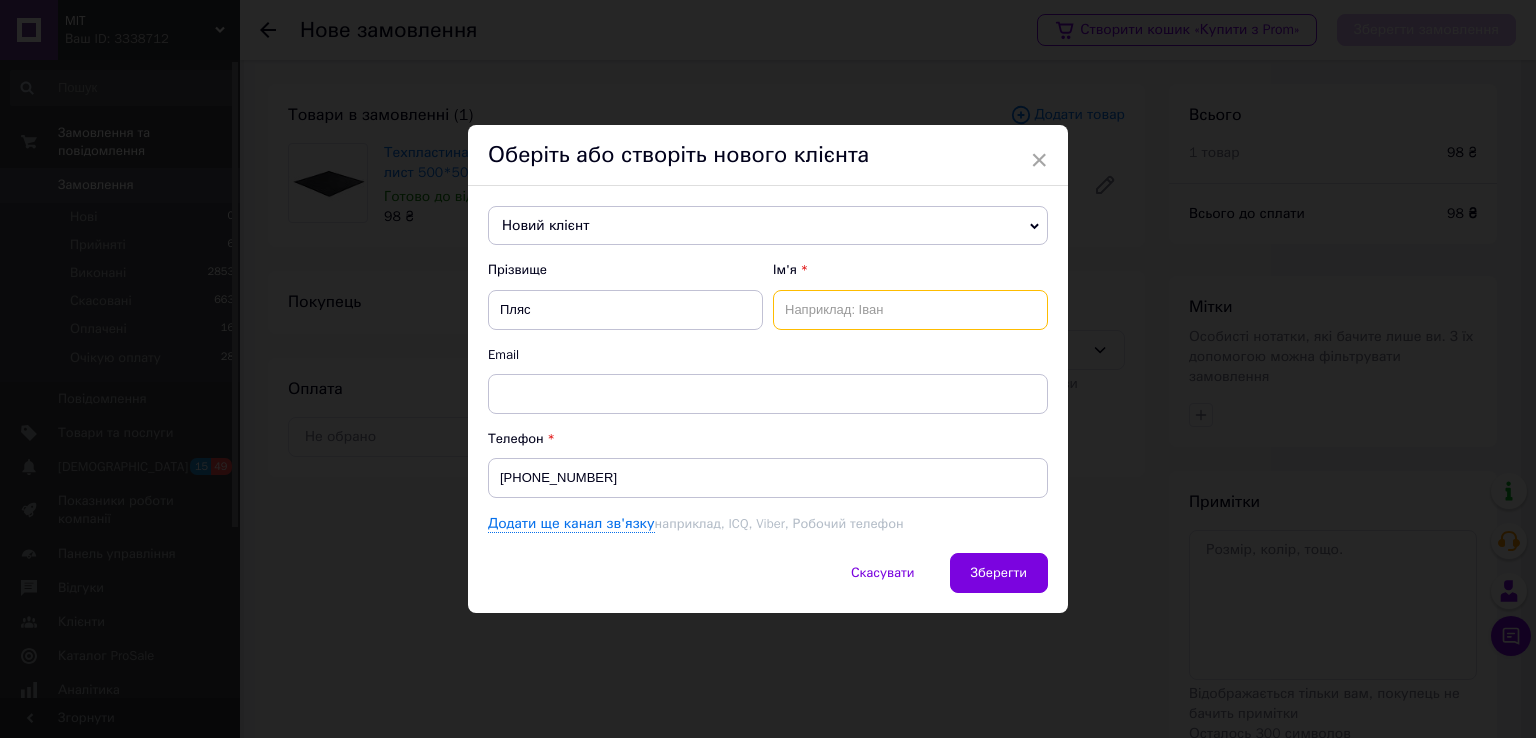 click at bounding box center [910, 310] 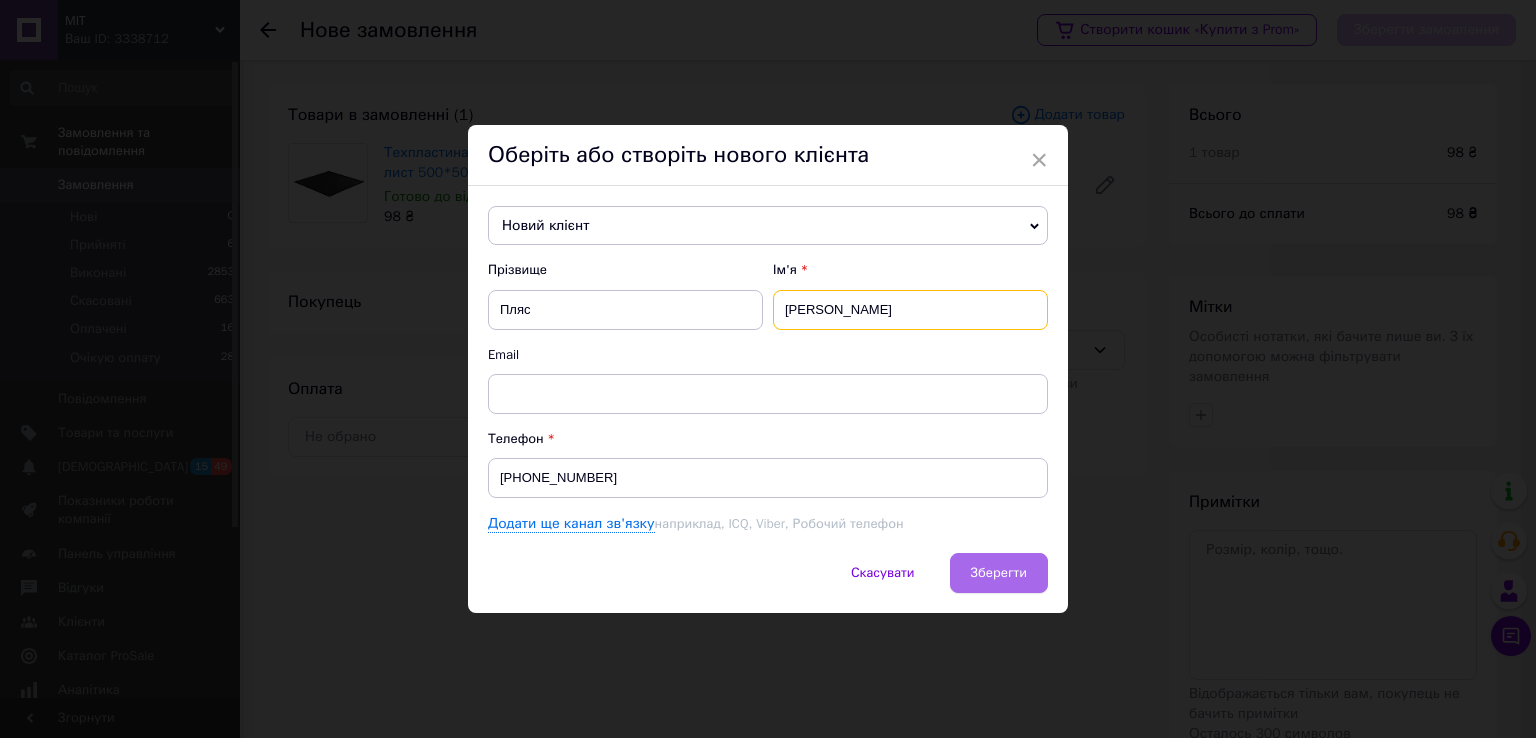 type on "[PERSON_NAME]" 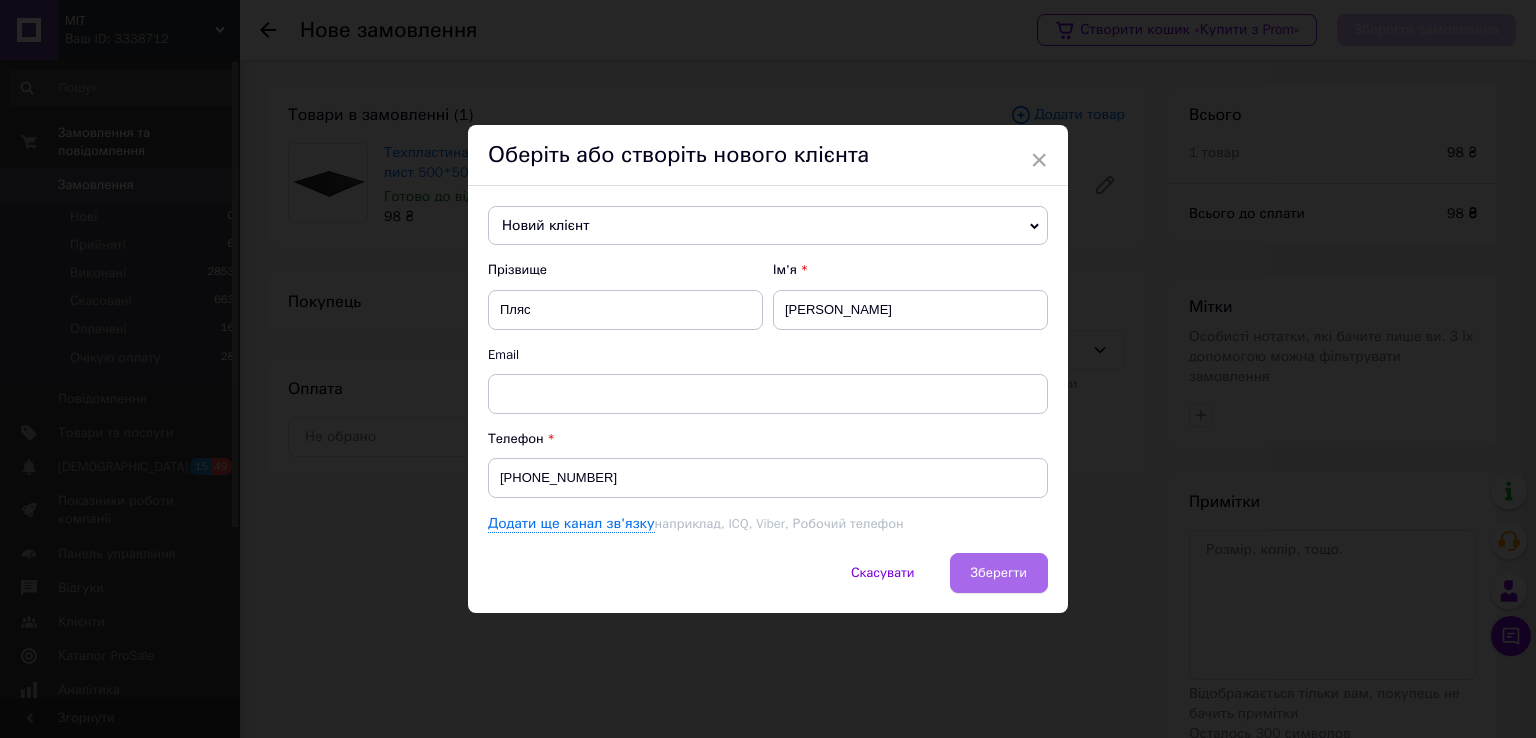 click on "Зберегти" at bounding box center (999, 572) 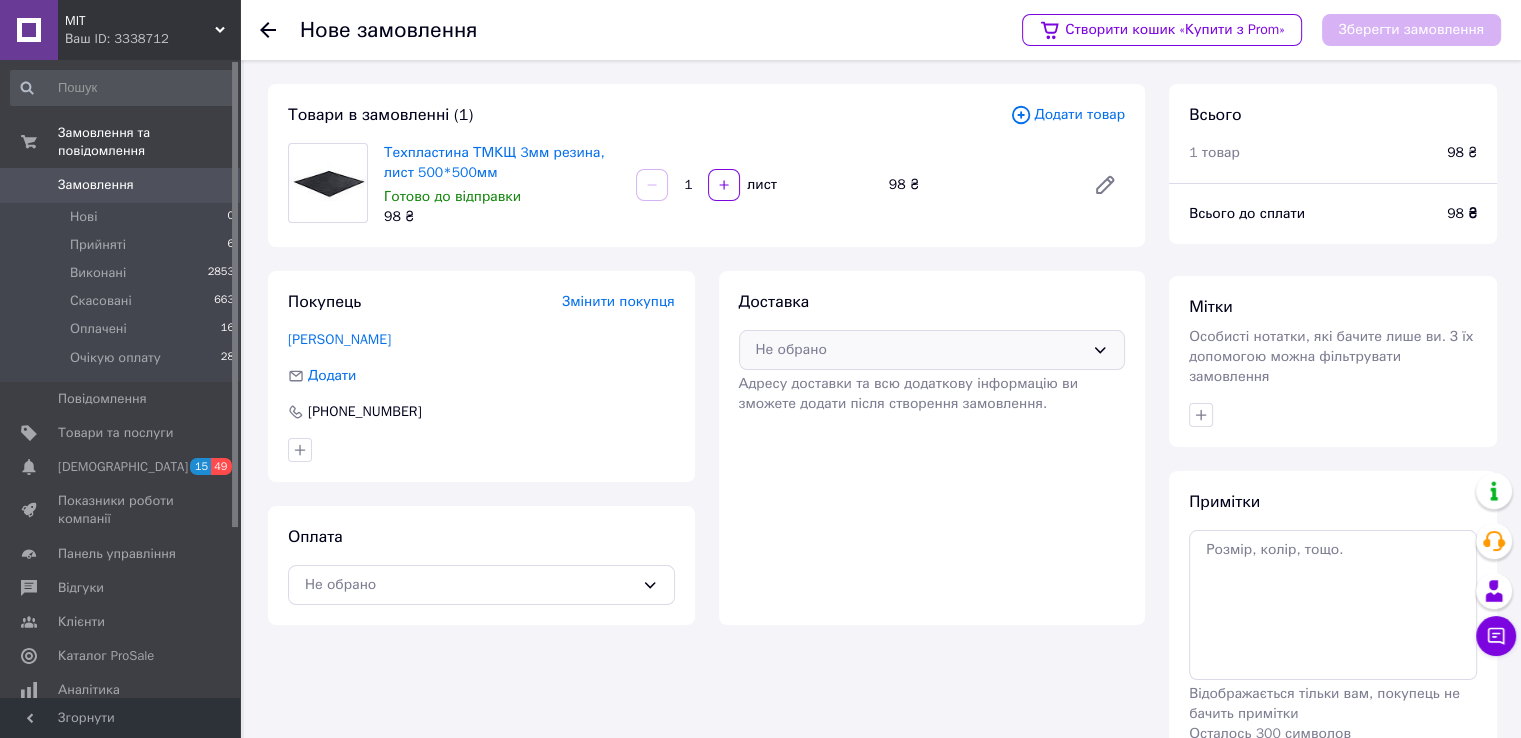 click on "Не обрано" at bounding box center (920, 350) 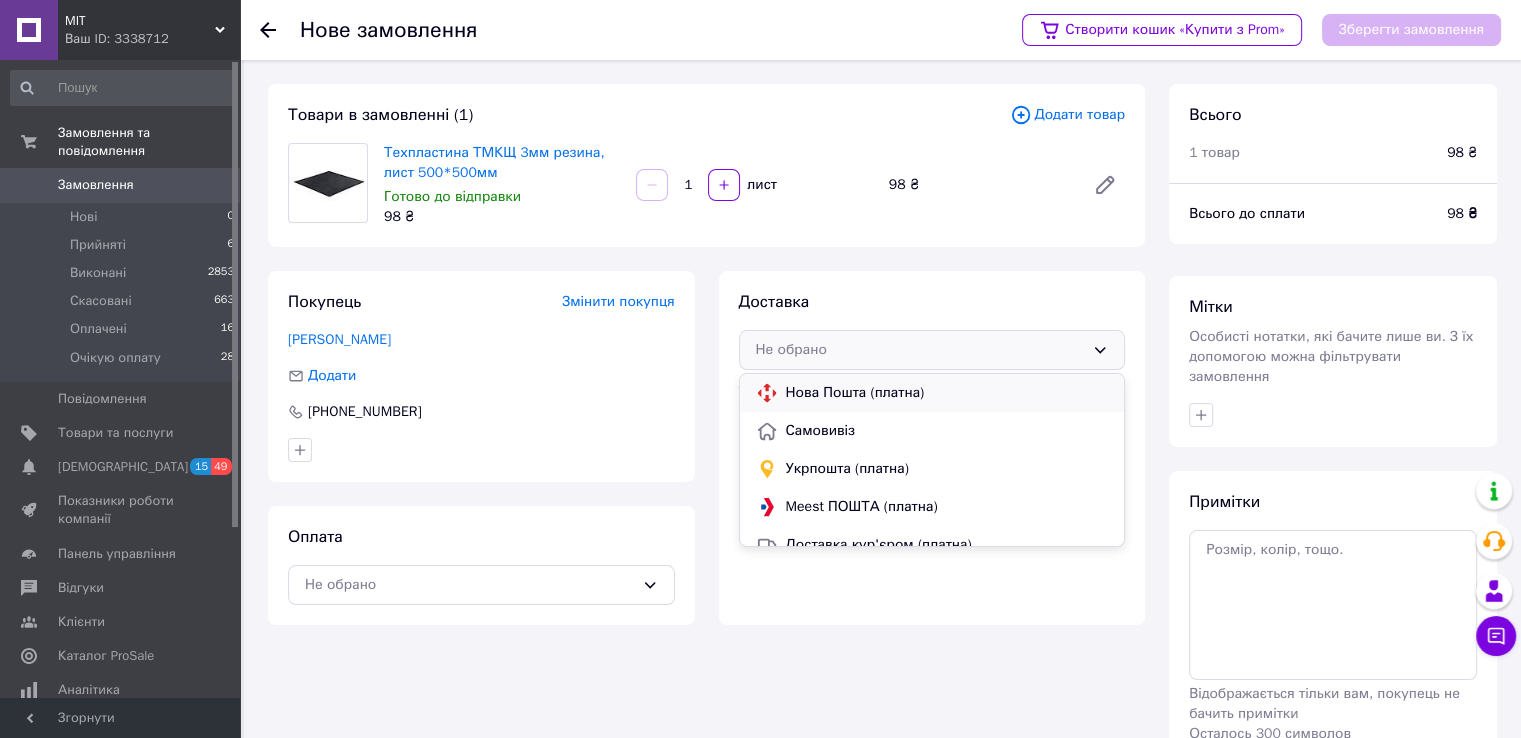 click on "Нова Пошта (платна)" at bounding box center [947, 393] 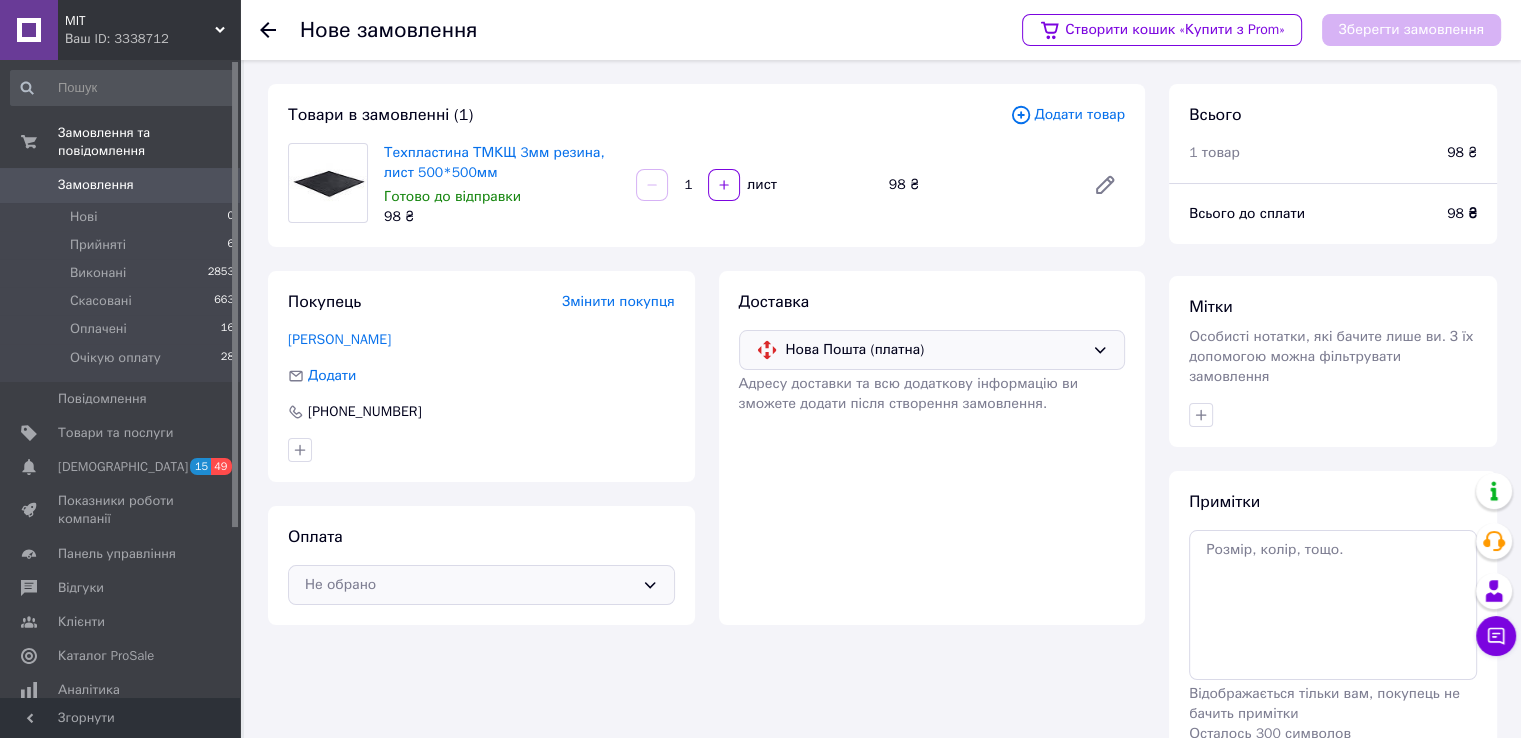 click on "Не обрано" at bounding box center [481, 585] 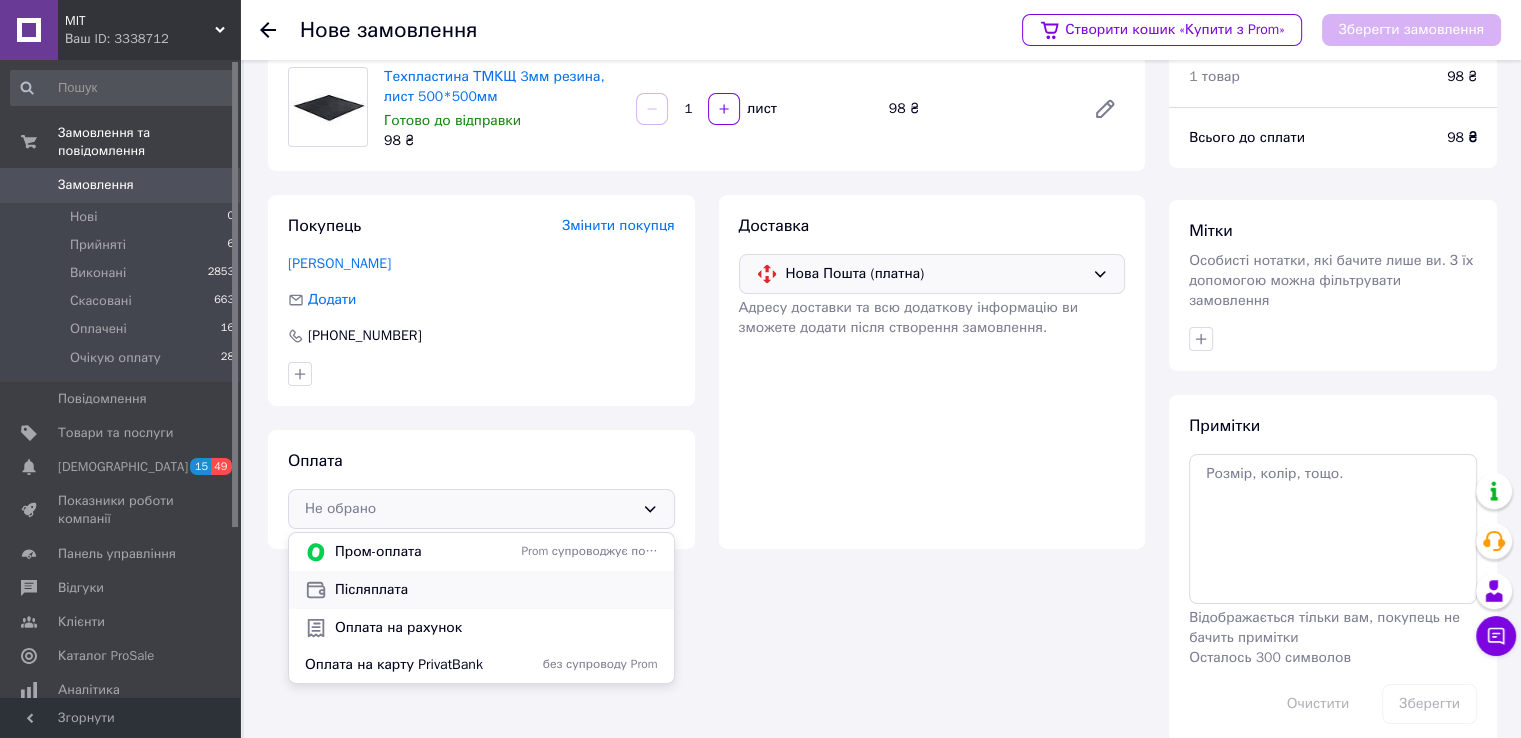scroll, scrollTop: 85, scrollLeft: 0, axis: vertical 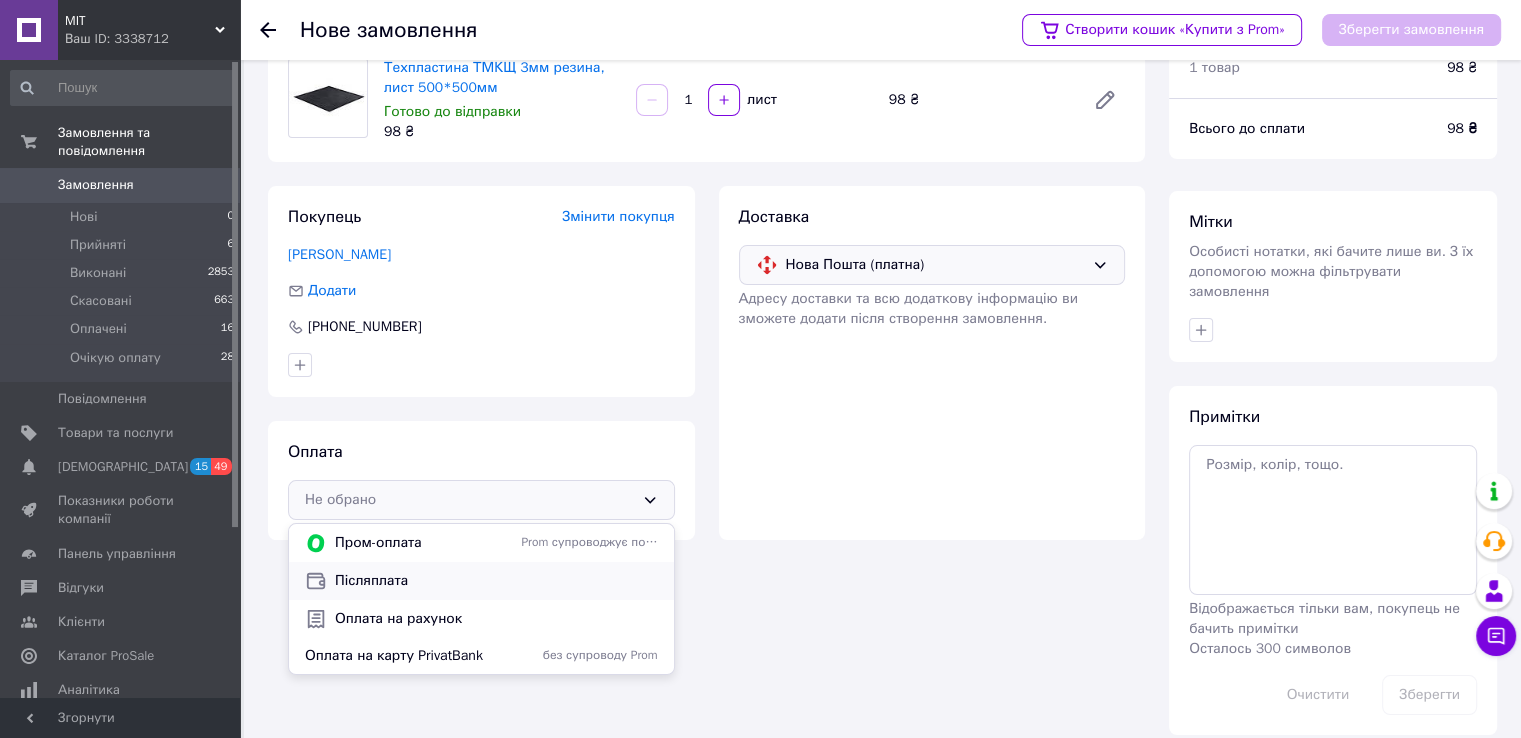 click on "Післяплата" at bounding box center (496, 581) 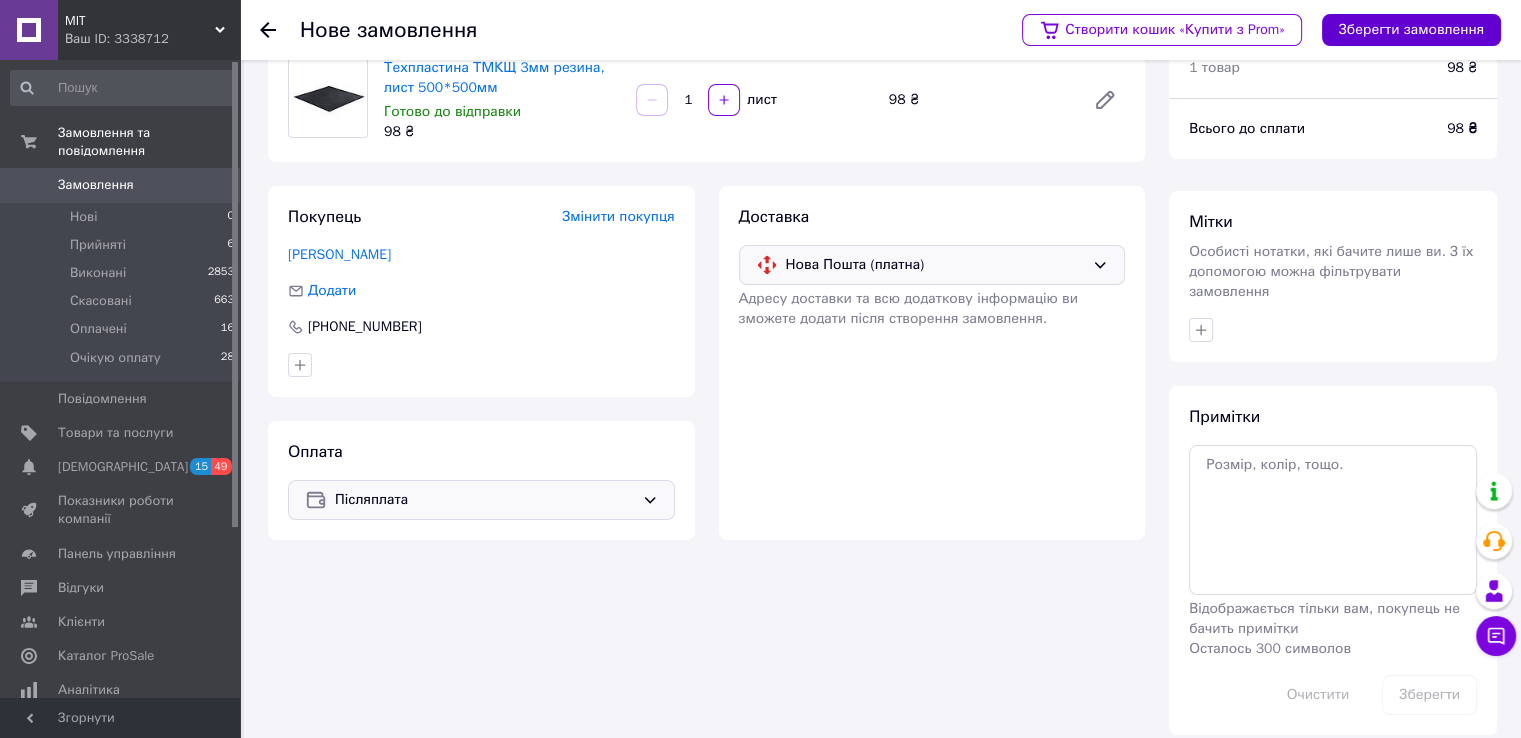 click on "Зберегти замовлення" at bounding box center (1411, 30) 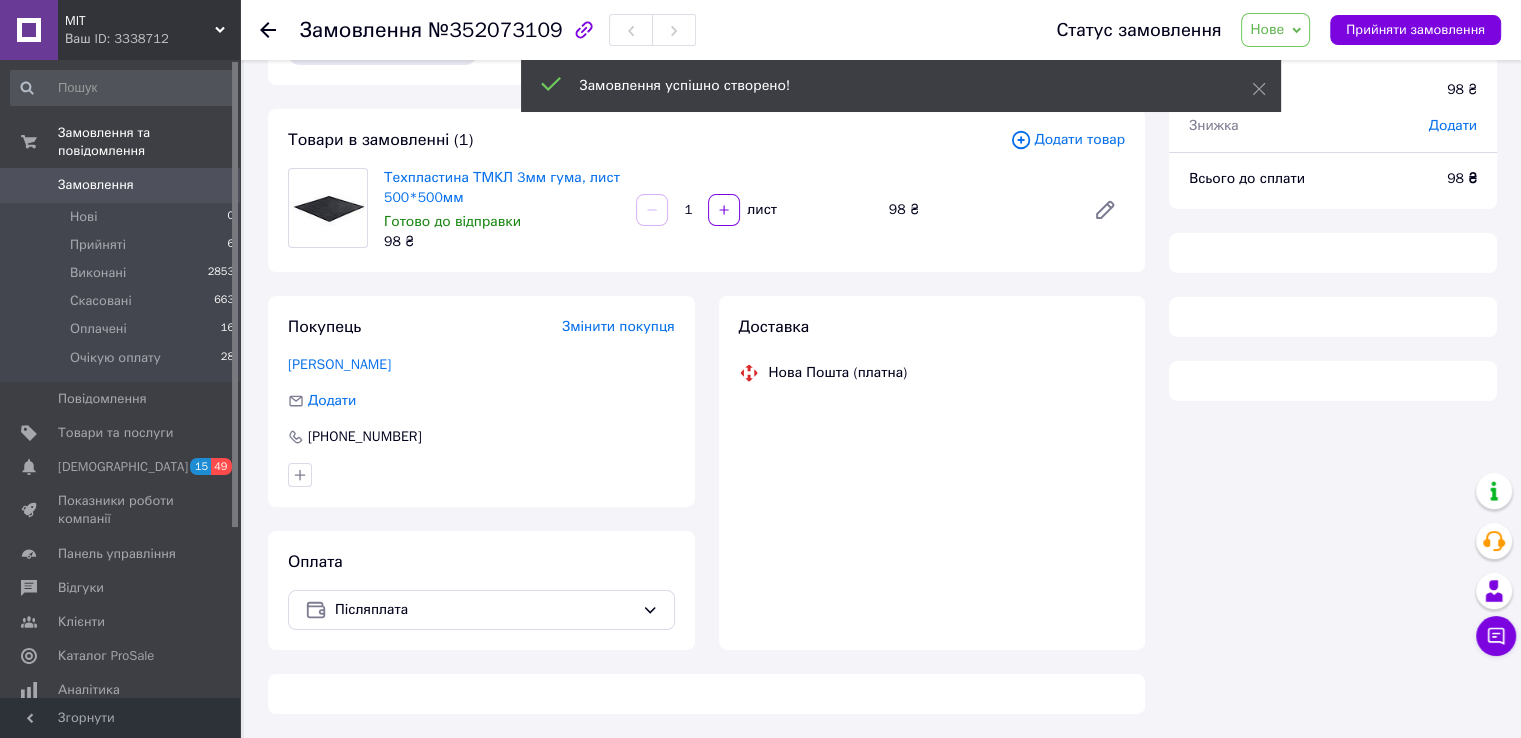 scroll, scrollTop: 176, scrollLeft: 0, axis: vertical 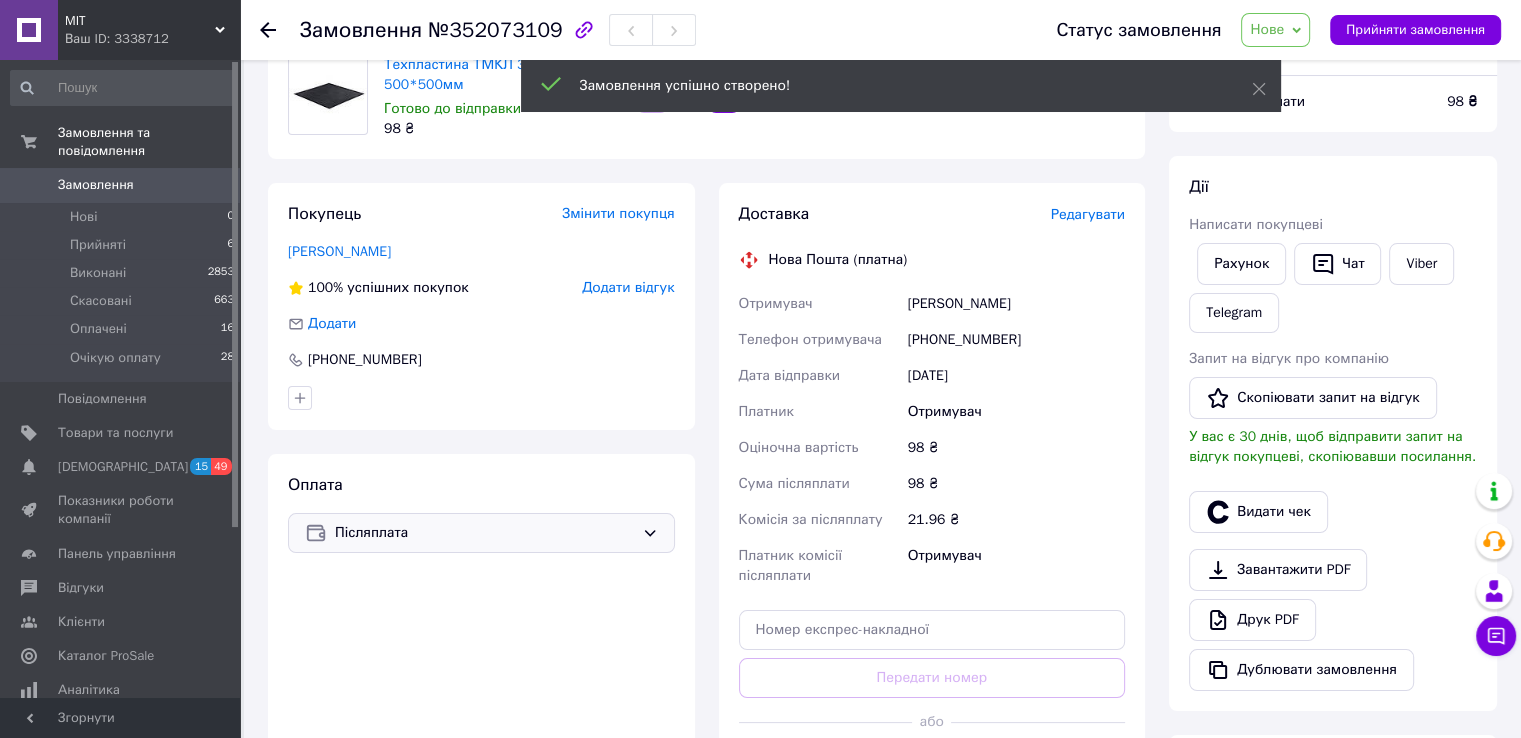 click on "Післяплата" at bounding box center (484, 533) 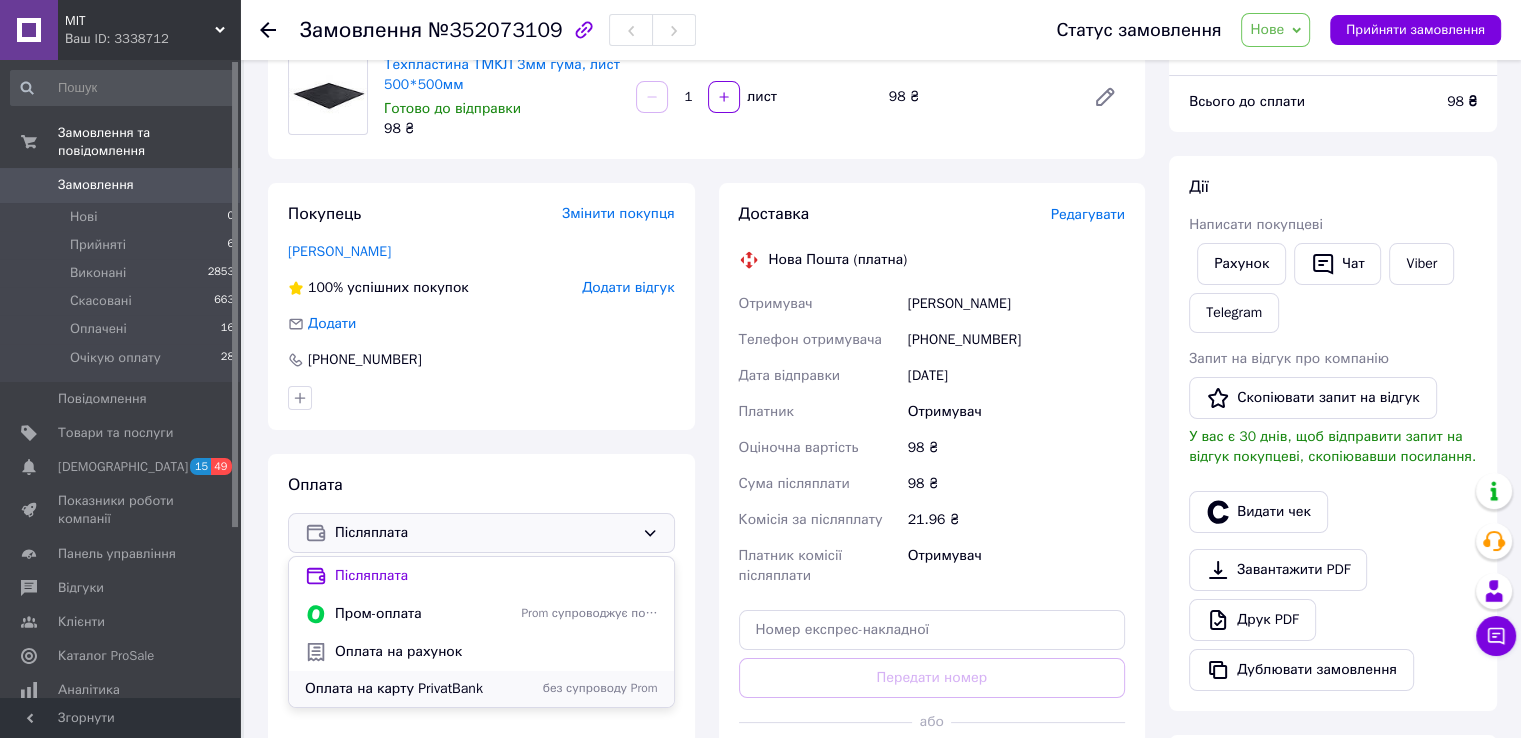 click on "Оплата на карту PrivatBank" at bounding box center (409, 689) 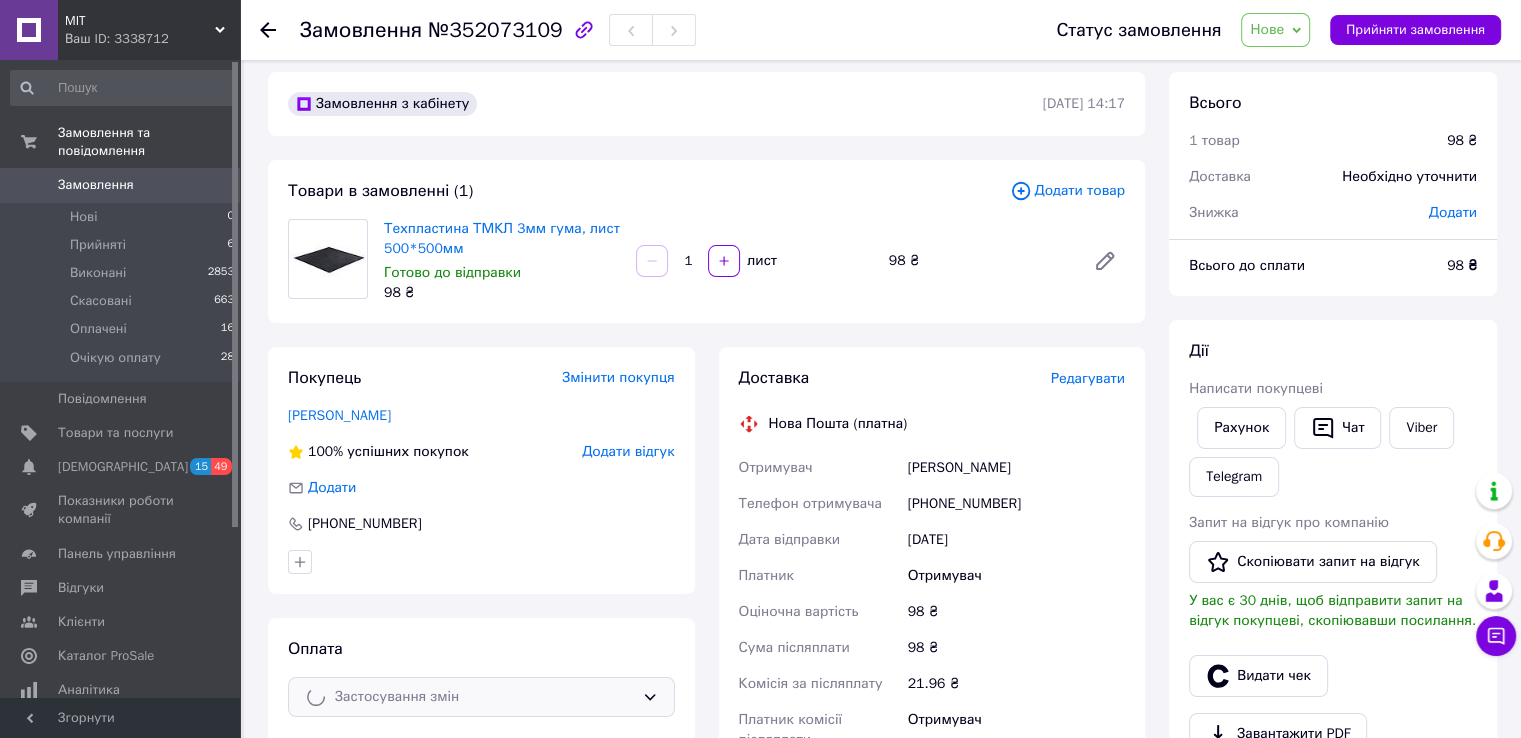 scroll, scrollTop: 0, scrollLeft: 0, axis: both 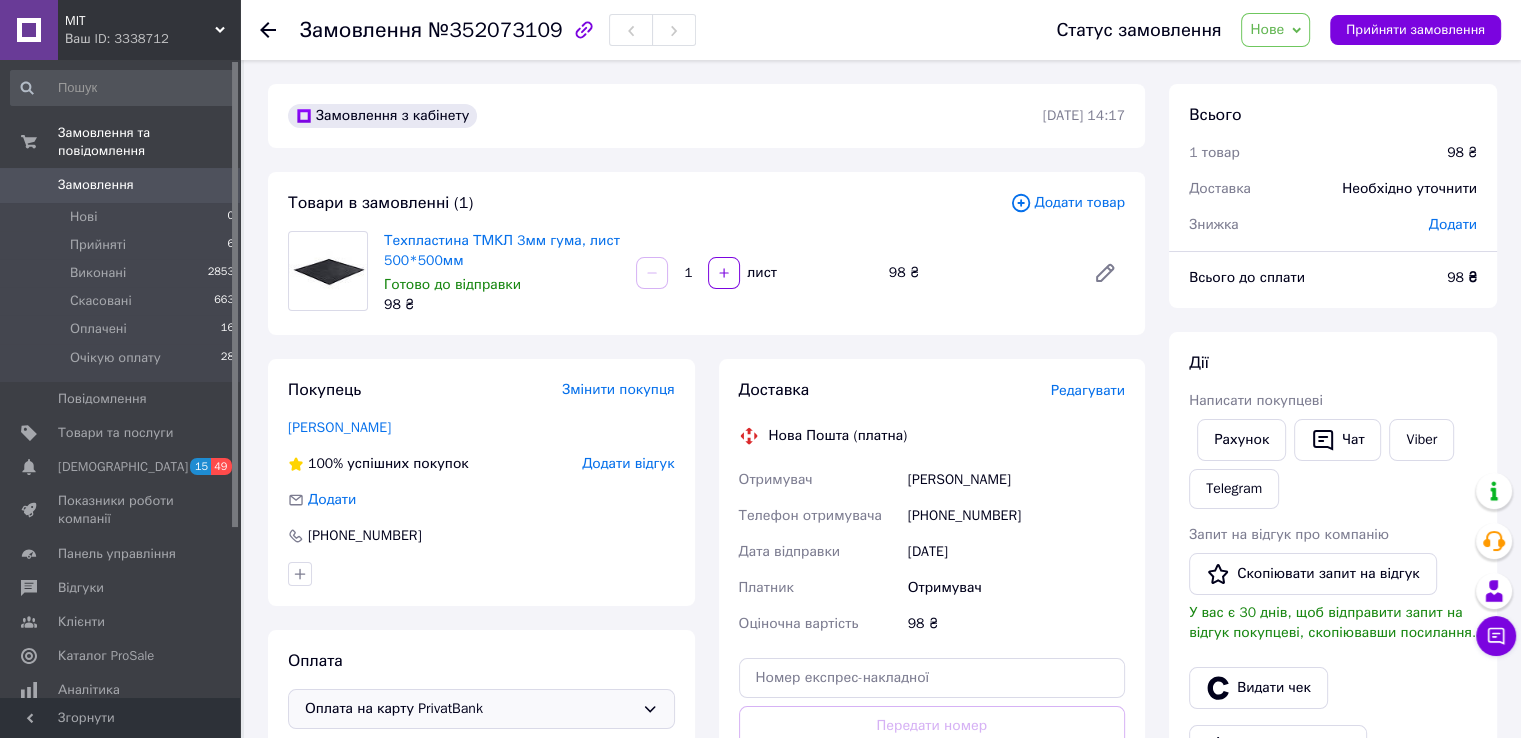 click on "Нове" at bounding box center [1267, 29] 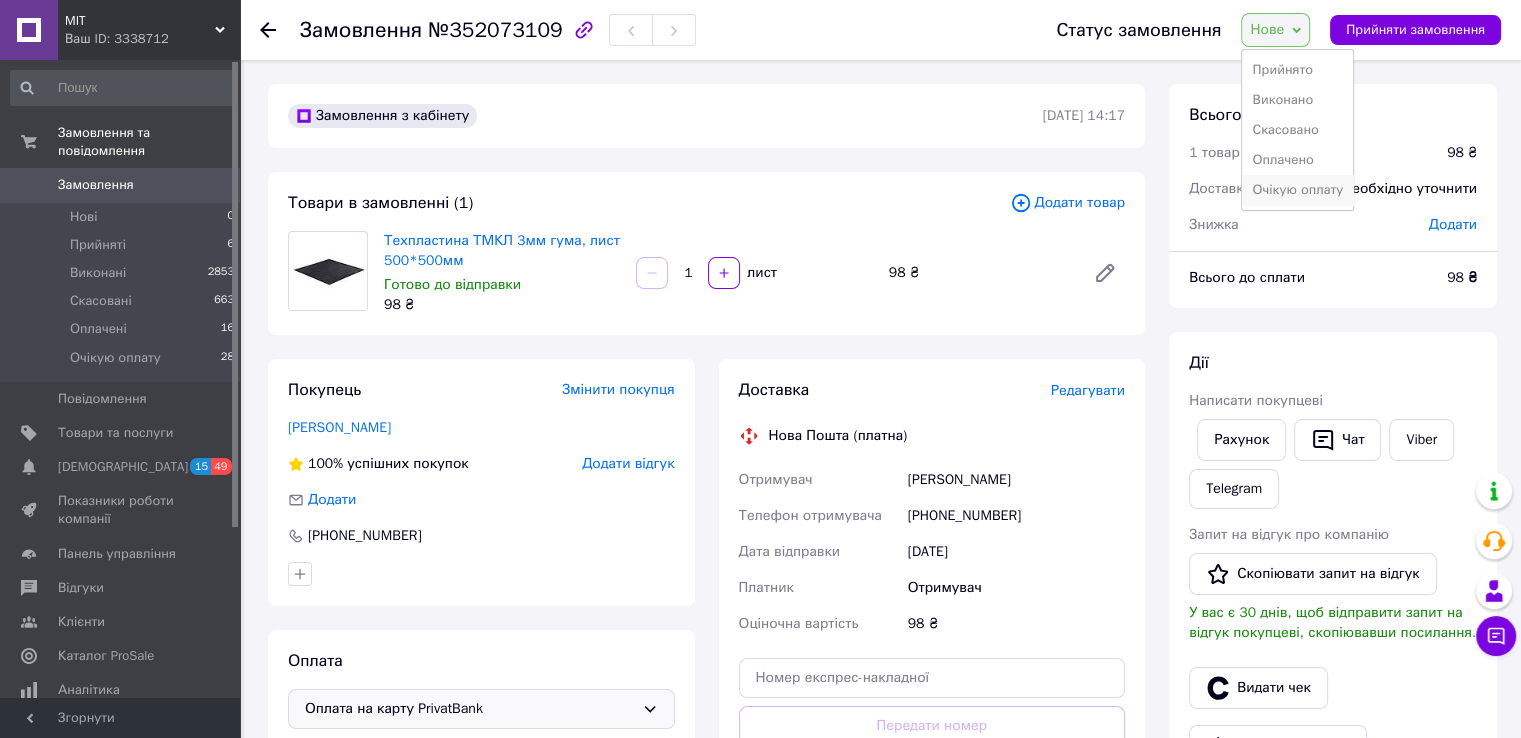 click on "Очікую оплату" at bounding box center (1297, 190) 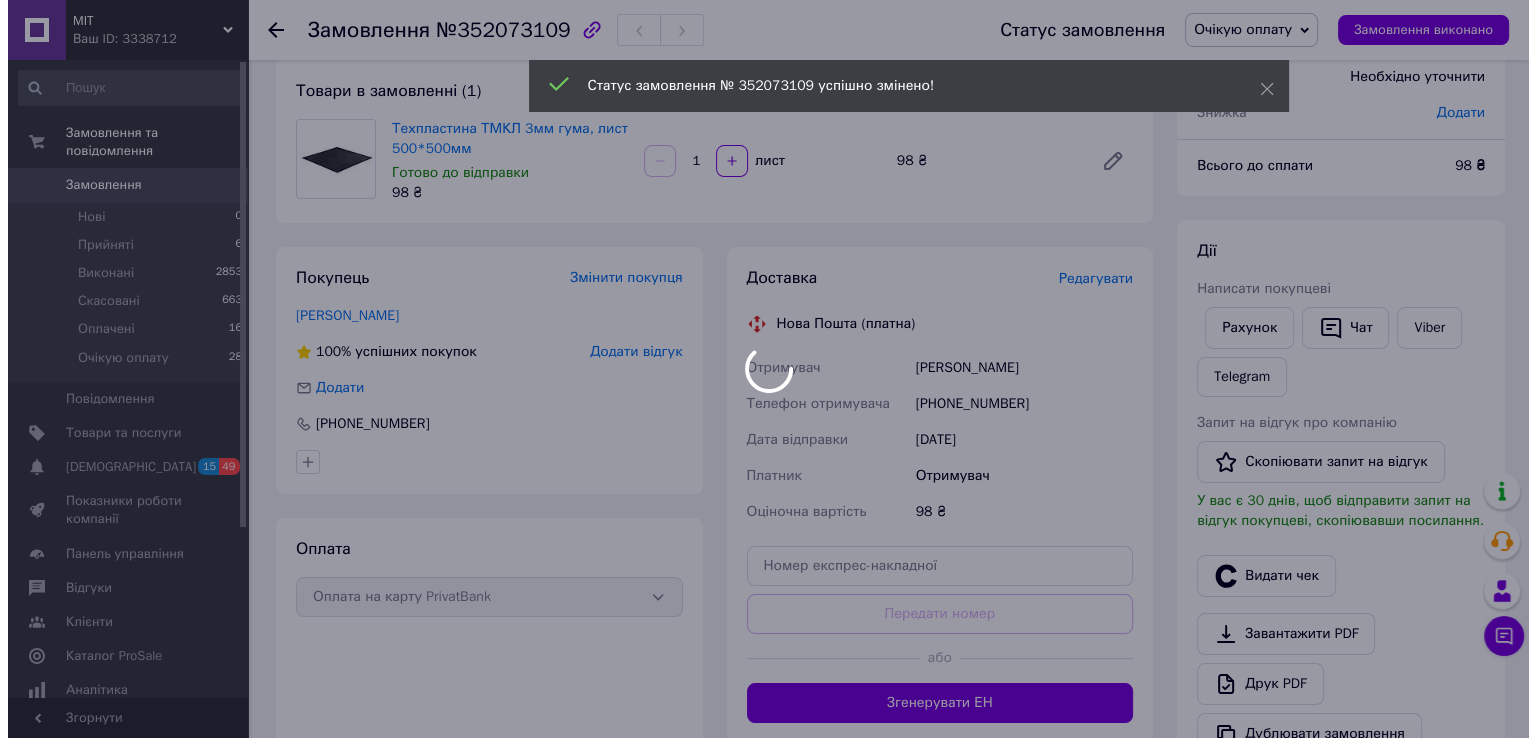 scroll, scrollTop: 200, scrollLeft: 0, axis: vertical 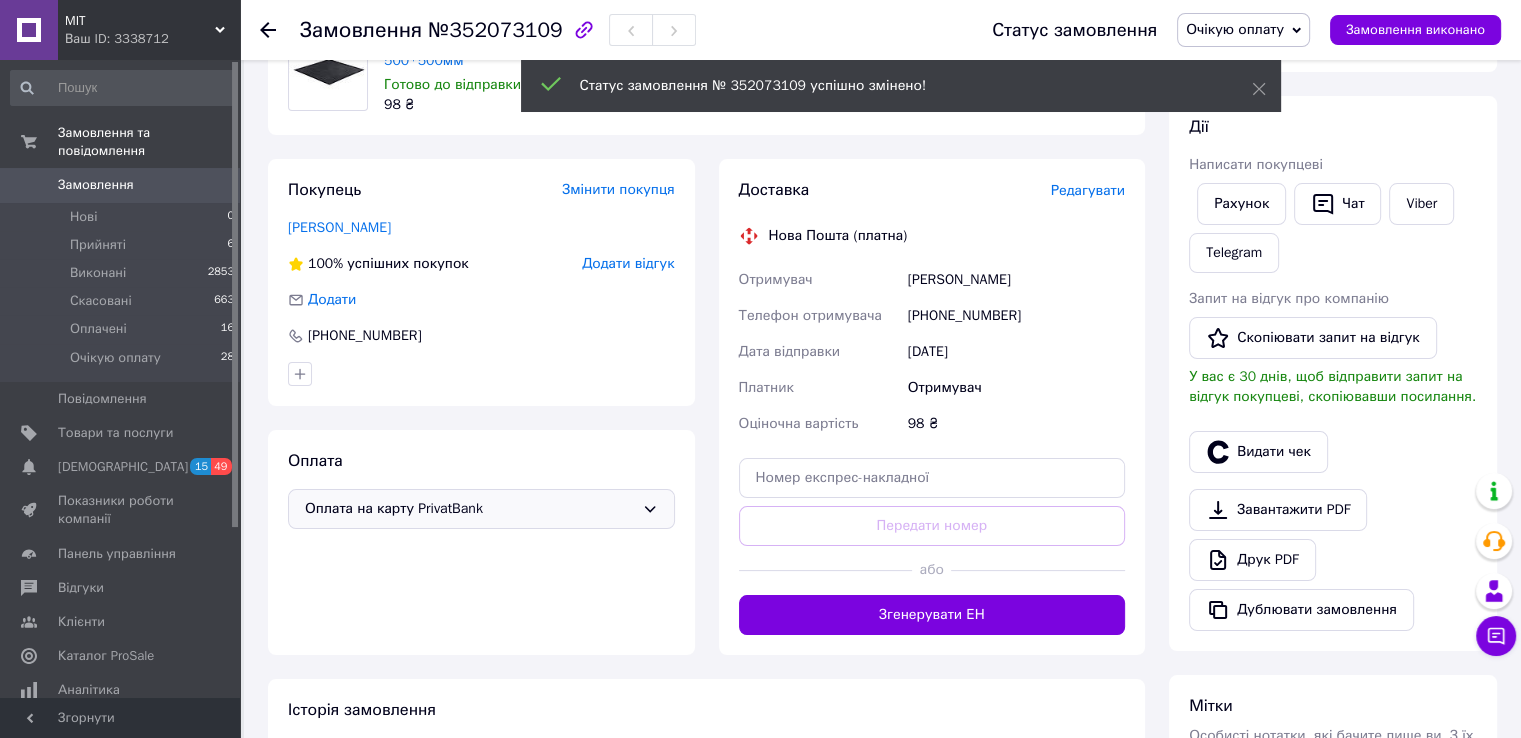 click on "Редагувати" at bounding box center [1088, 190] 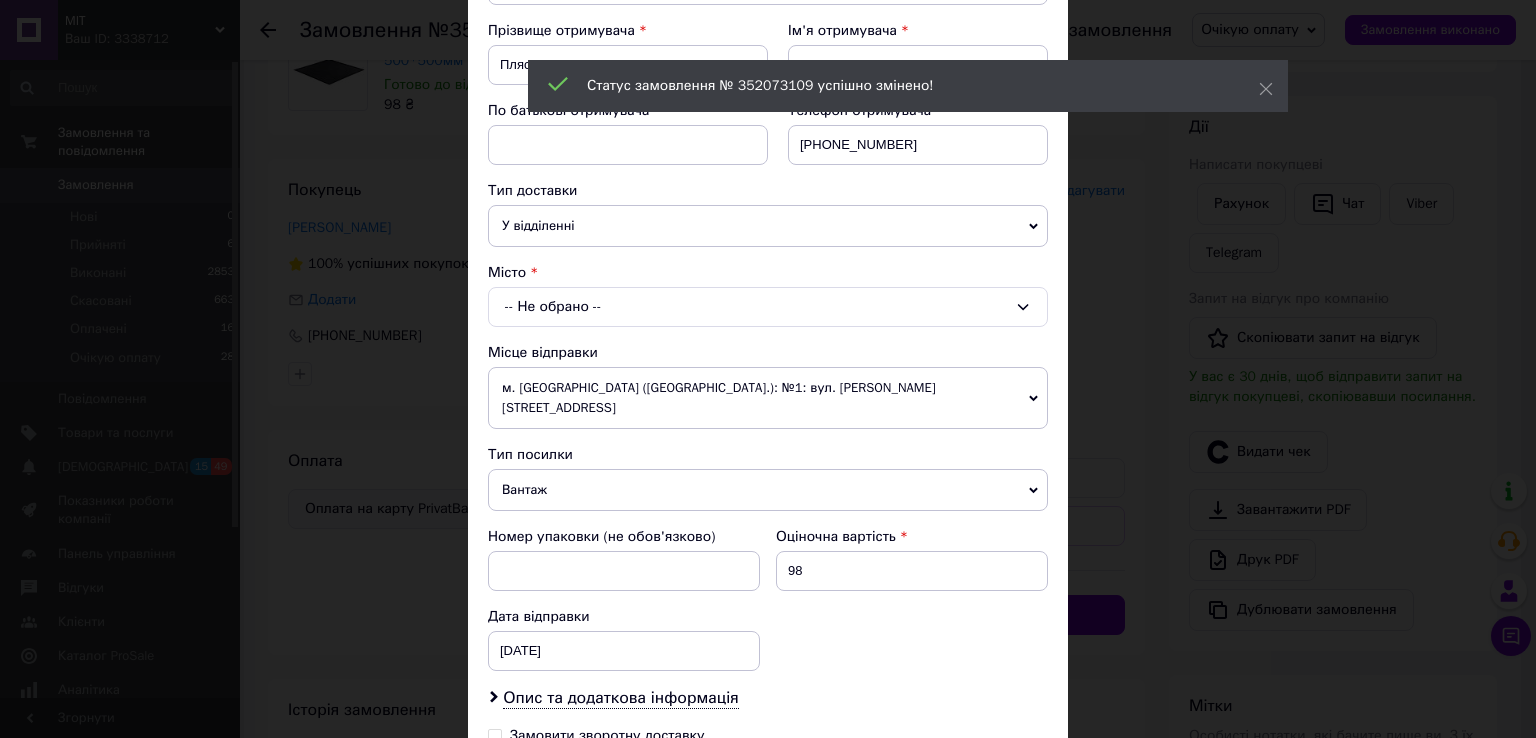 scroll, scrollTop: 300, scrollLeft: 0, axis: vertical 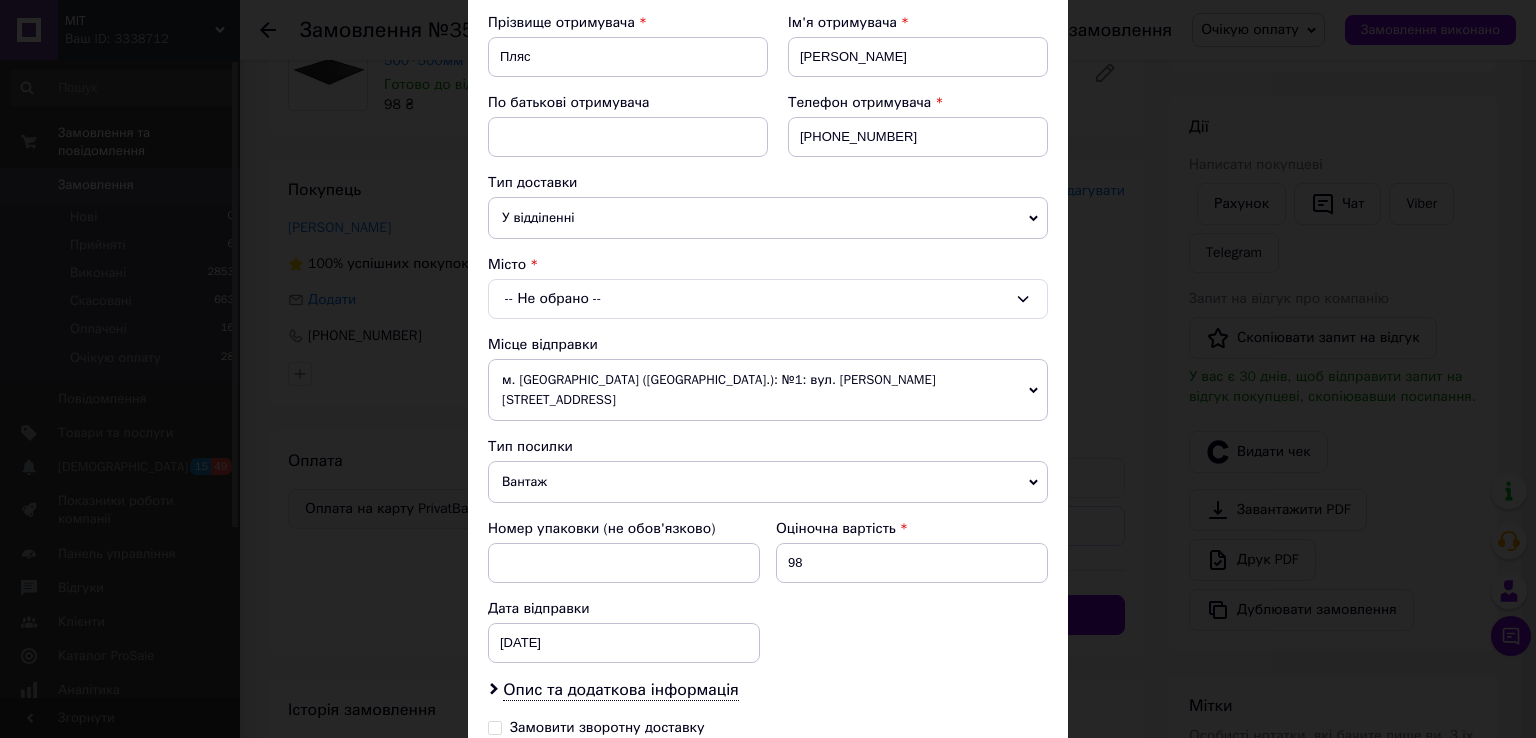 click on "-- Не обрано --" at bounding box center [768, 299] 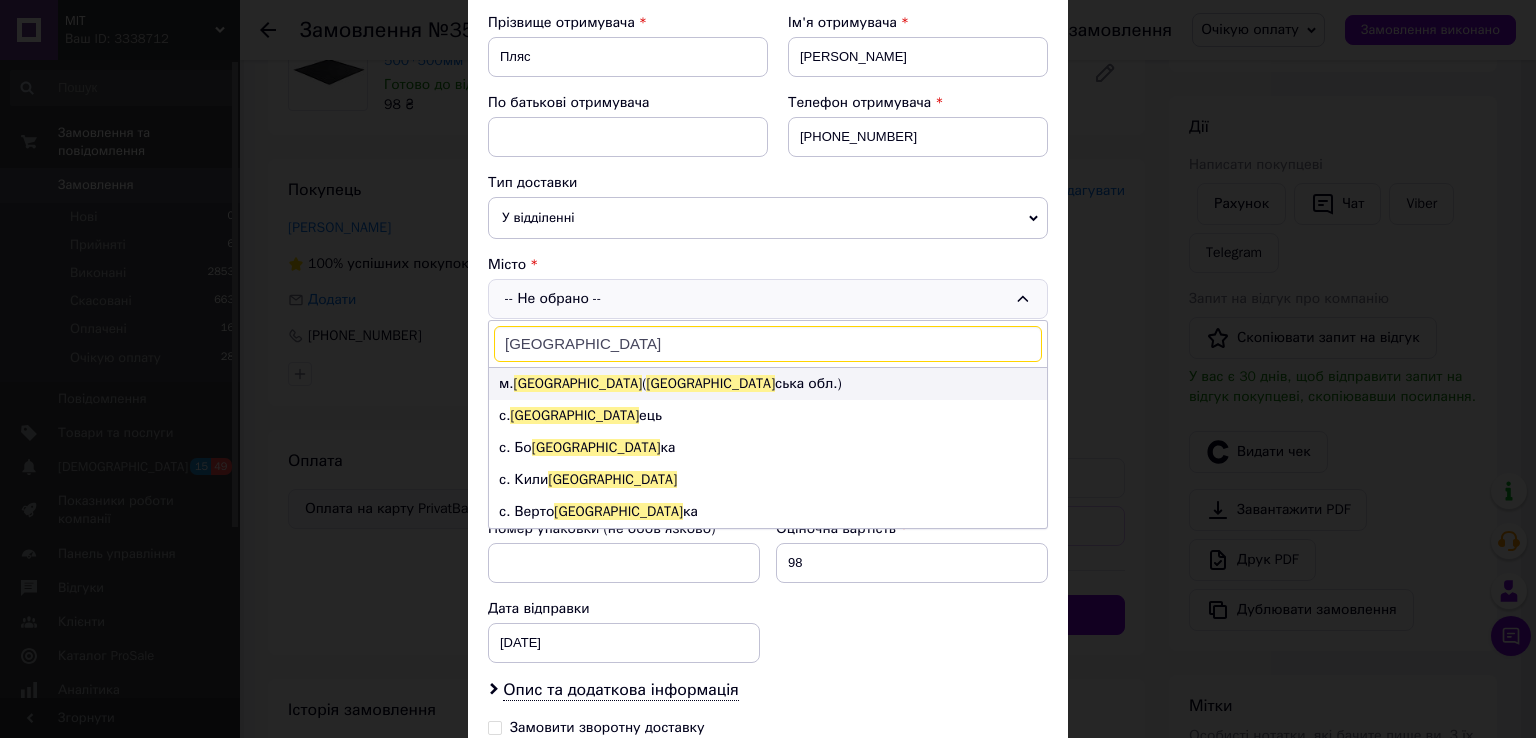 type on "[GEOGRAPHIC_DATA]" 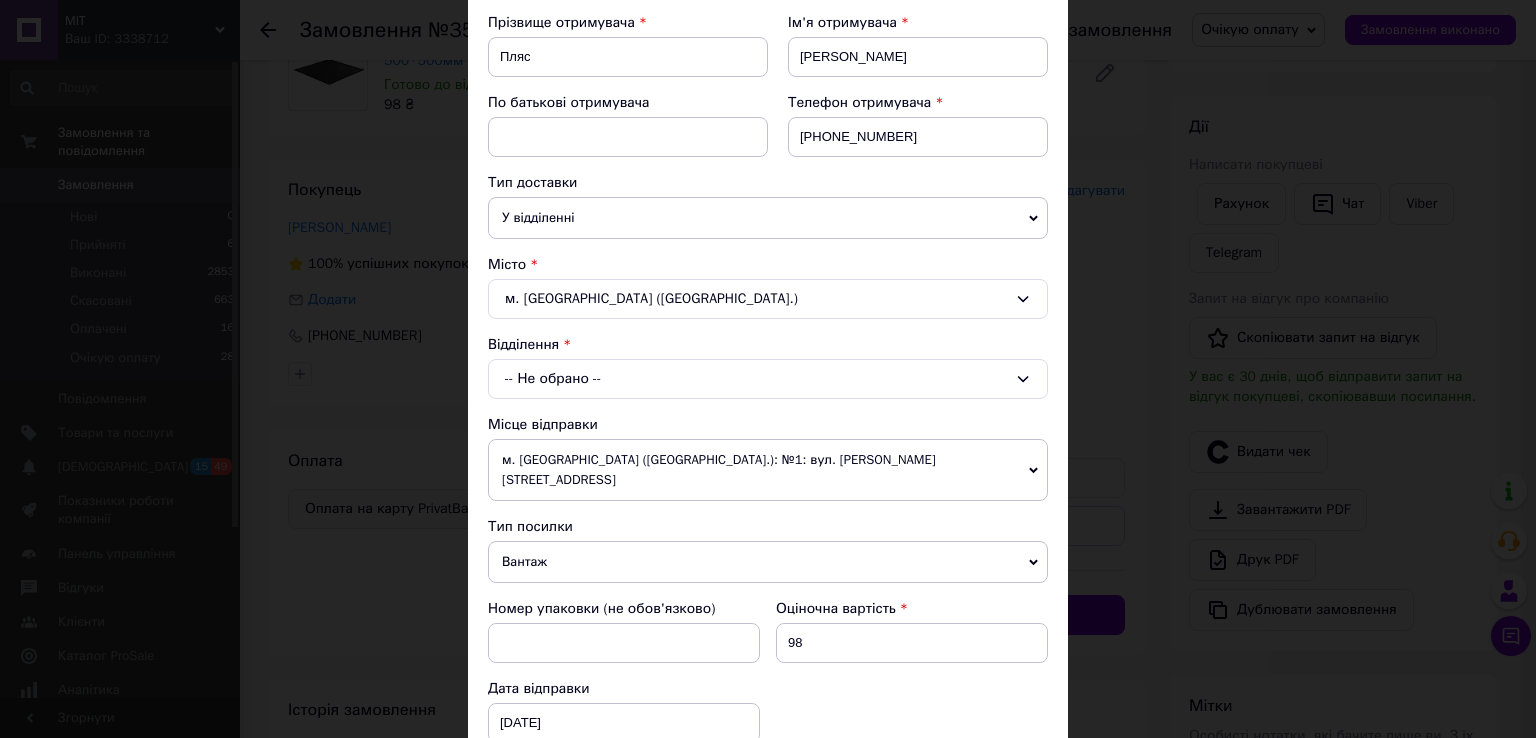 click on "-- Не обрано --" at bounding box center [768, 379] 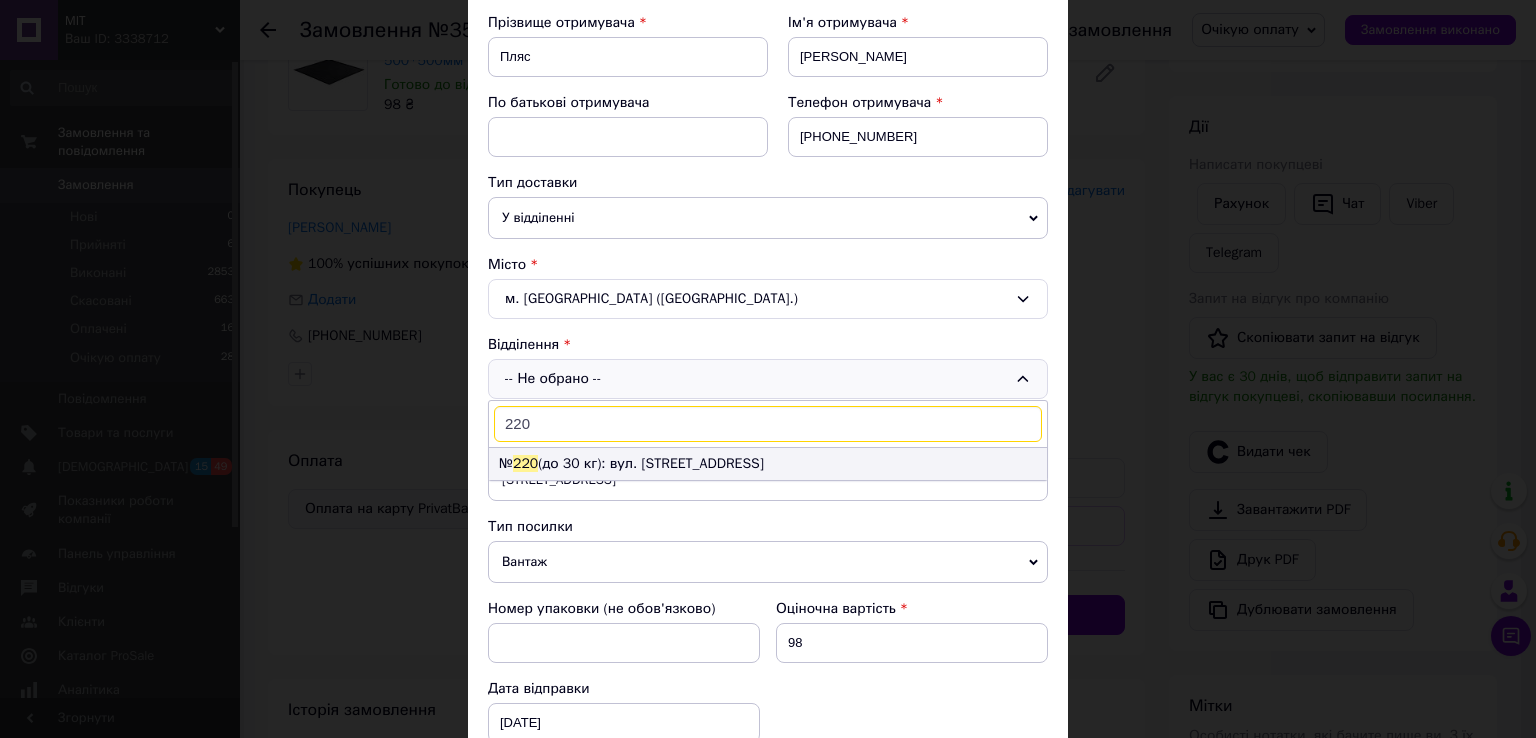 type on "220" 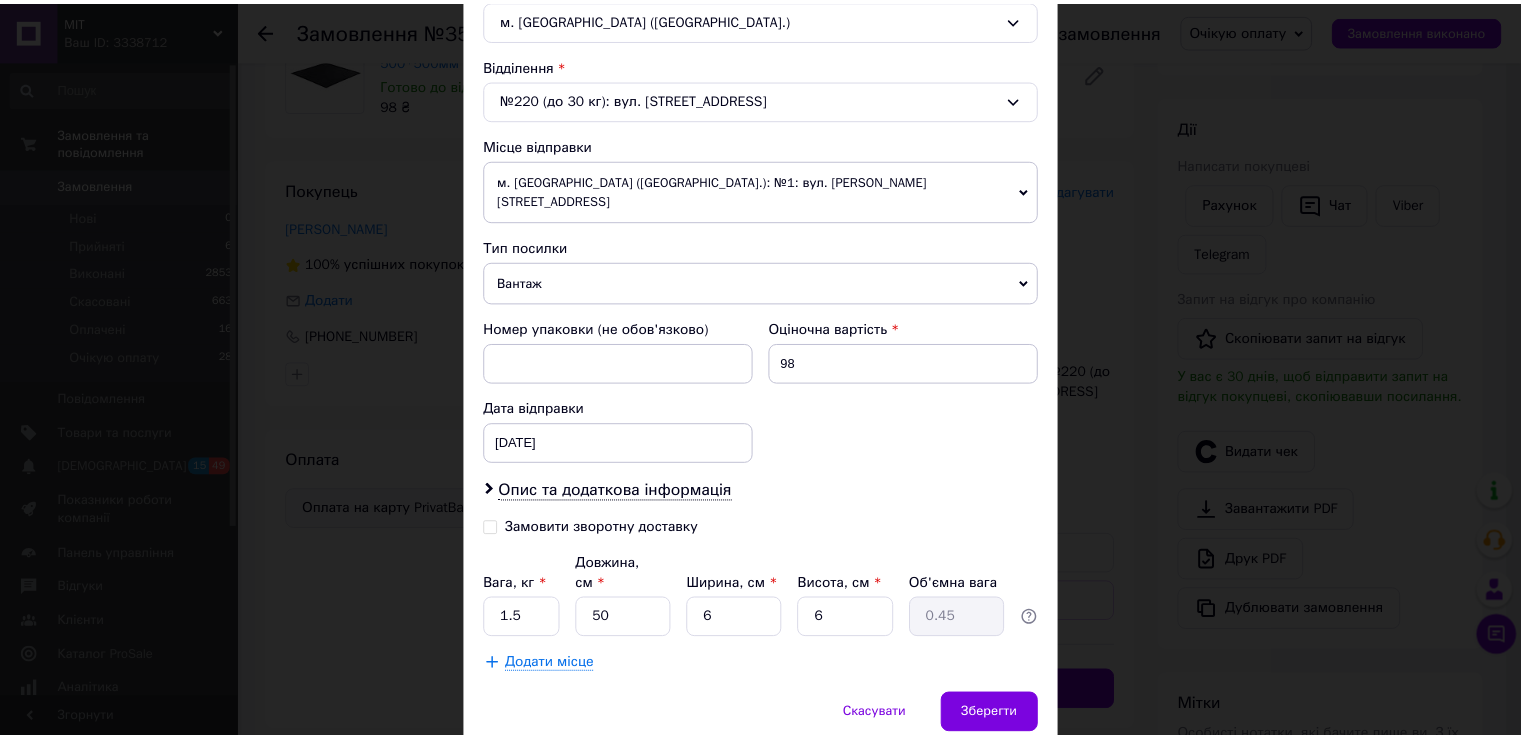 scroll, scrollTop: 620, scrollLeft: 0, axis: vertical 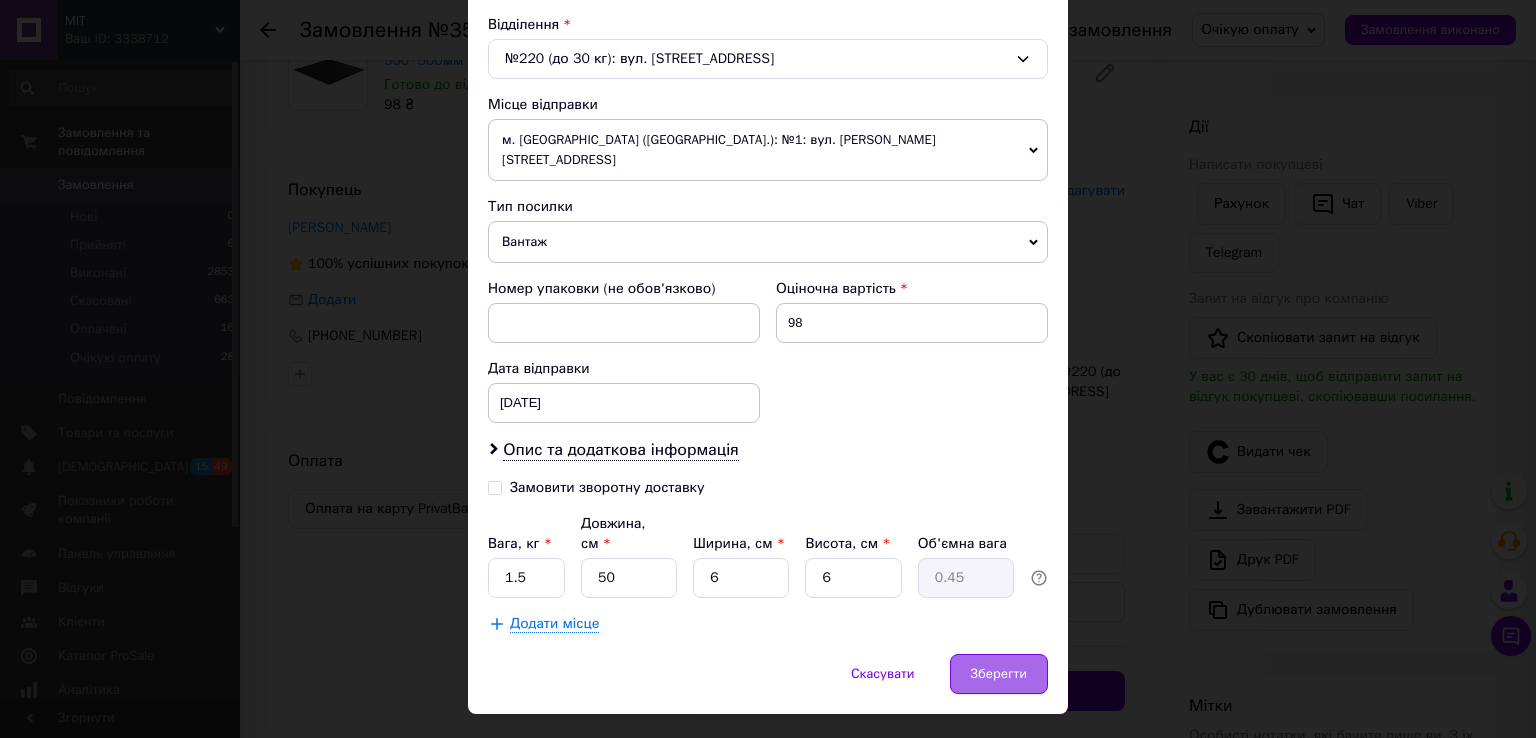 click on "Зберегти" at bounding box center [999, 674] 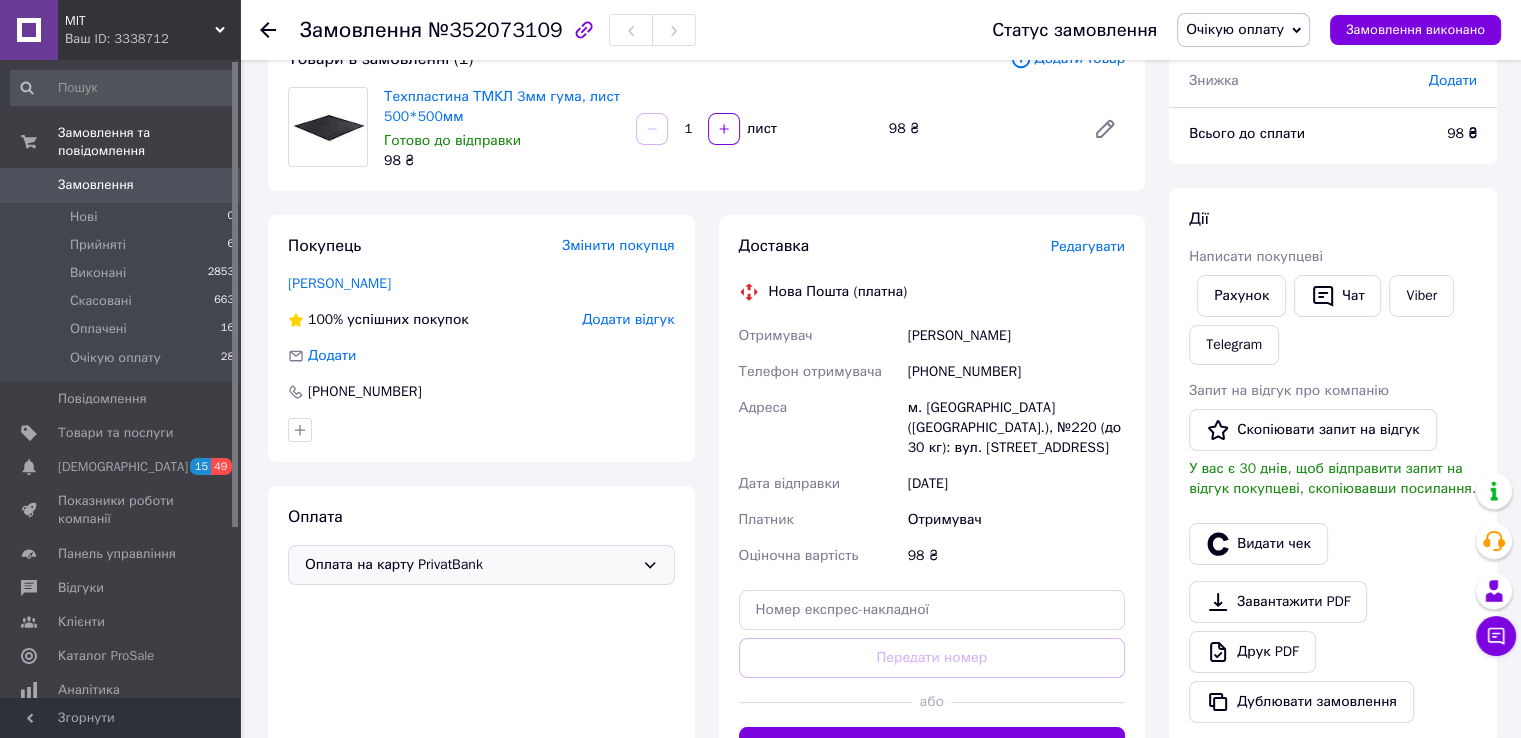 scroll, scrollTop: 0, scrollLeft: 0, axis: both 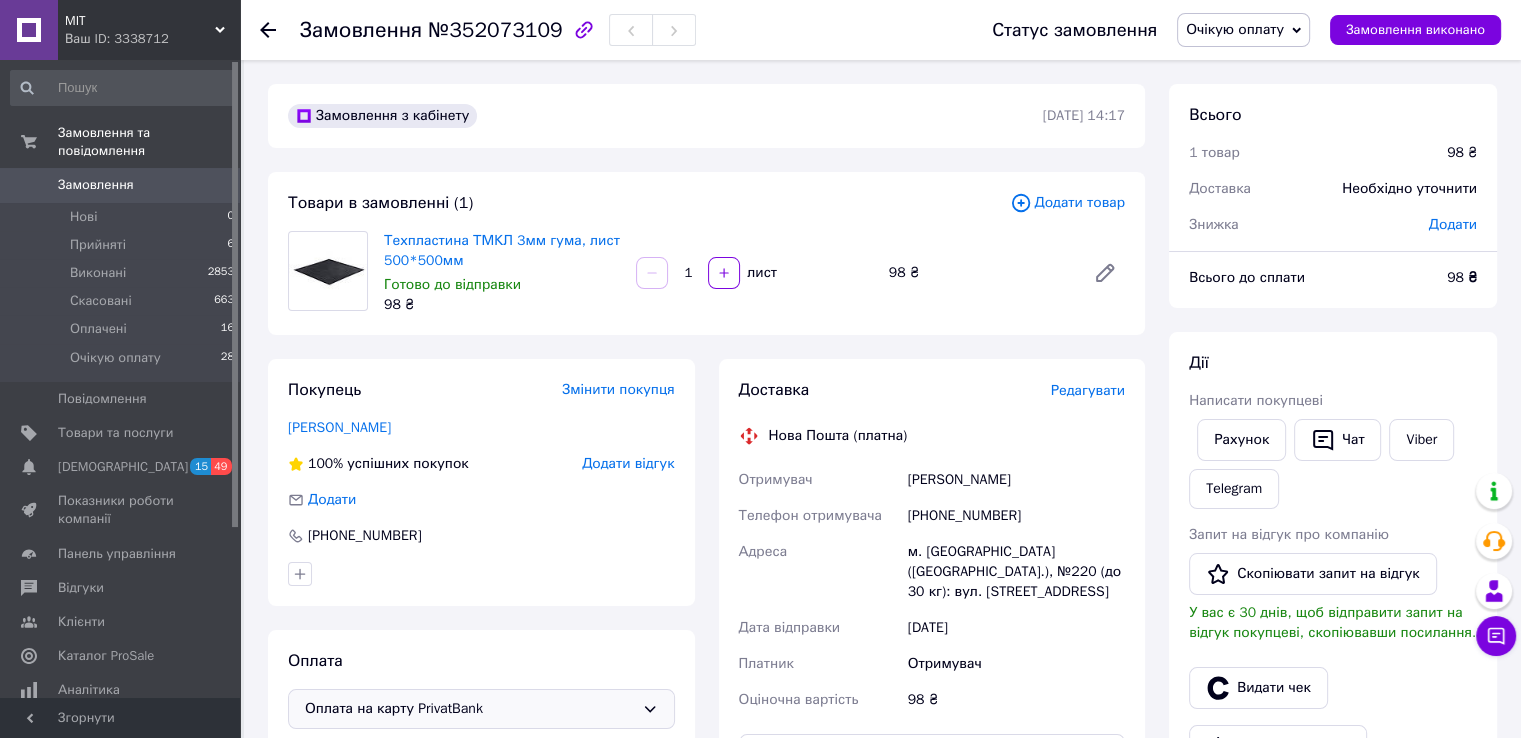 click at bounding box center (280, 30) 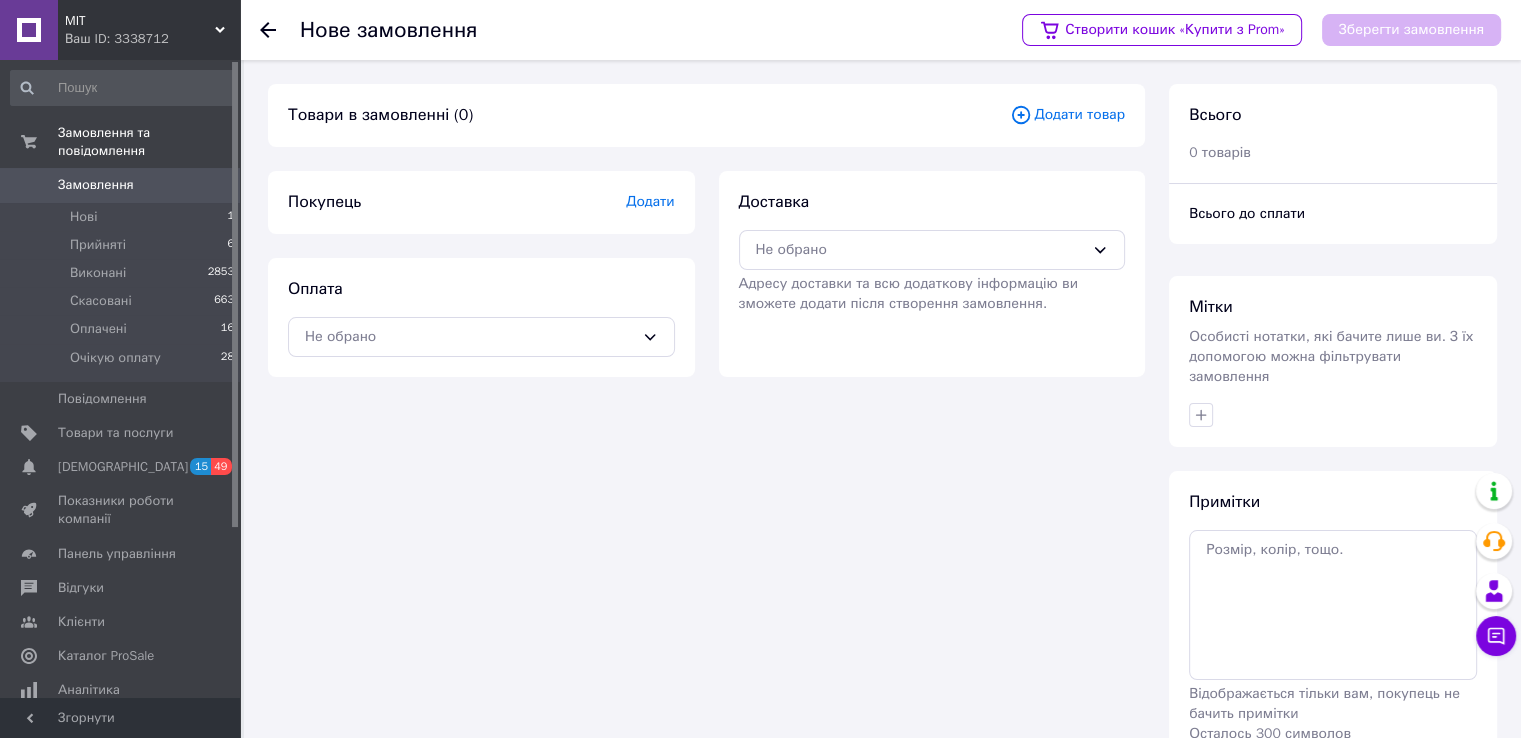 click on "Замовлення" at bounding box center (96, 185) 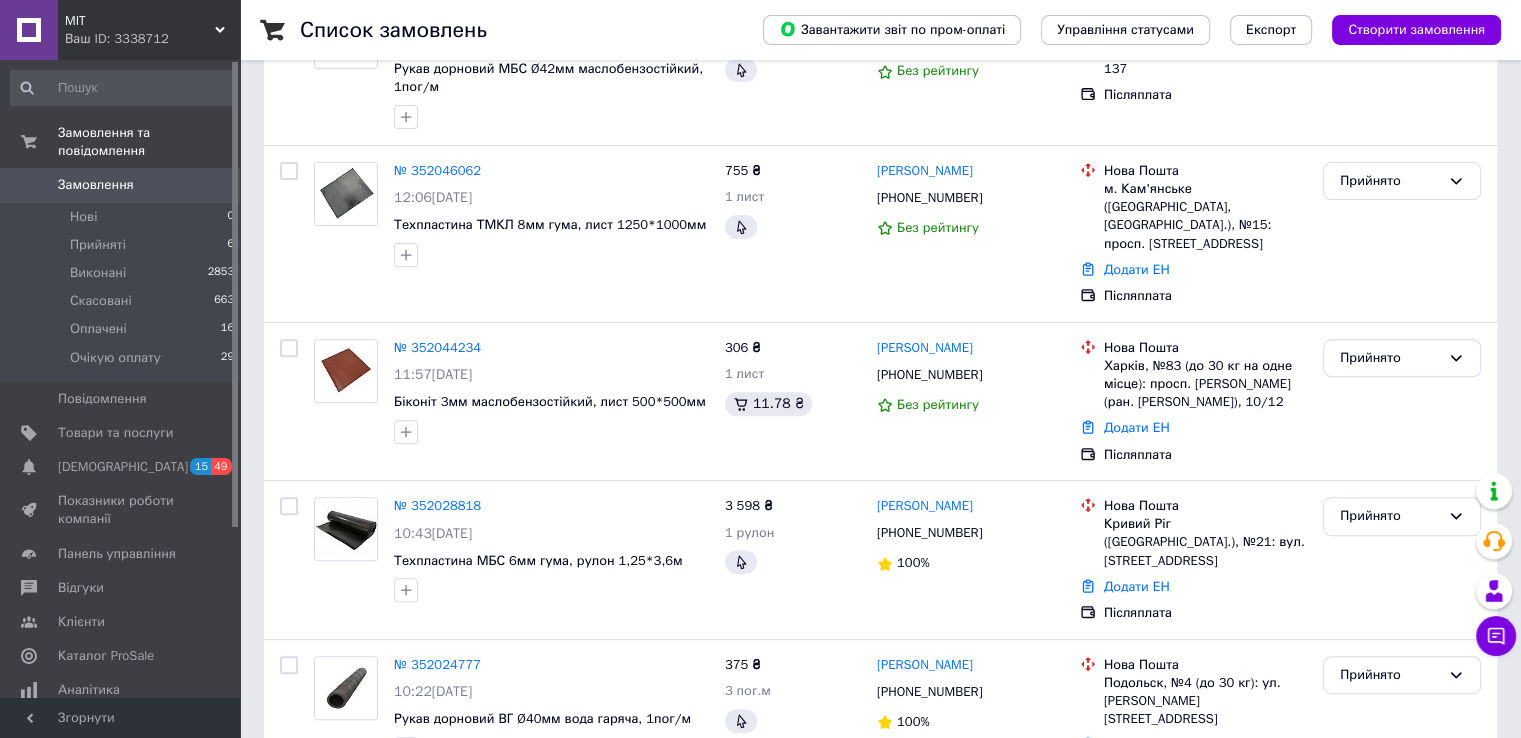 scroll, scrollTop: 800, scrollLeft: 0, axis: vertical 